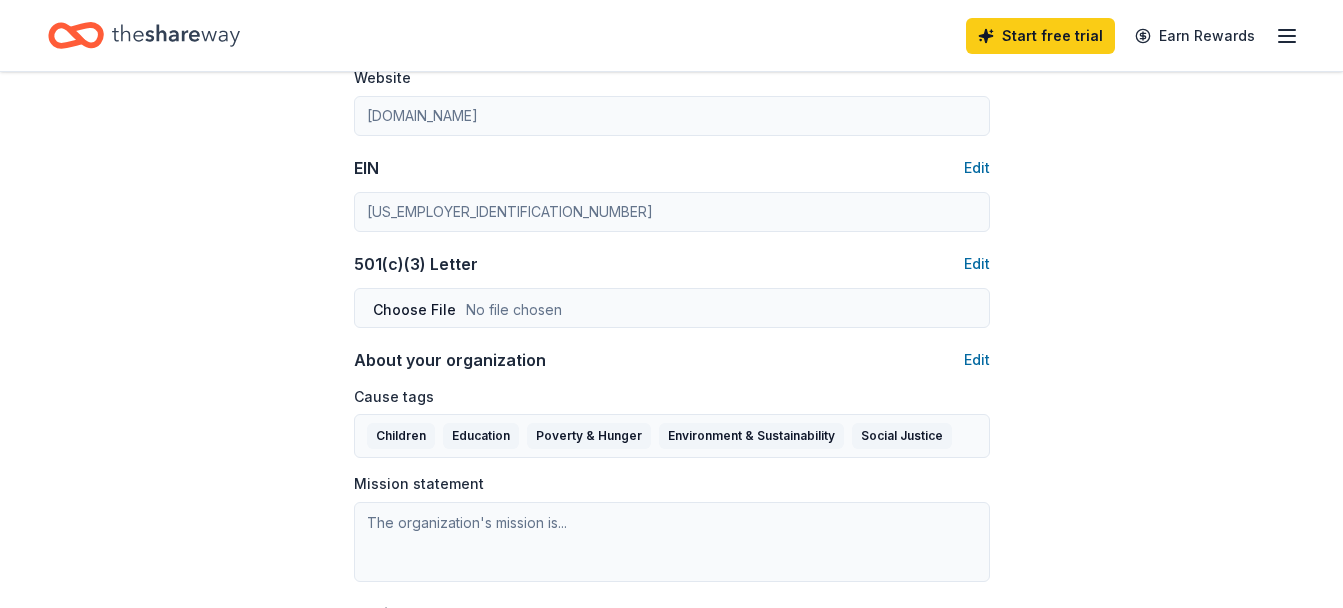 click on "Account About me Profile Edit First name [PERSON_NAME] Last name MAJOR Role Board member Phone number [PHONE_NUMBER] Email Edit [EMAIL_ADDRESS][DOMAIN_NAME] Password Edit Organization details Organization profile Edit Organization name Yayas Dream Corp ZIP code 32808 Website [DOMAIN_NAME] EIN Edit [US_EMPLOYER_IDENTIFICATION_NUMBER] 501(c)(3) Letter Edit About your organization Edit Cause tags Children Education Poverty & Hunger Environment & Sustainability Social Justice Mission statement Social handles Edit Instagram HTTPS//[DOMAIN_NAME][URL] LinkedIn Facebook HTTPS//[DOMAIN_NAME][URL] X (Twitter)" at bounding box center [671, 49] 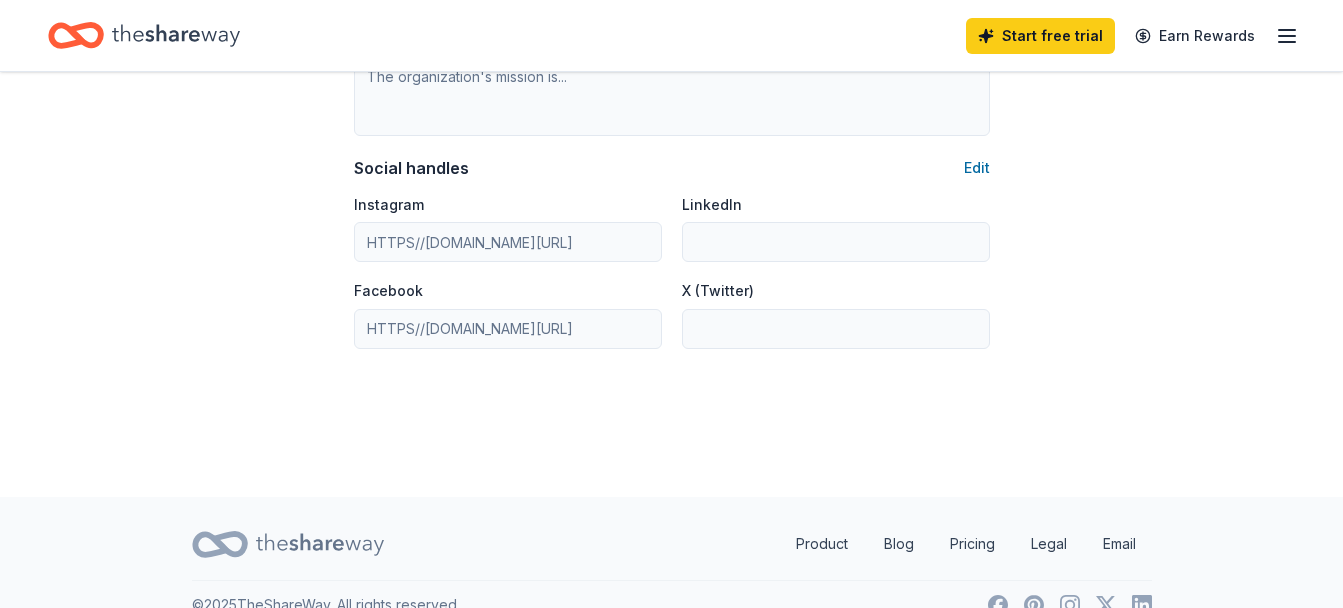 scroll, scrollTop: 1395, scrollLeft: 0, axis: vertical 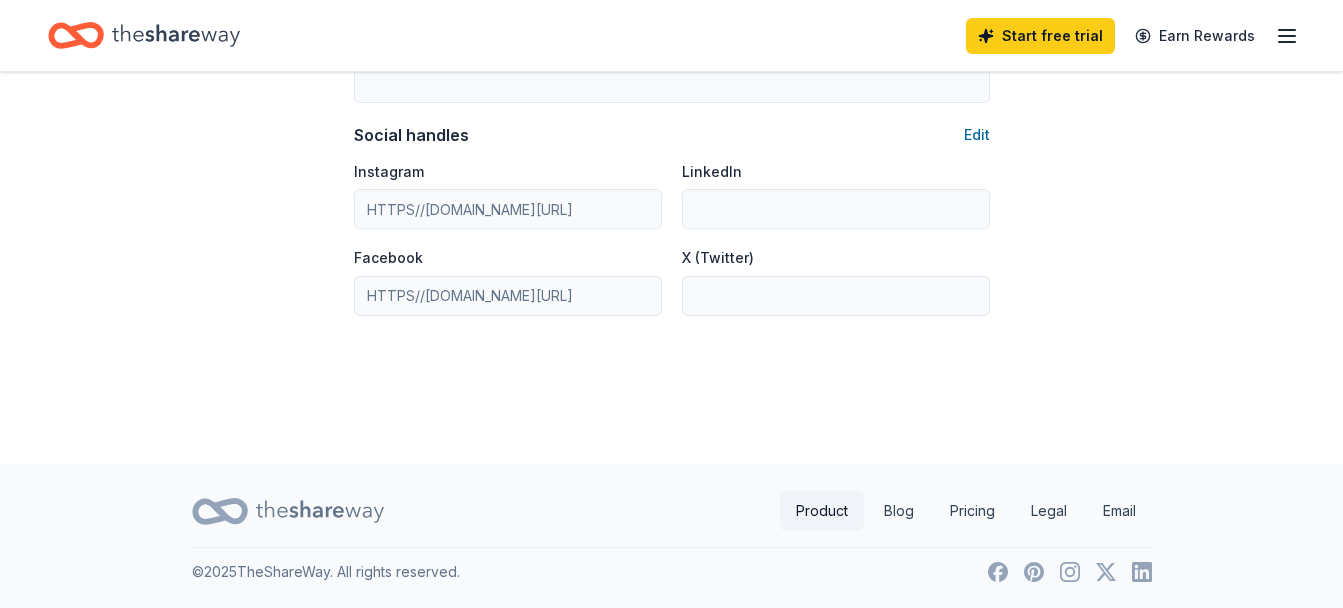 click on "Product" at bounding box center [822, 511] 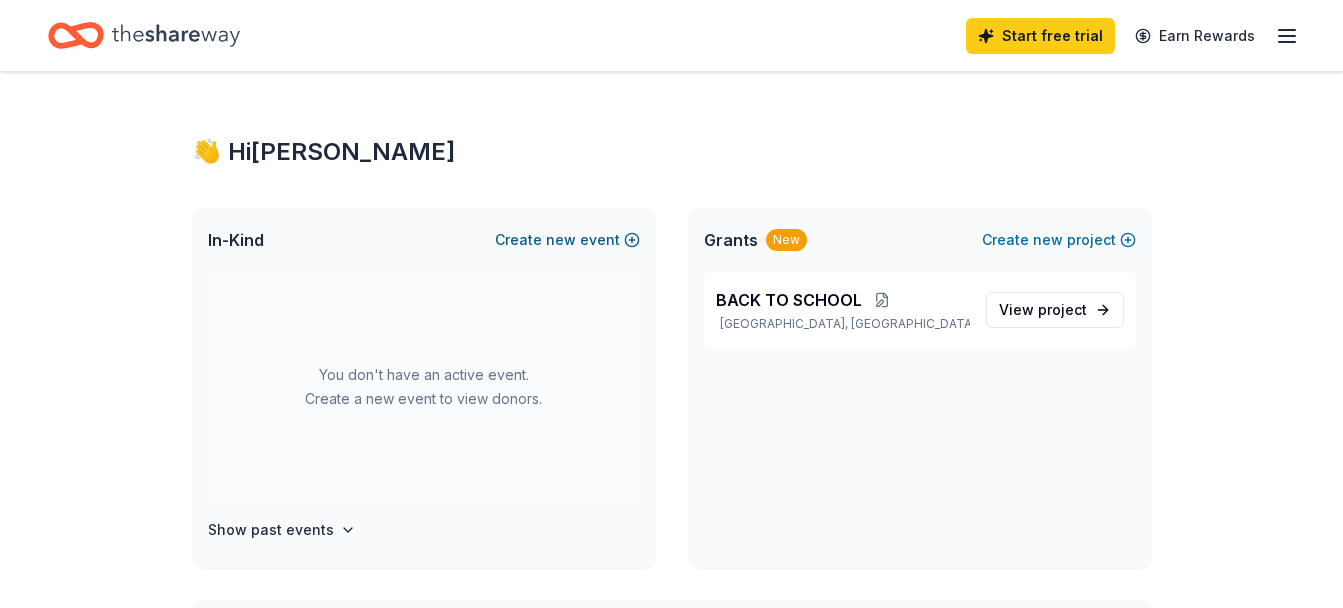 click on "new" at bounding box center [561, 240] 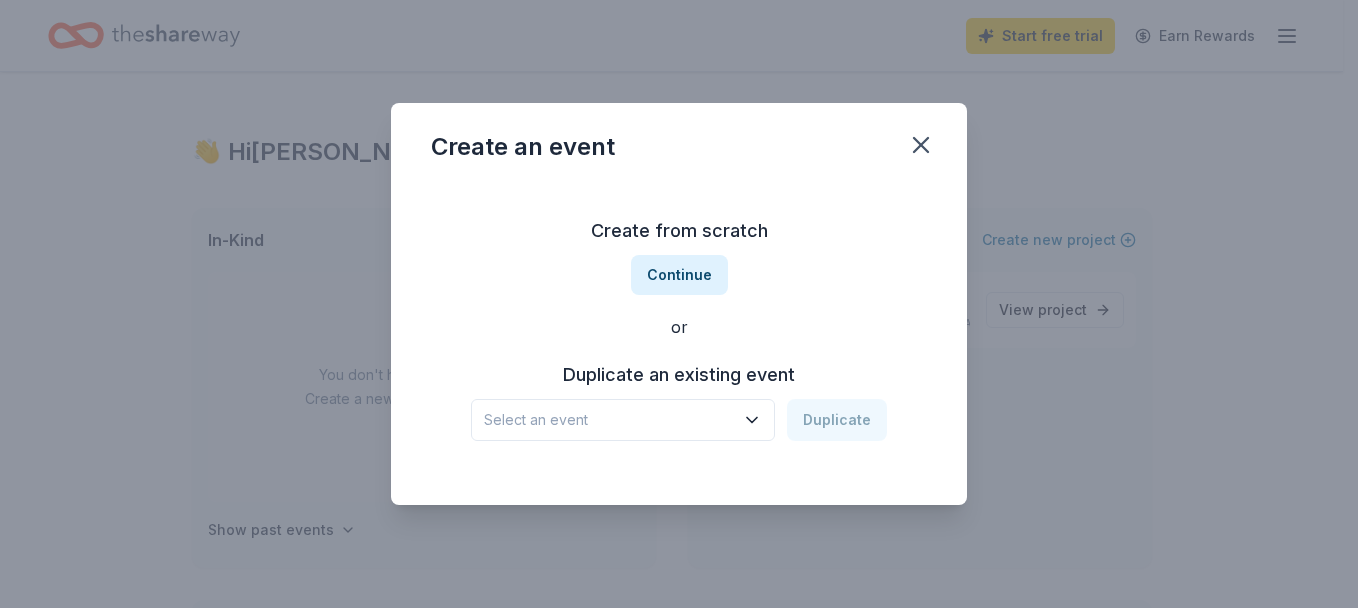 click on "Duplicate an existing event" at bounding box center (679, 375) 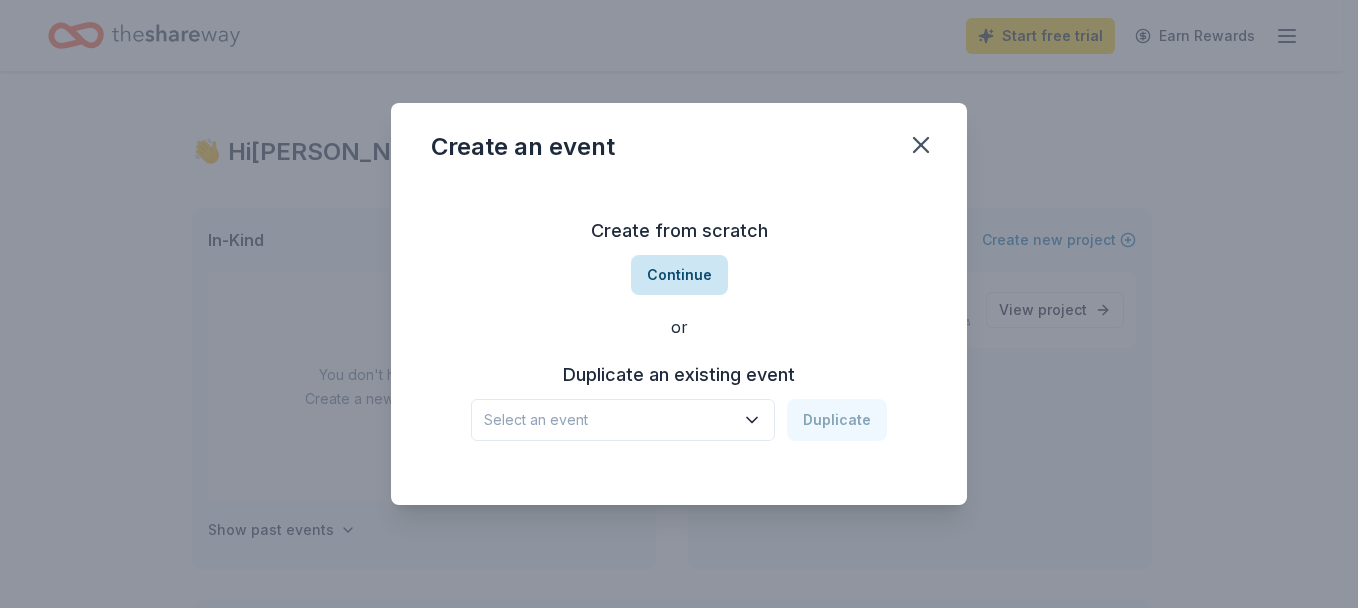 click on "Continue" at bounding box center (679, 275) 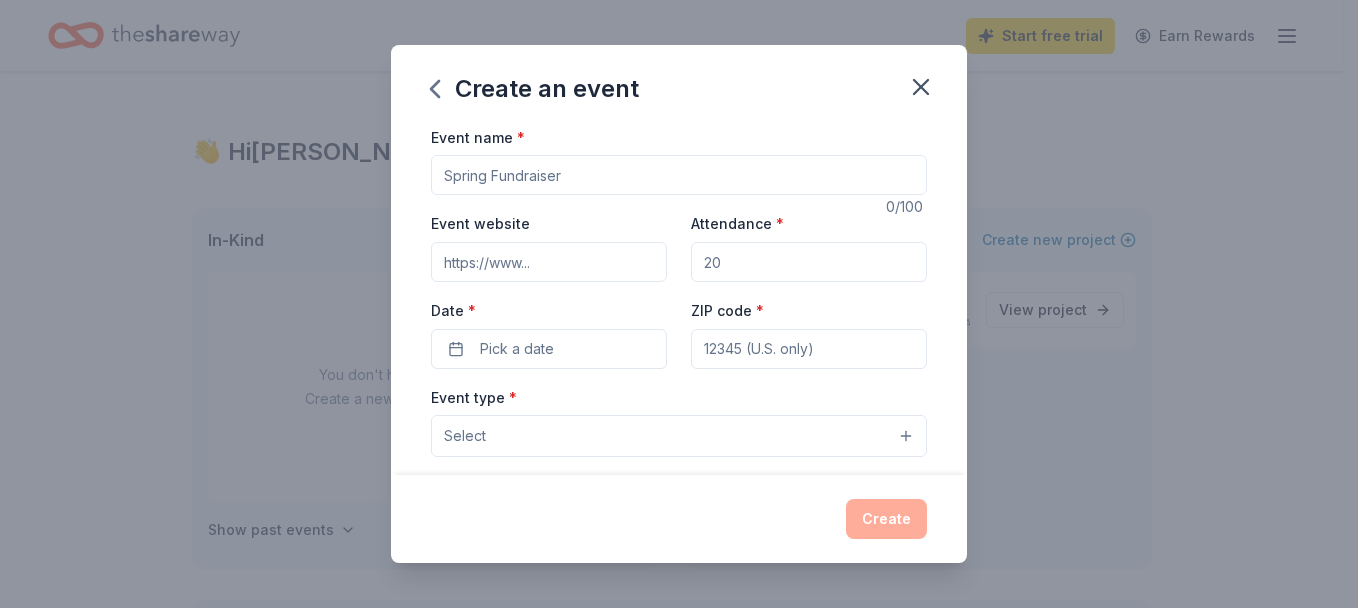 click on "Event website" at bounding box center [549, 262] 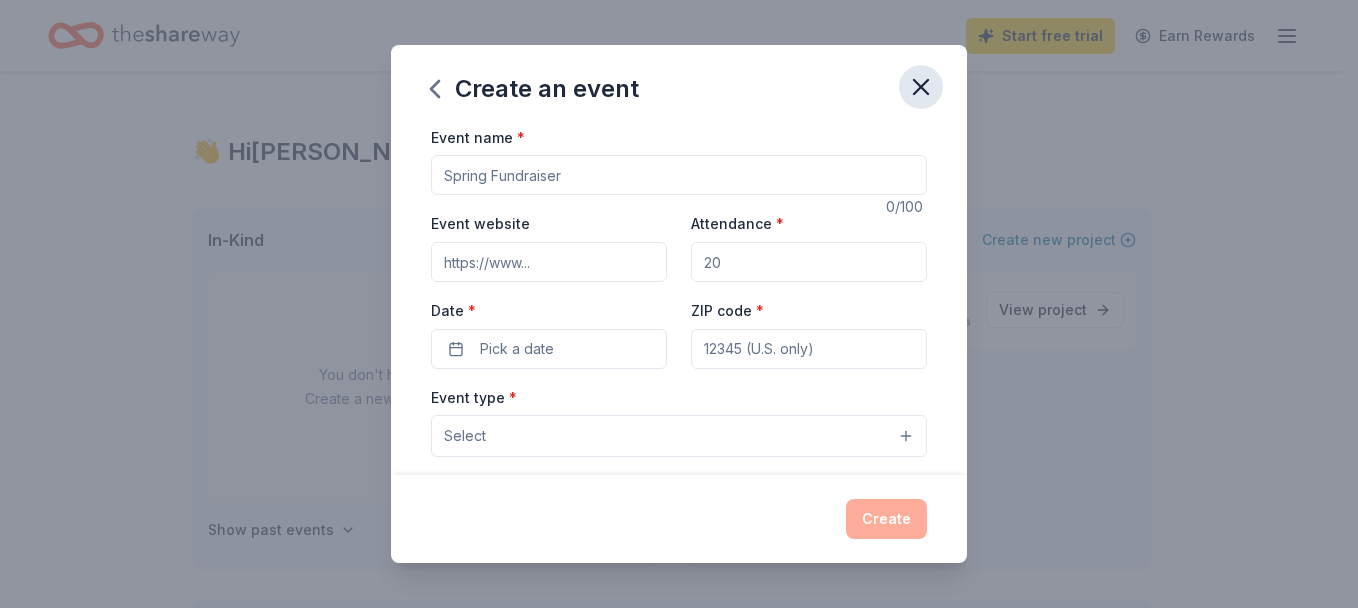click at bounding box center [921, 87] 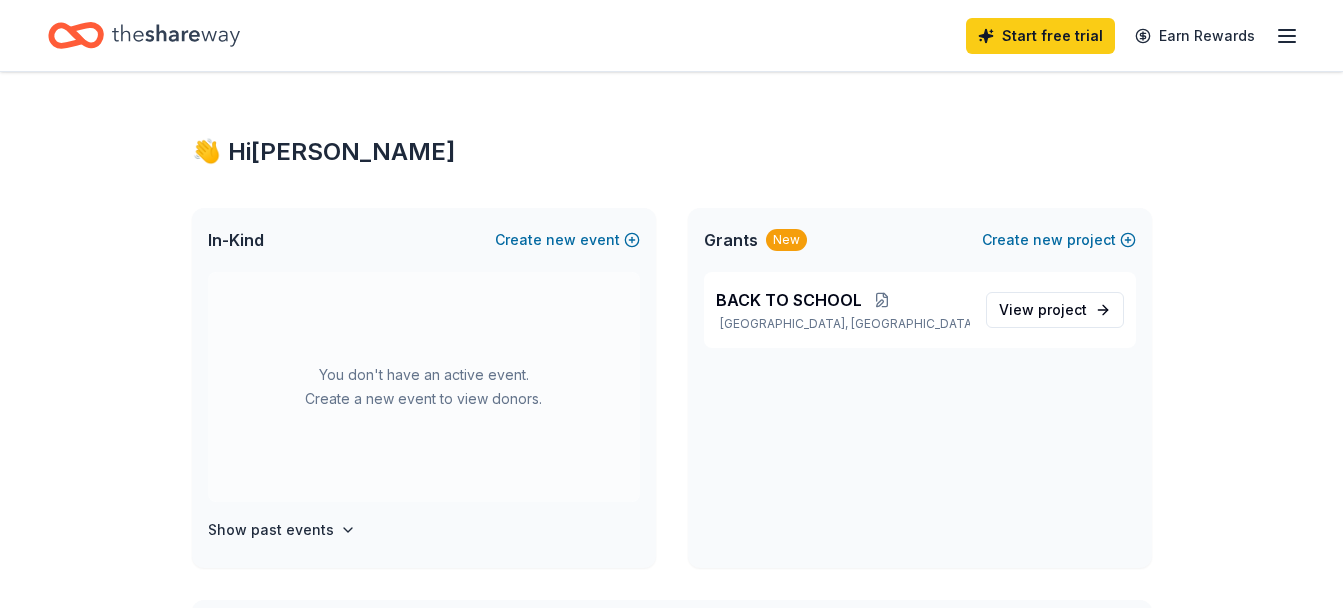click 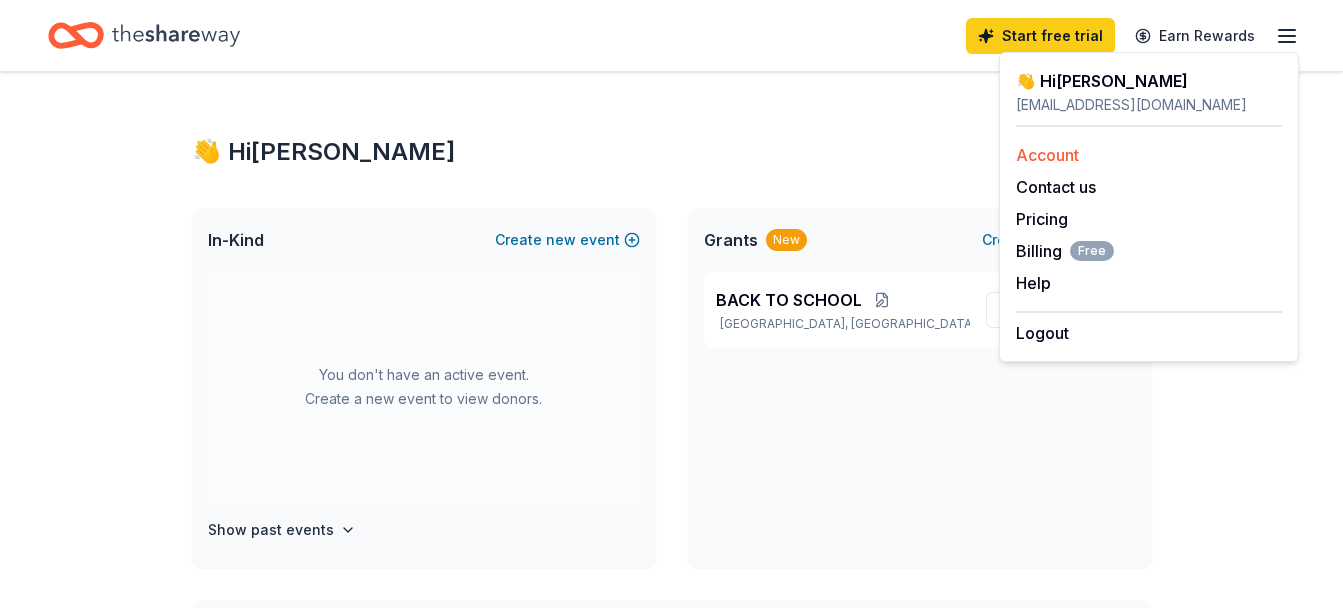click on "Account" at bounding box center [1047, 155] 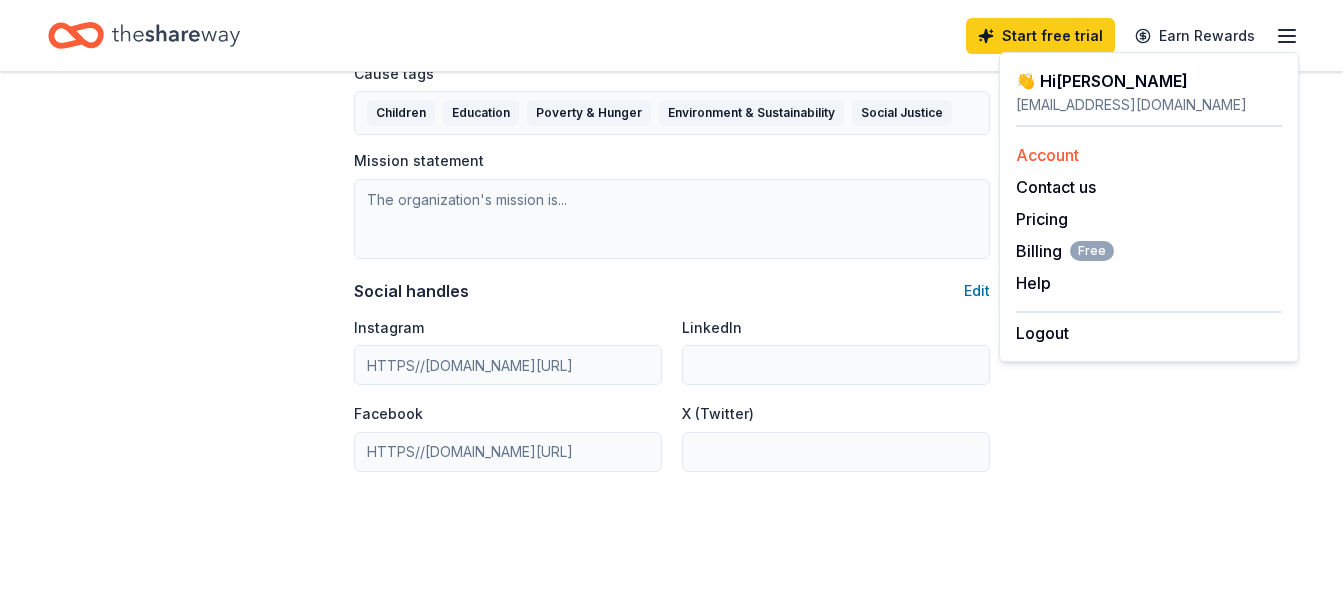scroll, scrollTop: 1241, scrollLeft: 0, axis: vertical 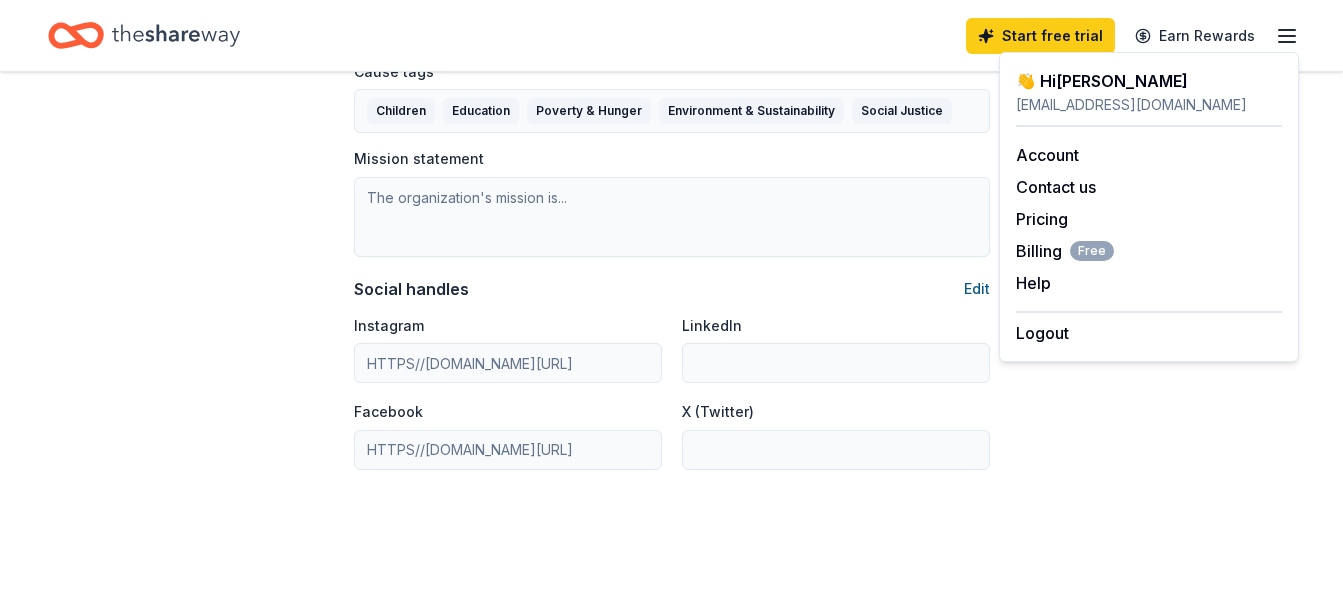 click on "Edit" at bounding box center (977, 289) 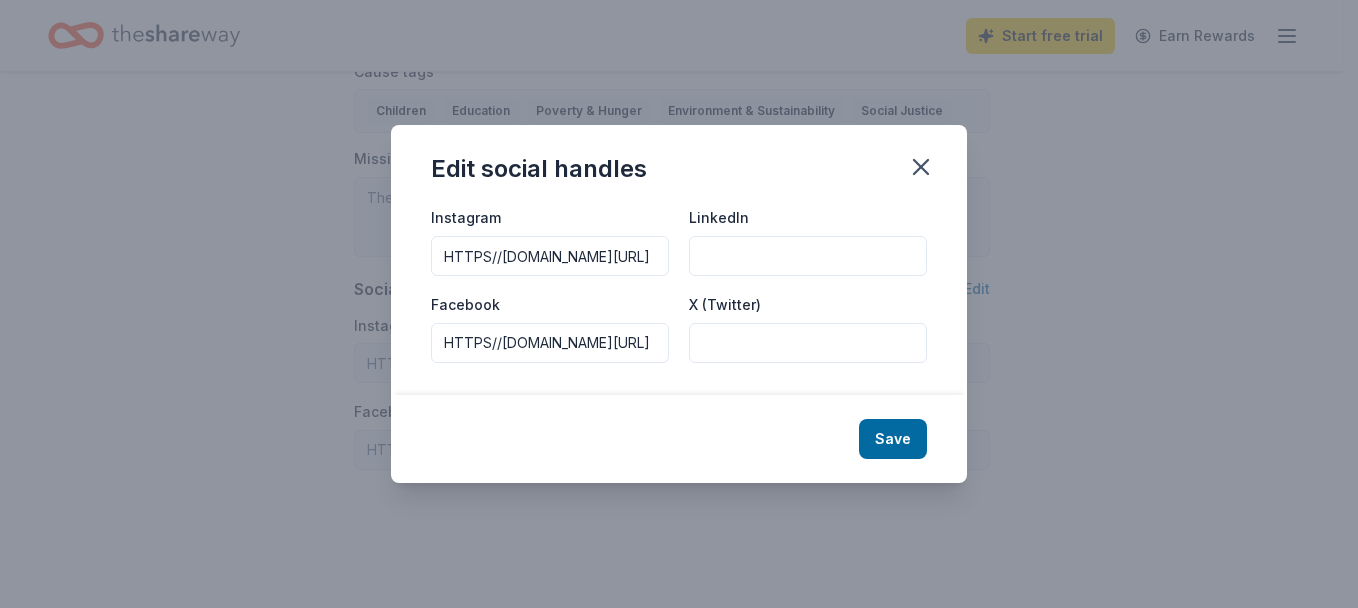 click on "HTTPS//WWW.INSTAGRAM.COM/YAYASDREAM" at bounding box center [550, 256] 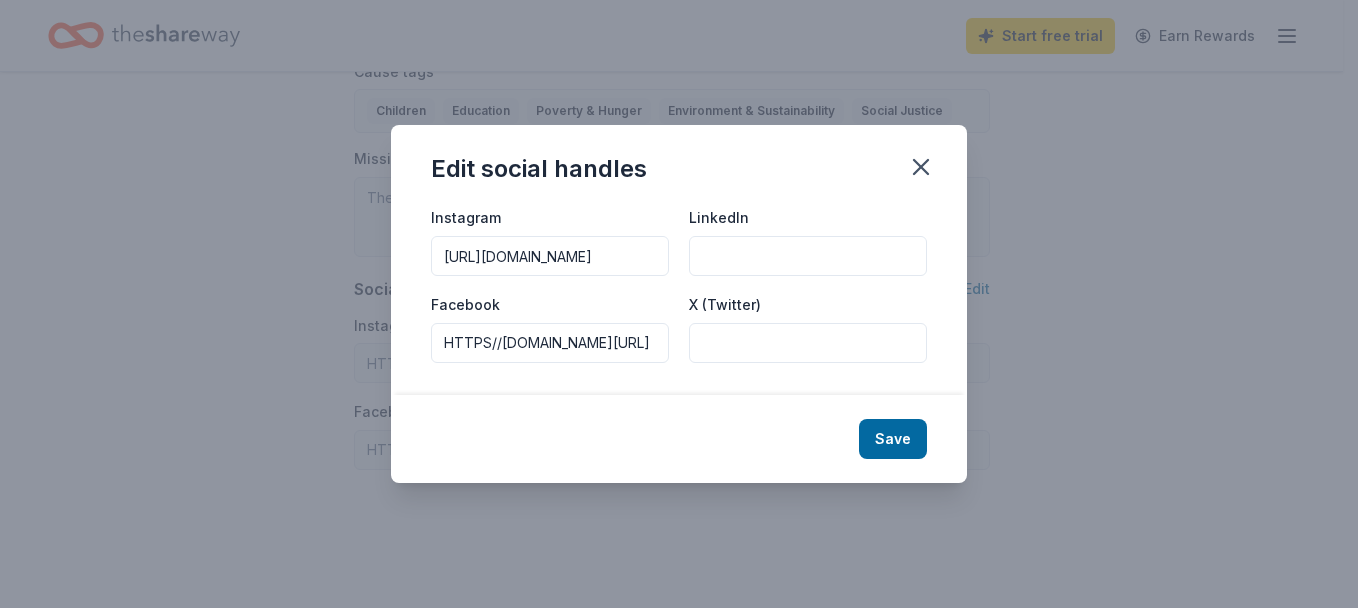 type on "HTTPS://WWW.INSTAGRAM.COM/YAYASDREAM" 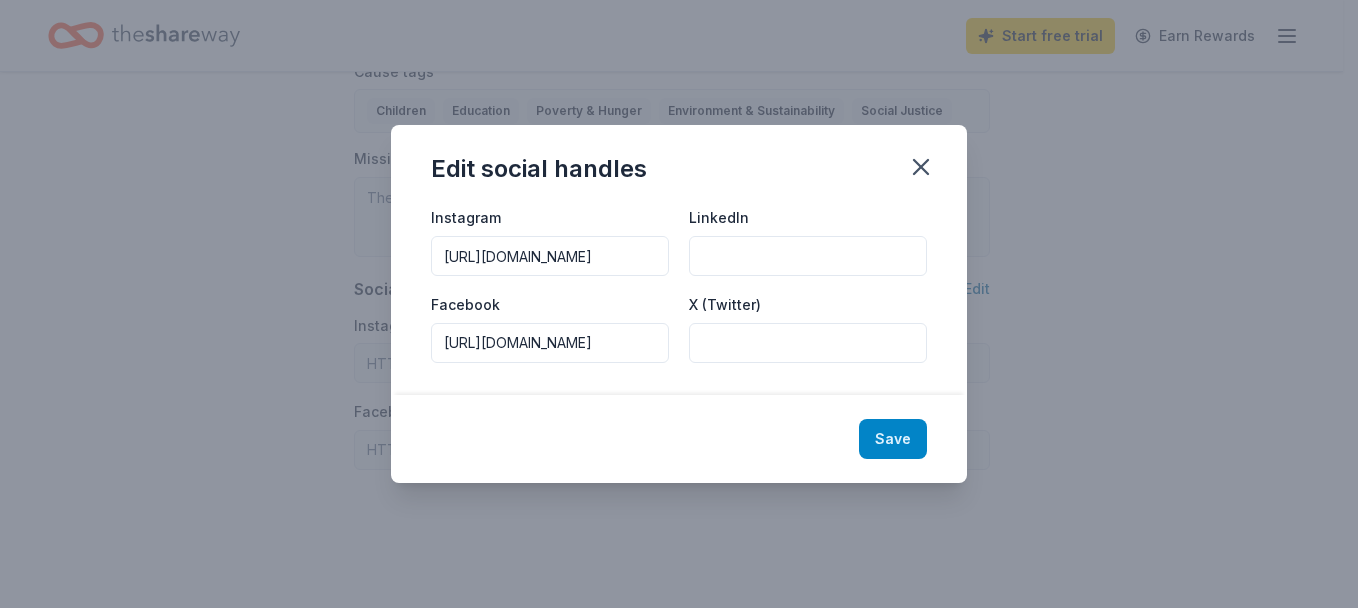 type on "HTTPS://WWW.FACBOOK.COM/YAYASDREAM" 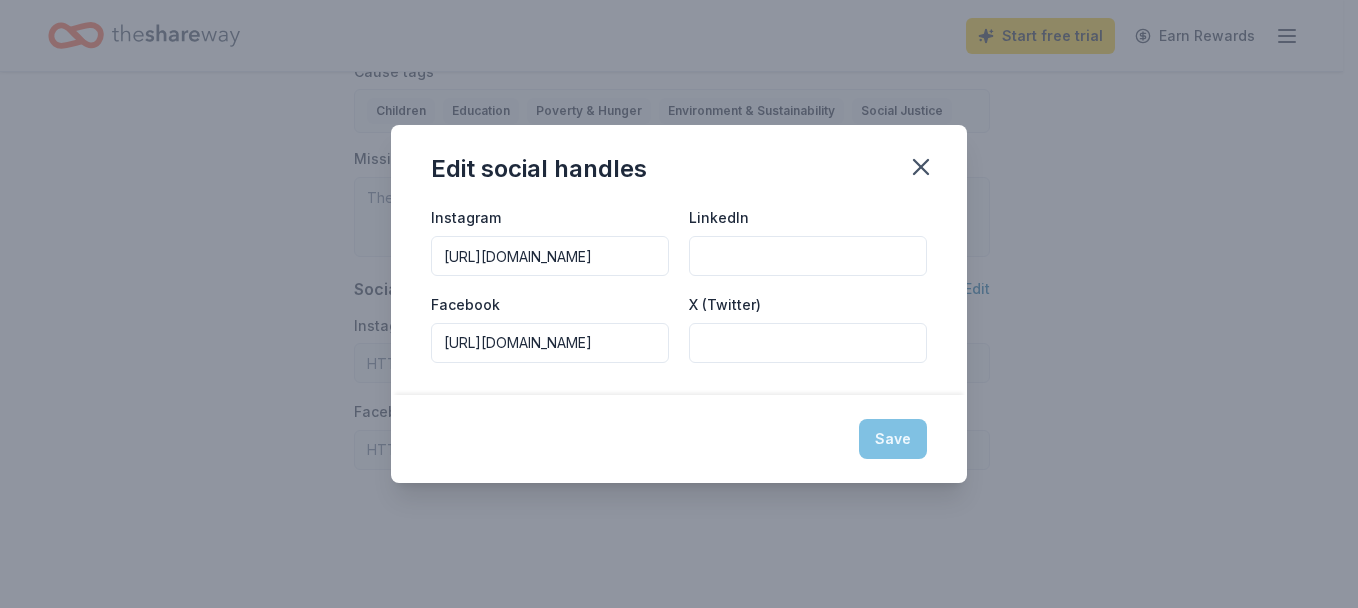 type on "HTTPS://WWW.INSTAGRAM.COM/YAYASDREAM" 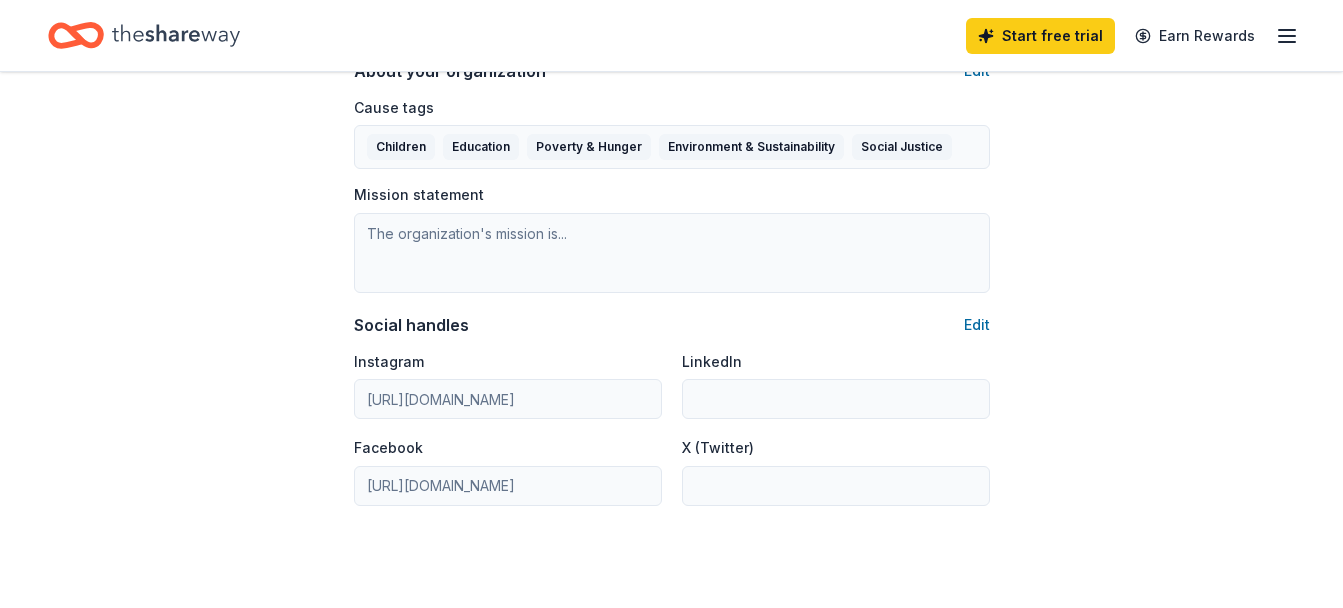 scroll, scrollTop: 1395, scrollLeft: 0, axis: vertical 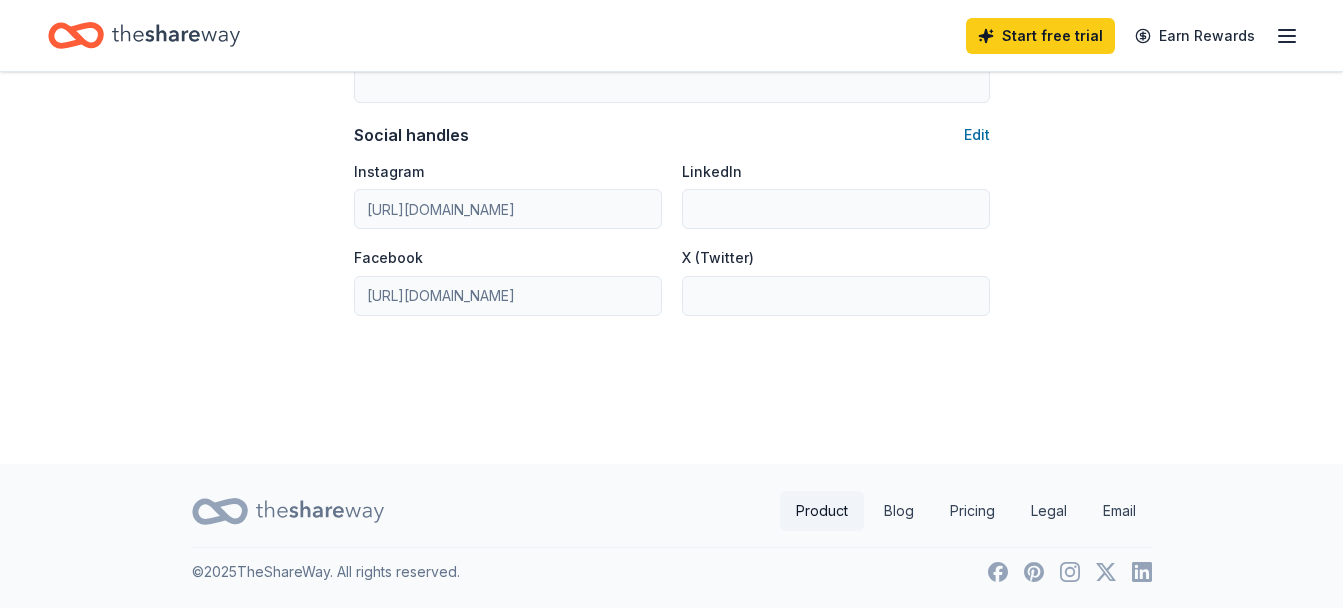 click on "Product" at bounding box center [822, 511] 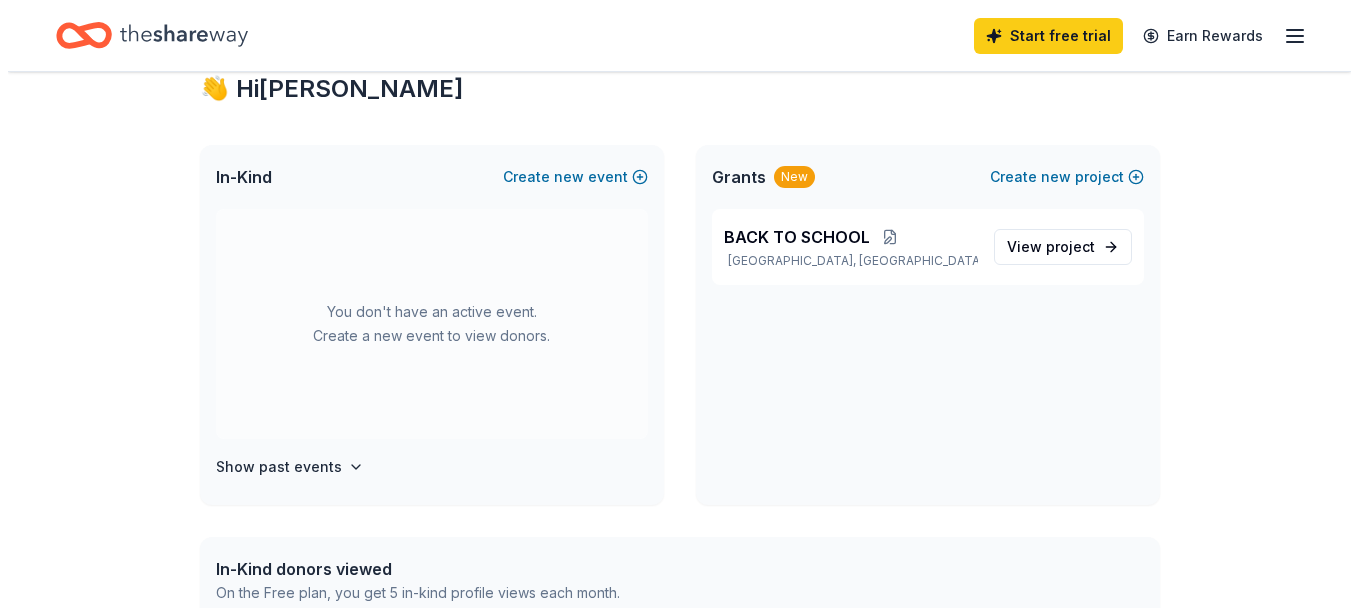 scroll, scrollTop: 58, scrollLeft: 0, axis: vertical 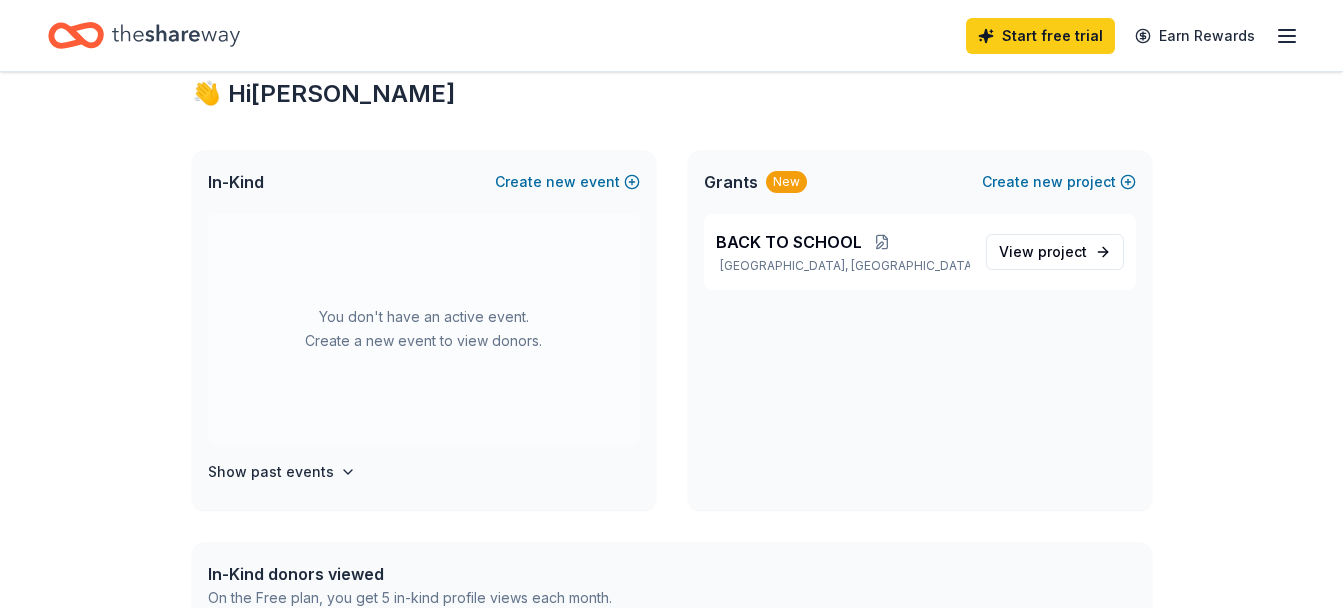 click on "New" at bounding box center [786, 182] 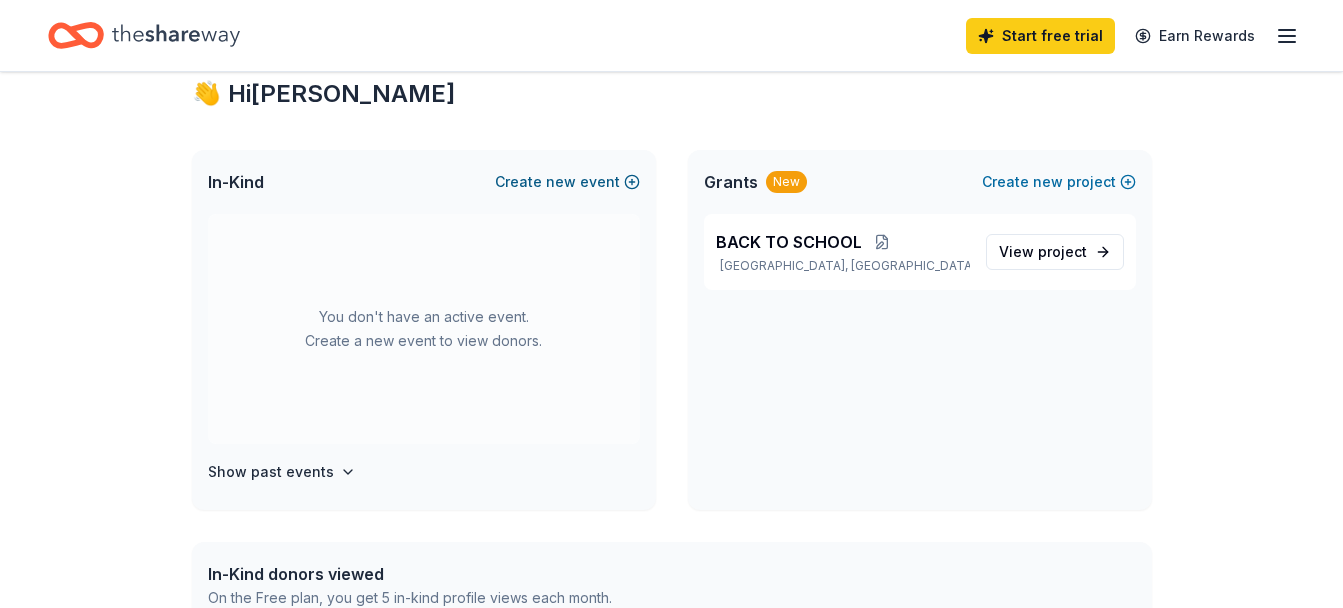 click on "Create  new  event" at bounding box center (567, 182) 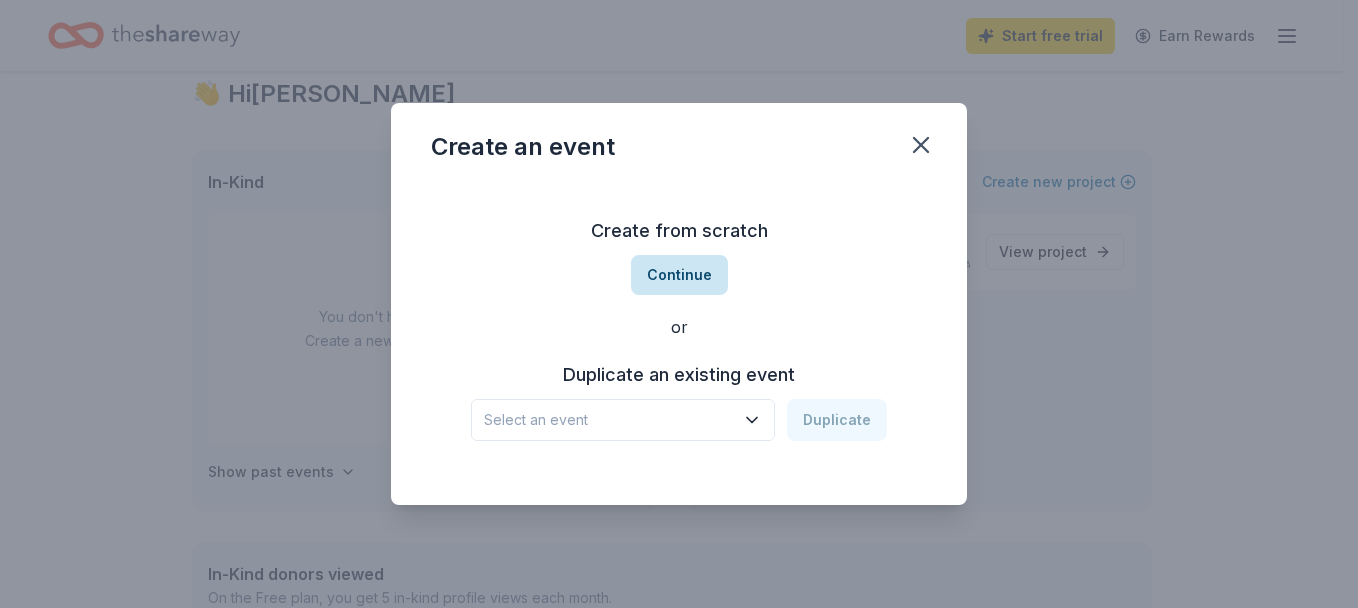 click on "Continue" at bounding box center (679, 275) 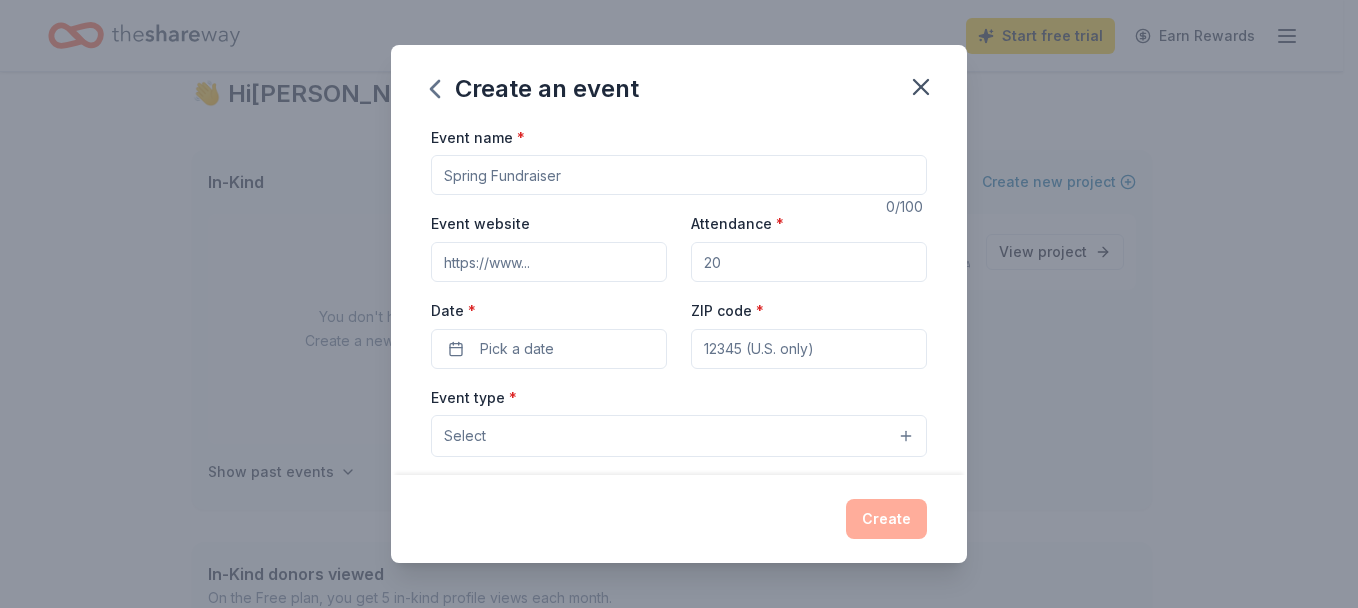 click on "Event name *" at bounding box center [679, 175] 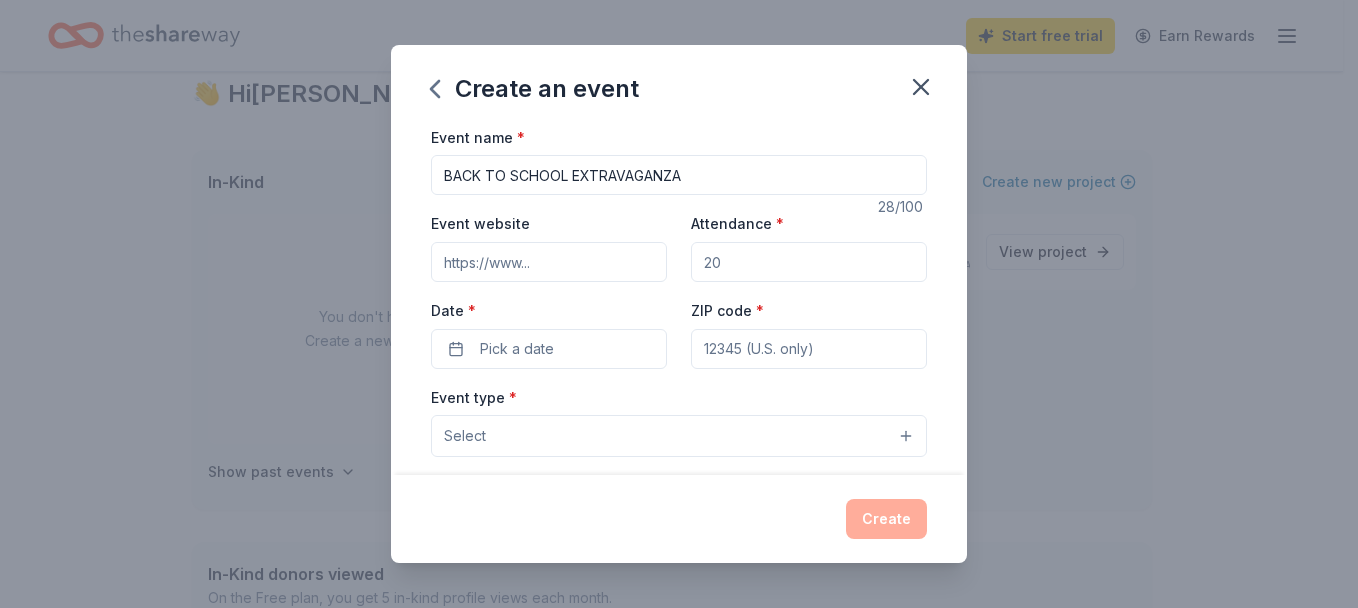 type on "BACK TO SCHOOL EXTRAVAGANZA" 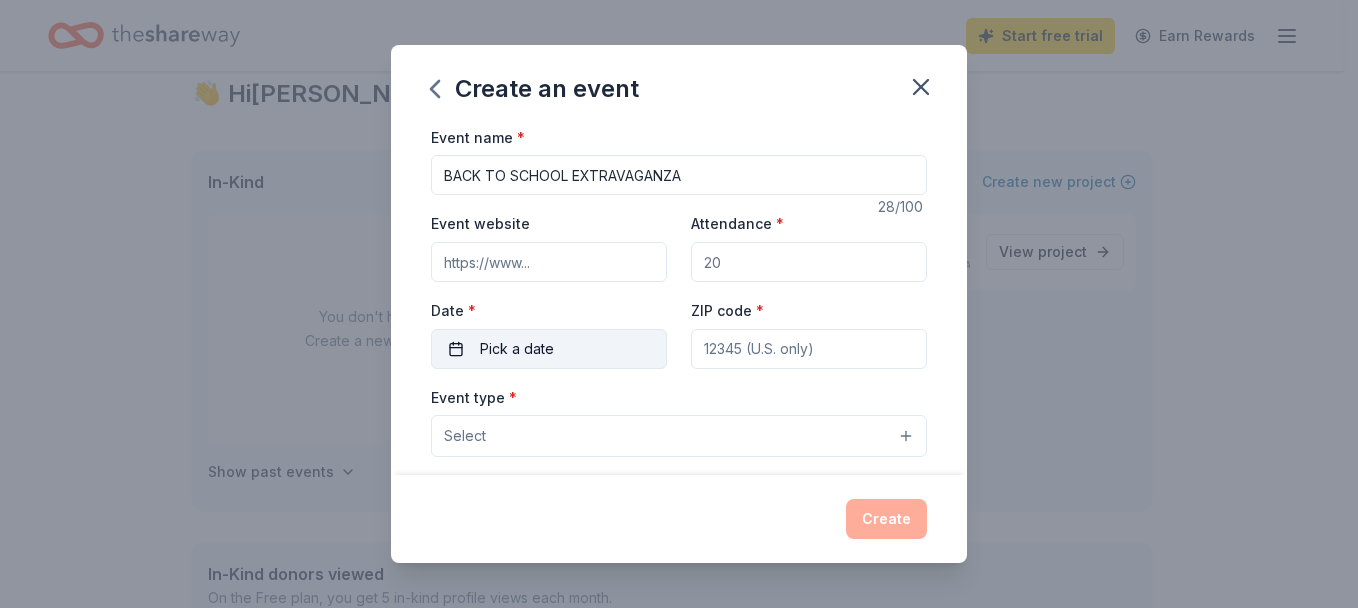 click on "Pick a date" at bounding box center (549, 349) 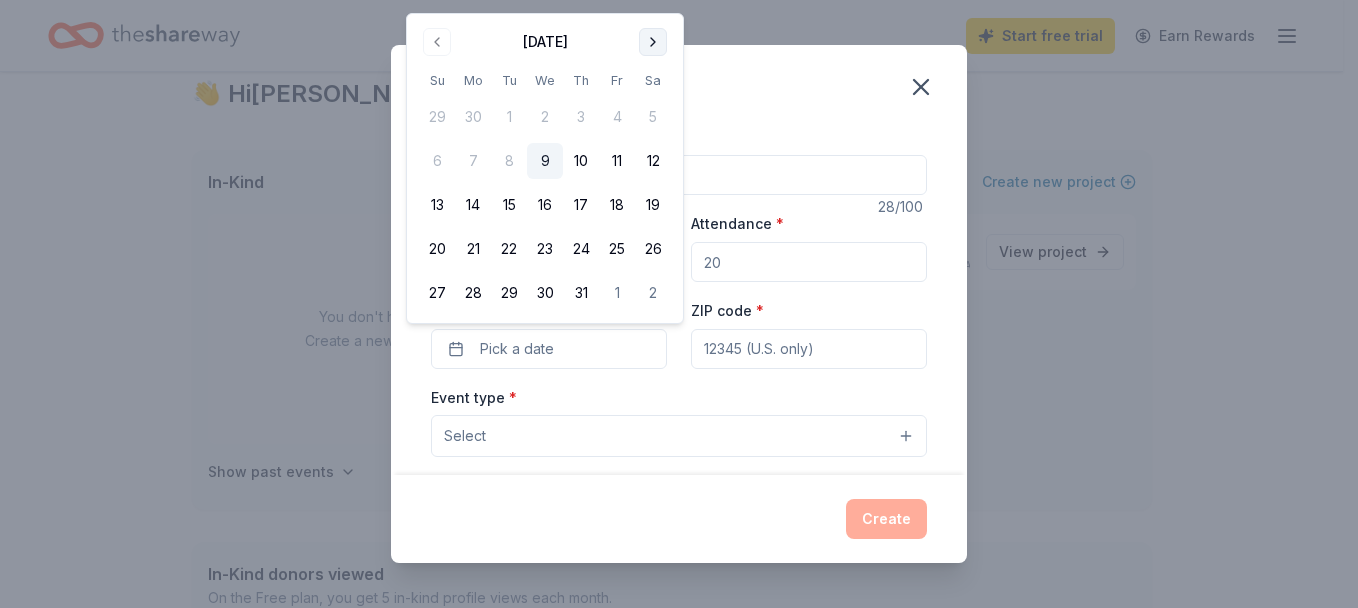 click at bounding box center [653, 42] 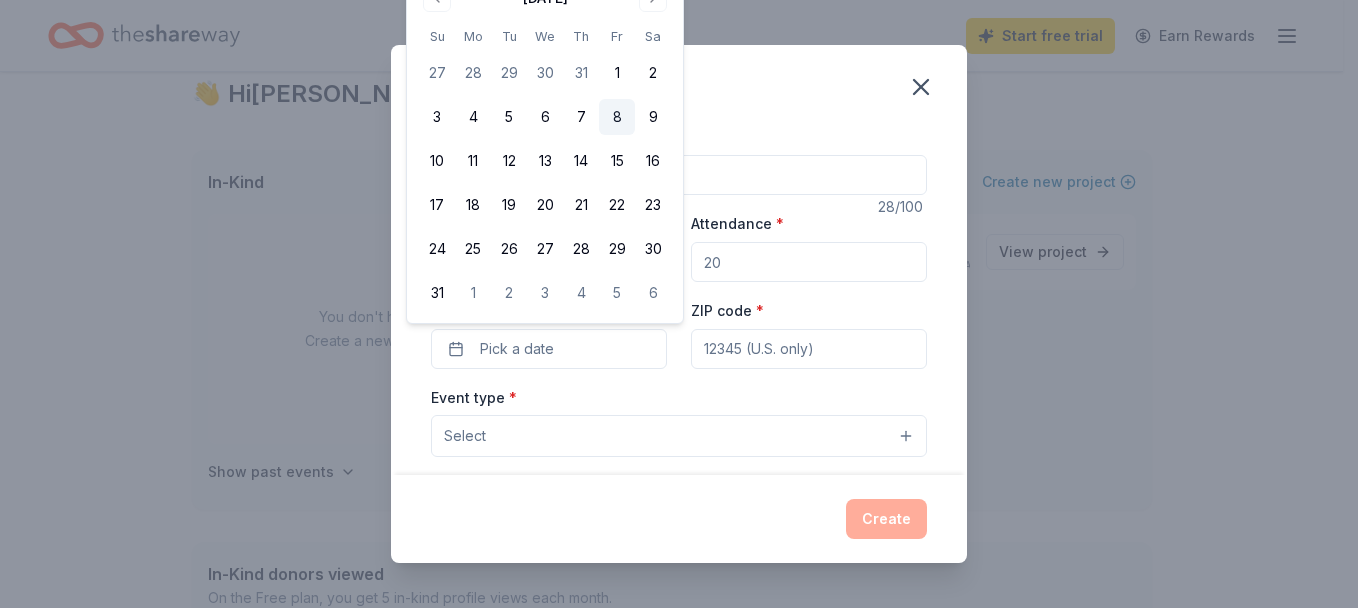 click on "8" at bounding box center [617, 117] 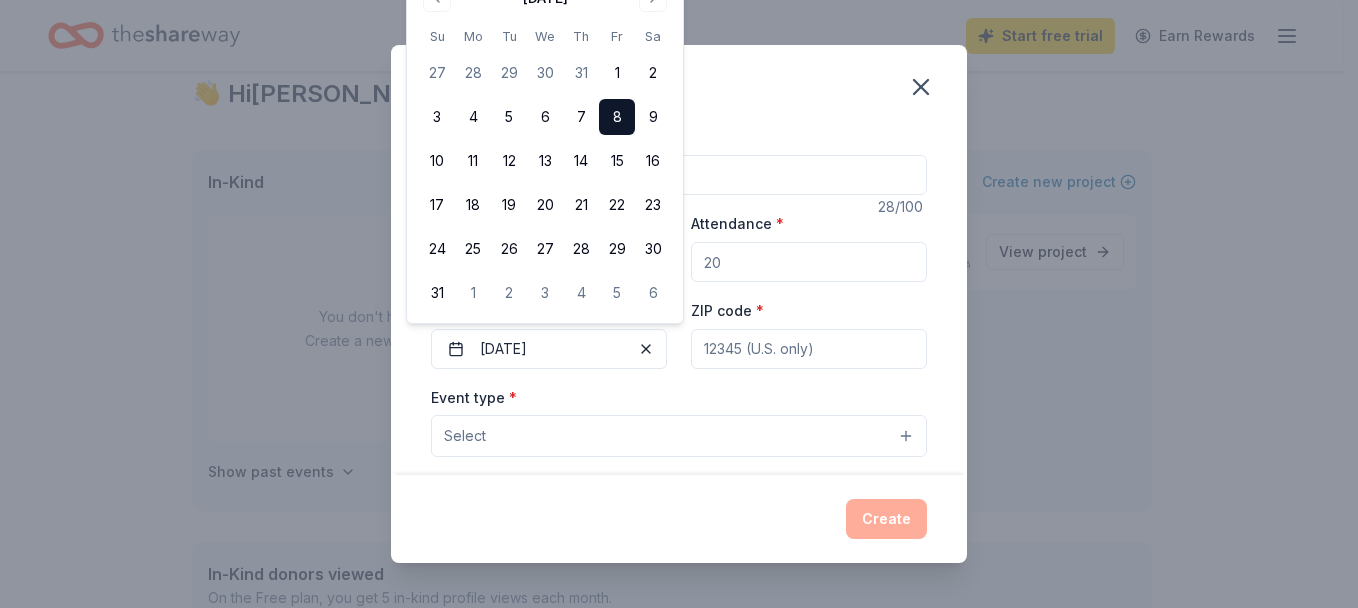 click on "Attendance *" at bounding box center (809, 262) 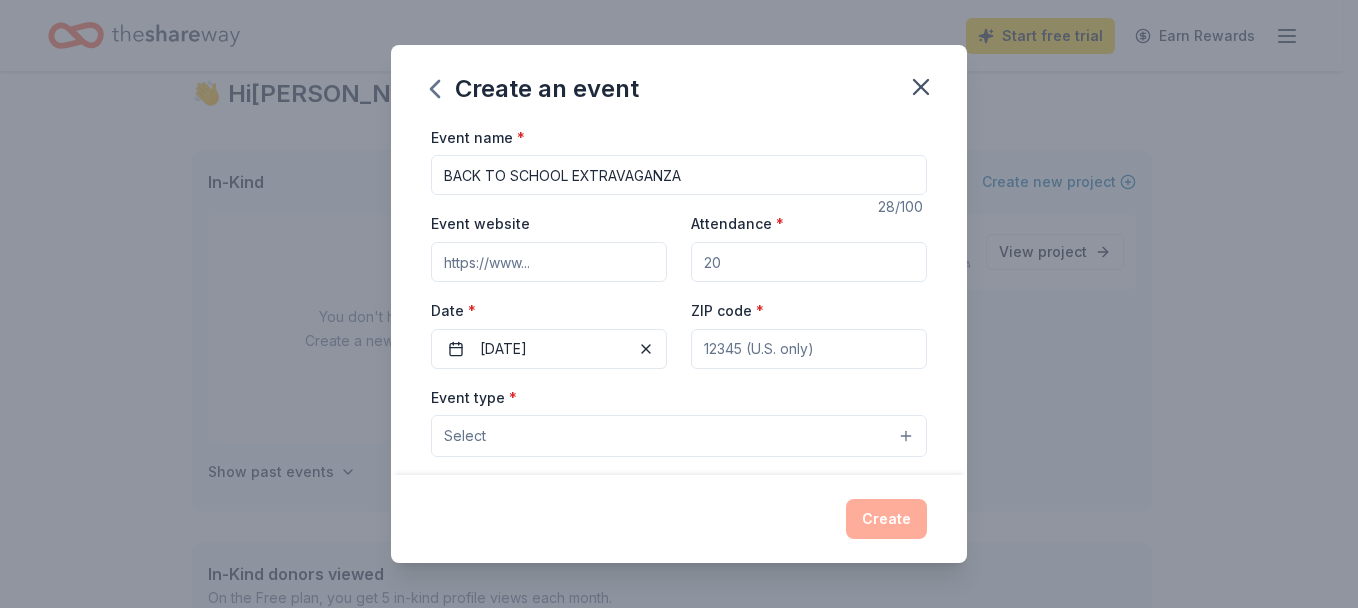 click on "Attendance *" at bounding box center [809, 262] 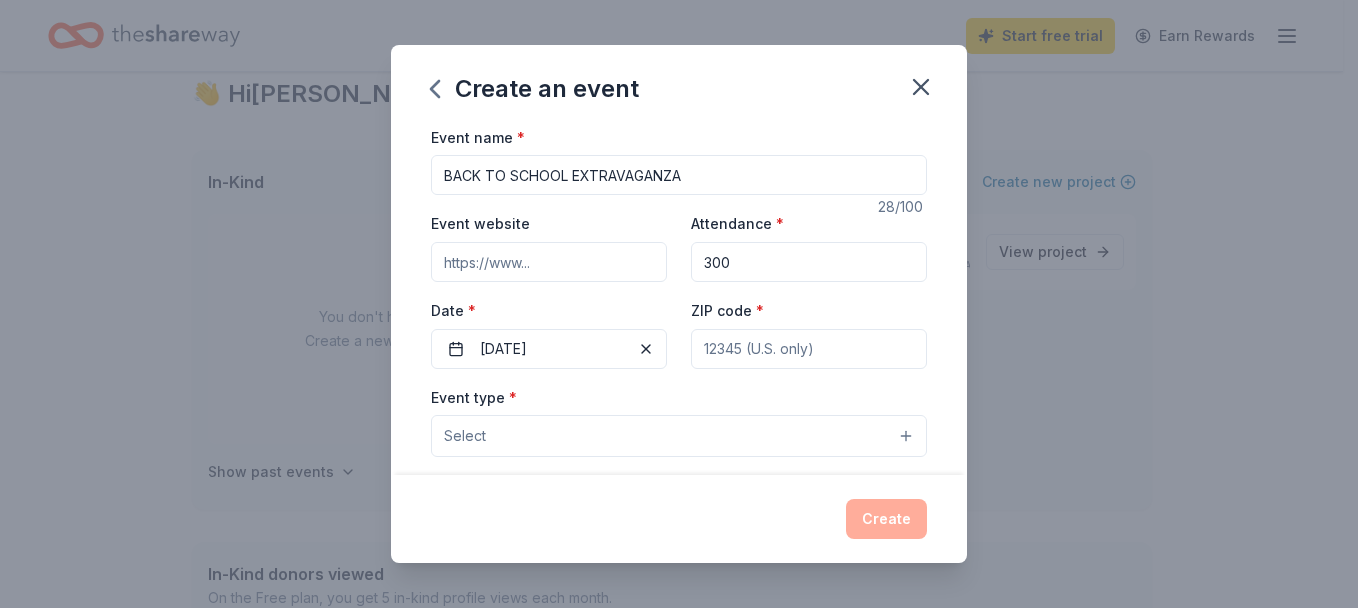 type on "300" 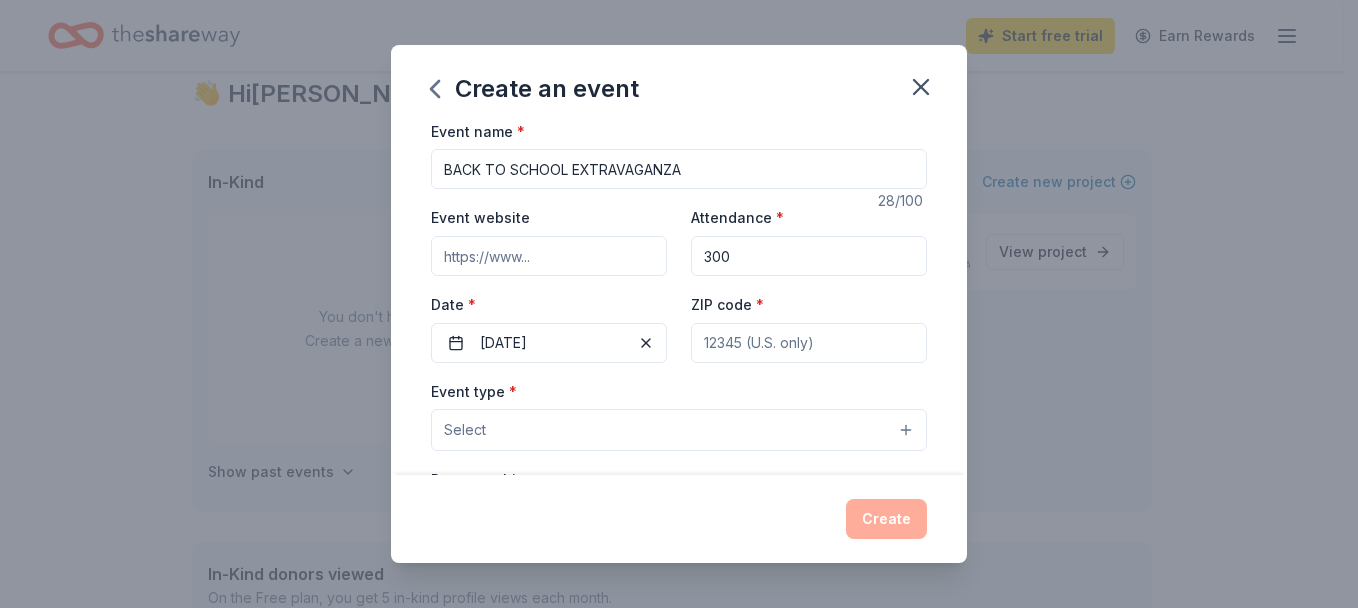 scroll, scrollTop: 0, scrollLeft: 0, axis: both 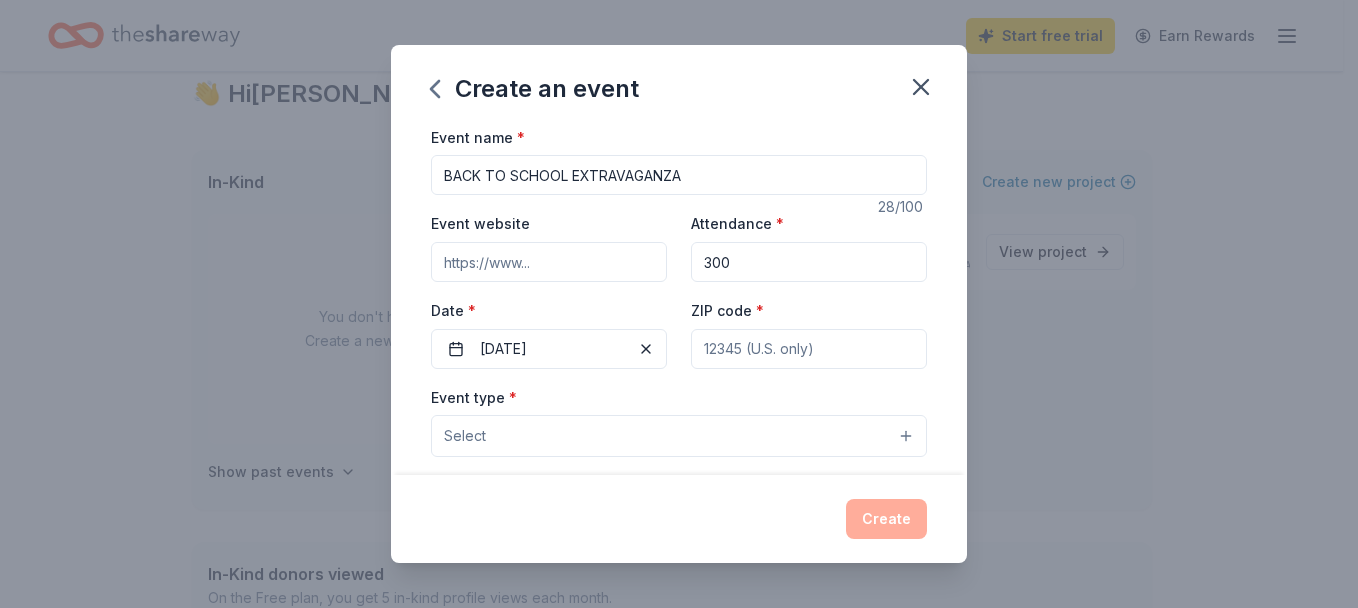 click on "ZIP code *" at bounding box center [809, 349] 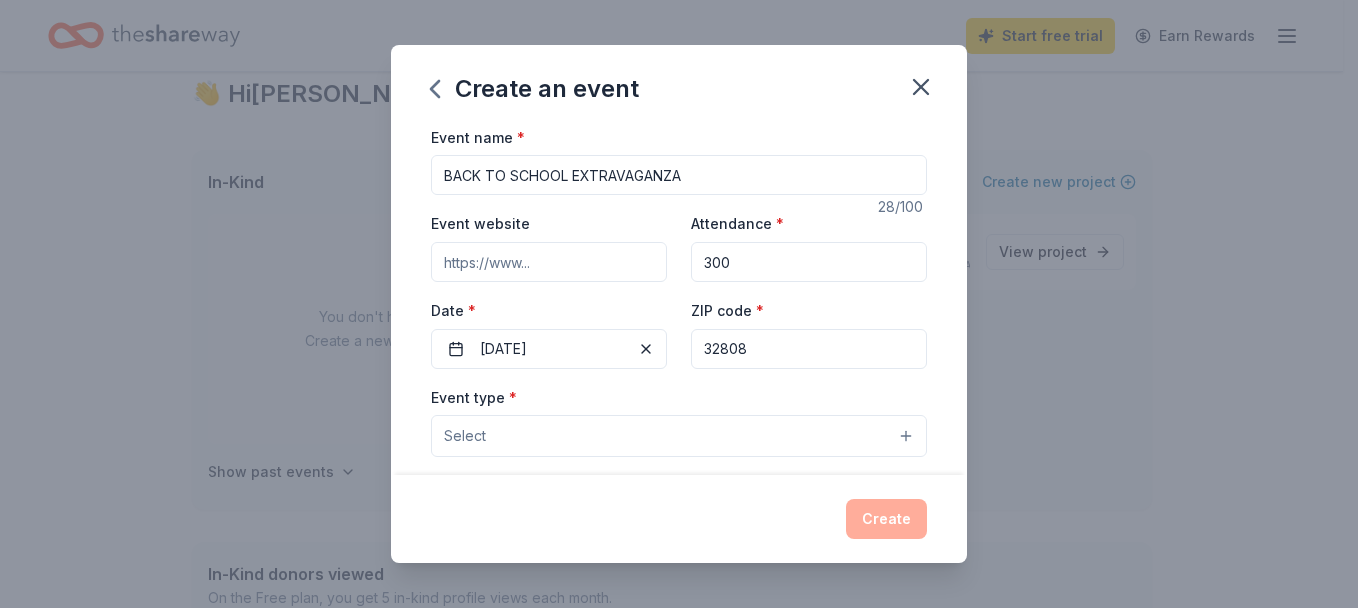 type on "32808" 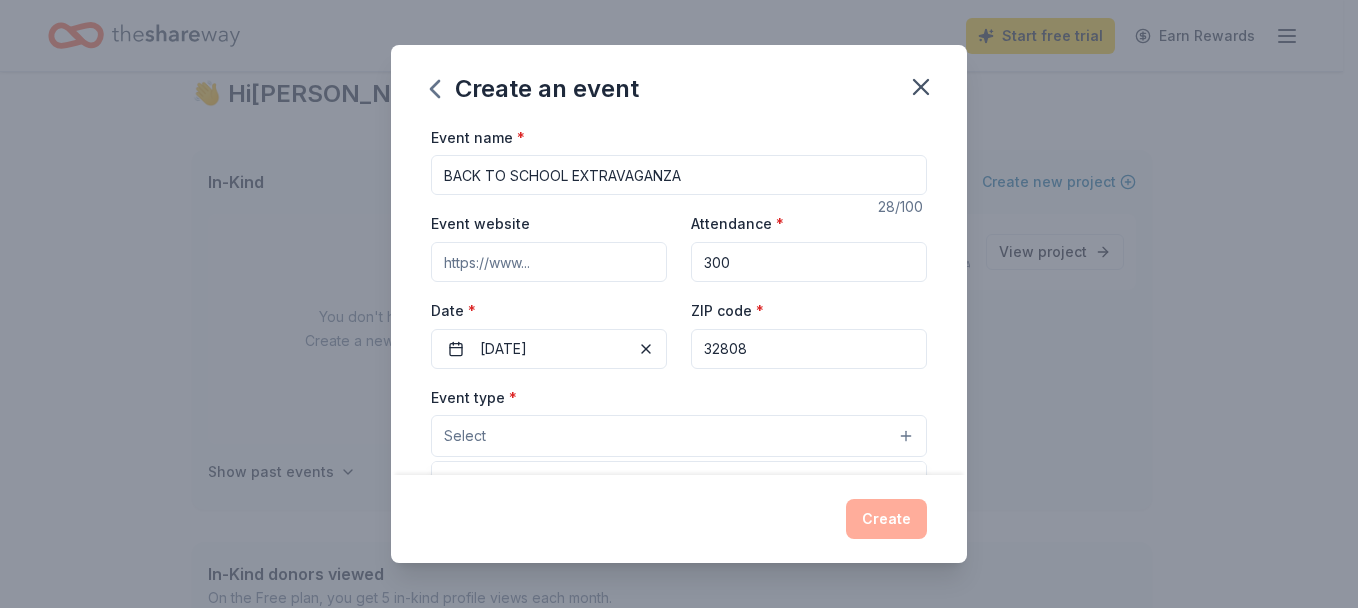 click on "Select" at bounding box center (679, 436) 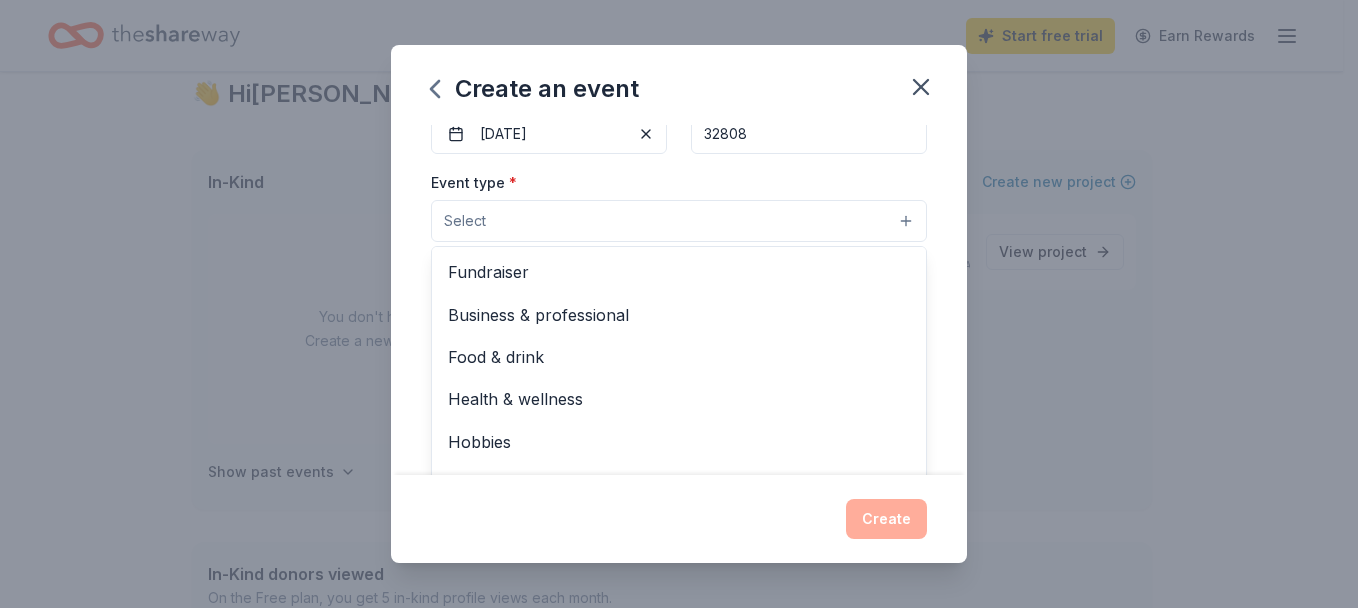 scroll, scrollTop: 221, scrollLeft: 0, axis: vertical 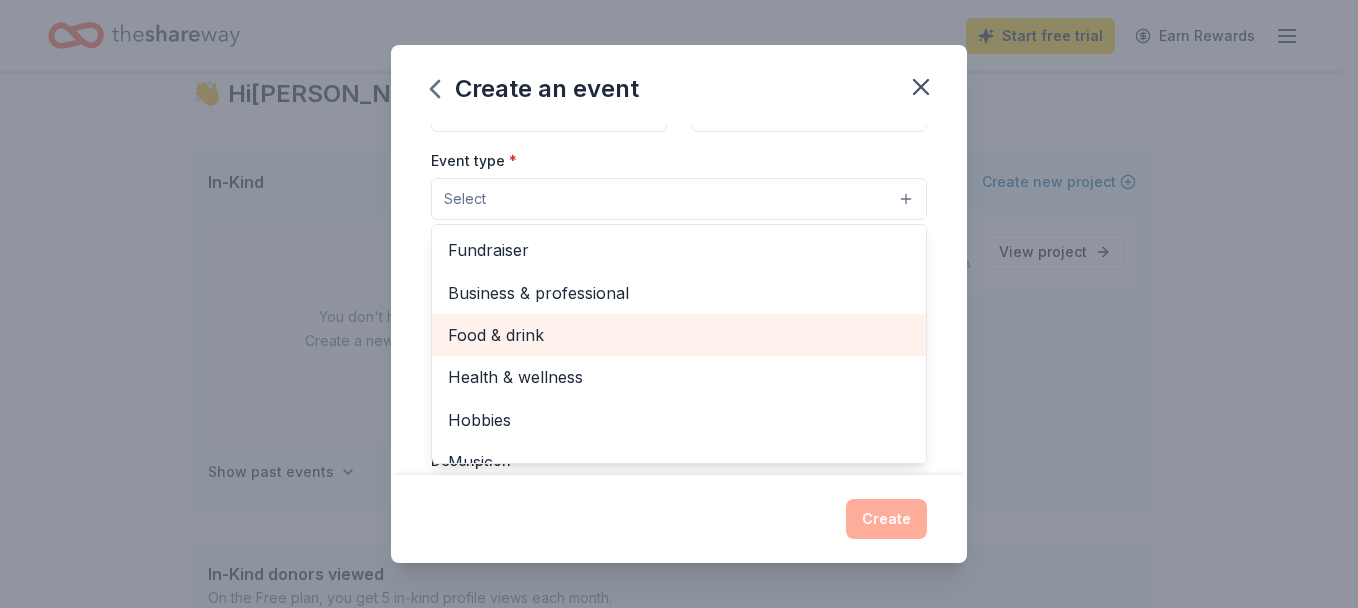 drag, startPoint x: 854, startPoint y: 437, endPoint x: 709, endPoint y: 238, distance: 246.22348 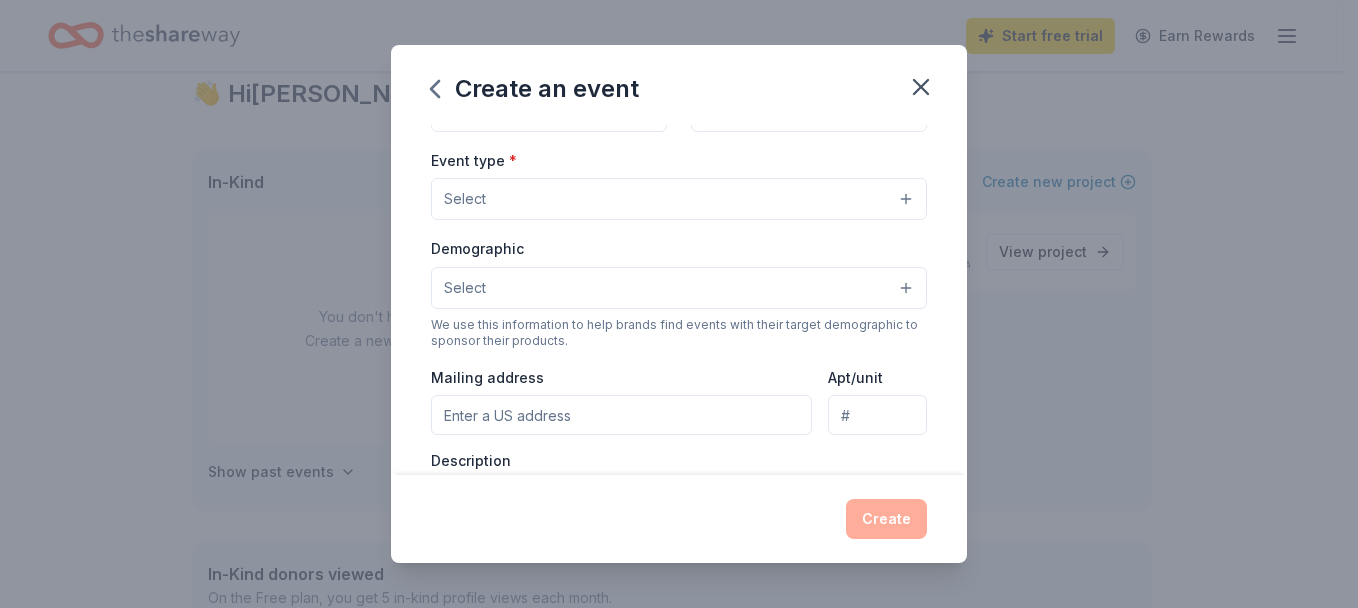 click on "Select" at bounding box center (679, 199) 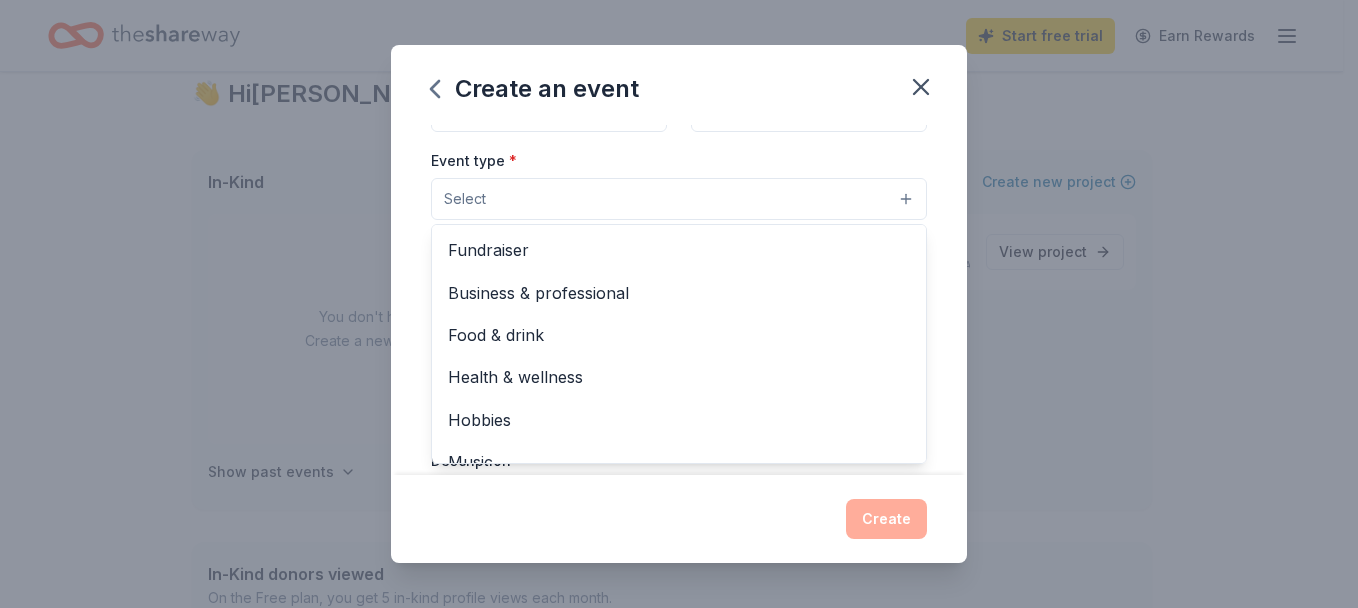 click on "Select" at bounding box center (679, 199) 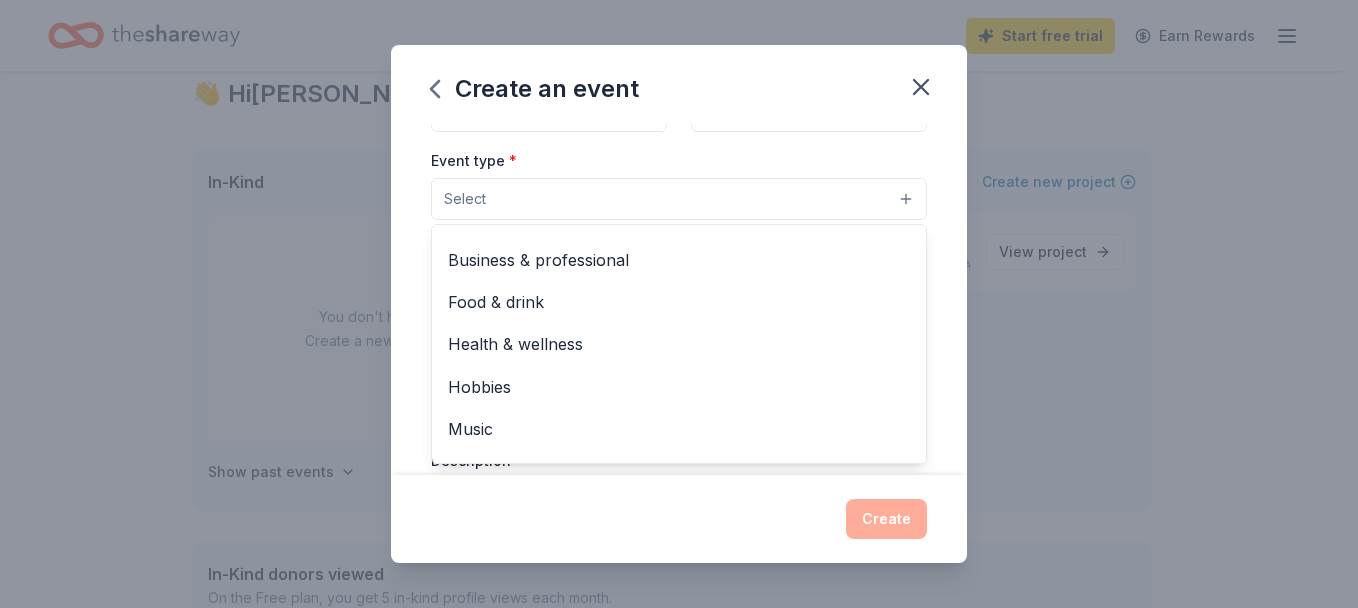scroll, scrollTop: 0, scrollLeft: 0, axis: both 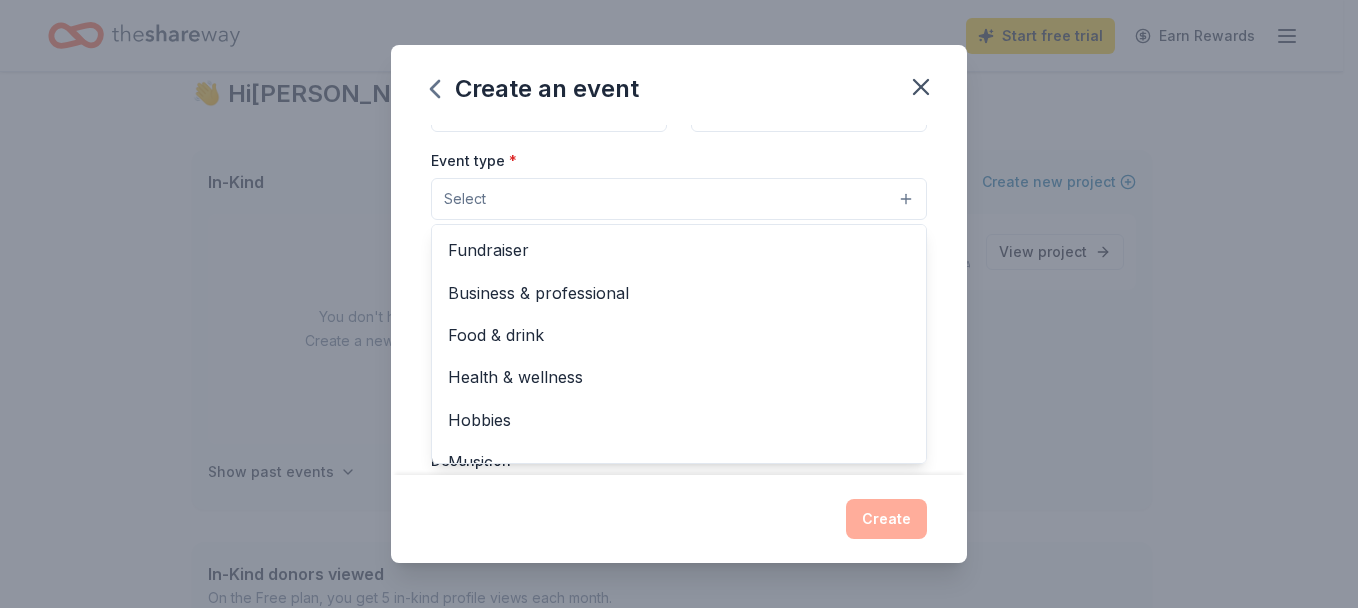 click on "Hobbies" at bounding box center (679, 420) 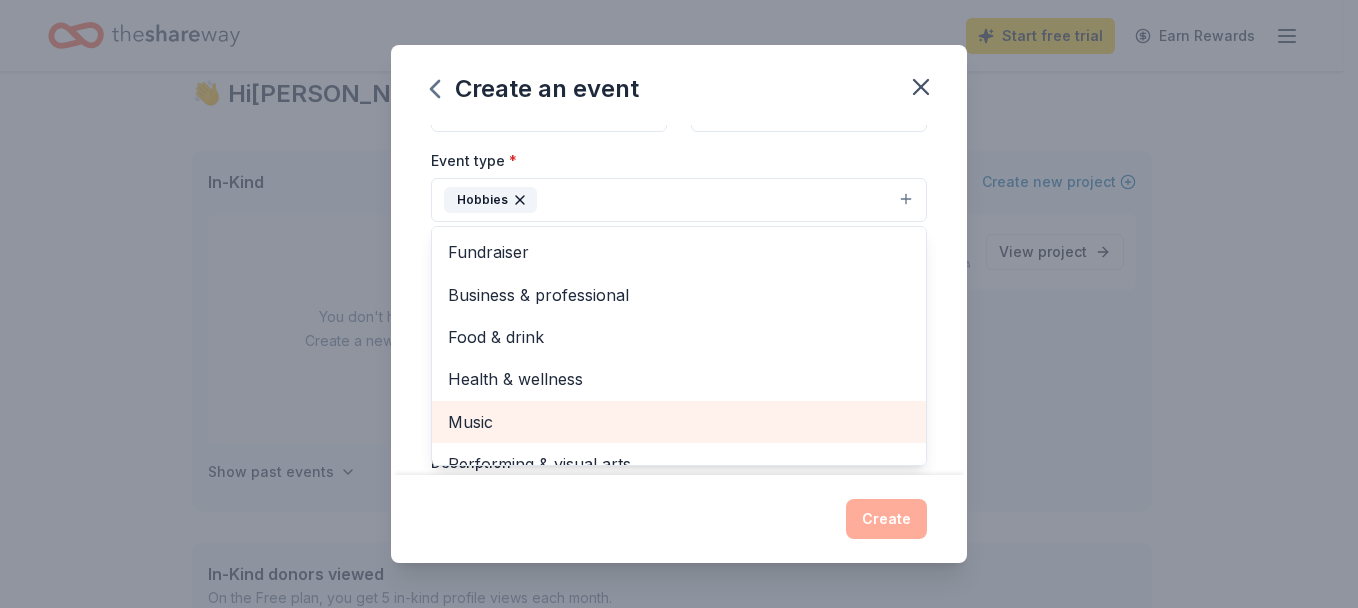 click on "Music" at bounding box center (679, 422) 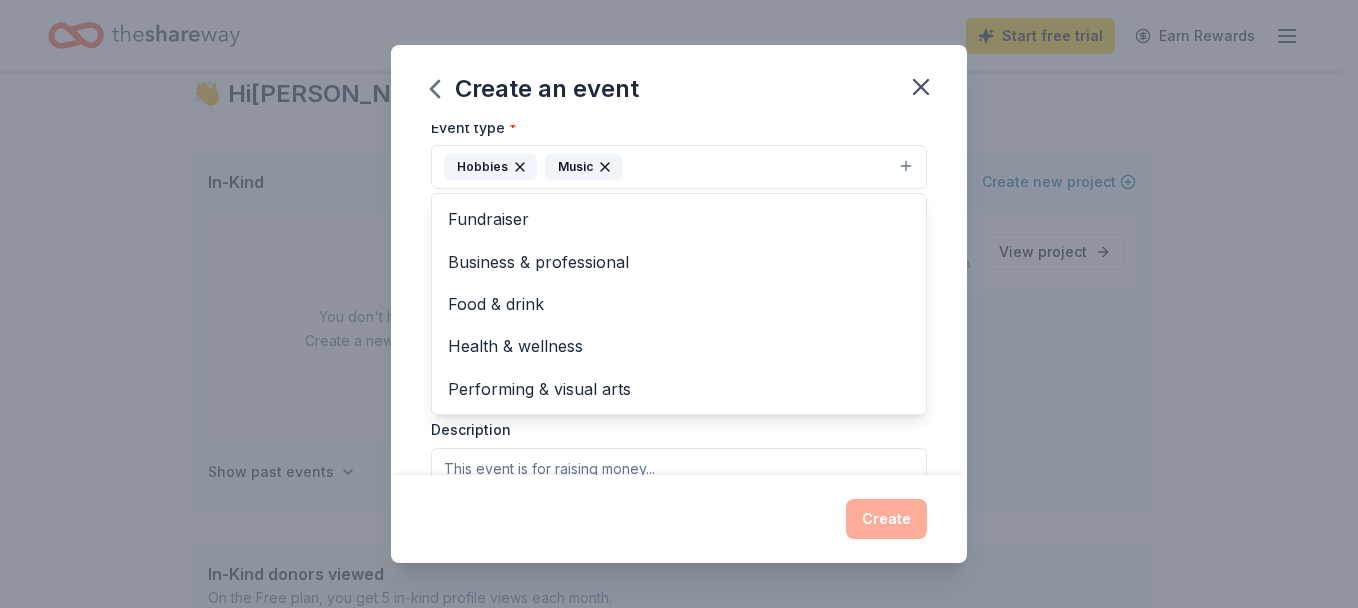 scroll, scrollTop: 265, scrollLeft: 0, axis: vertical 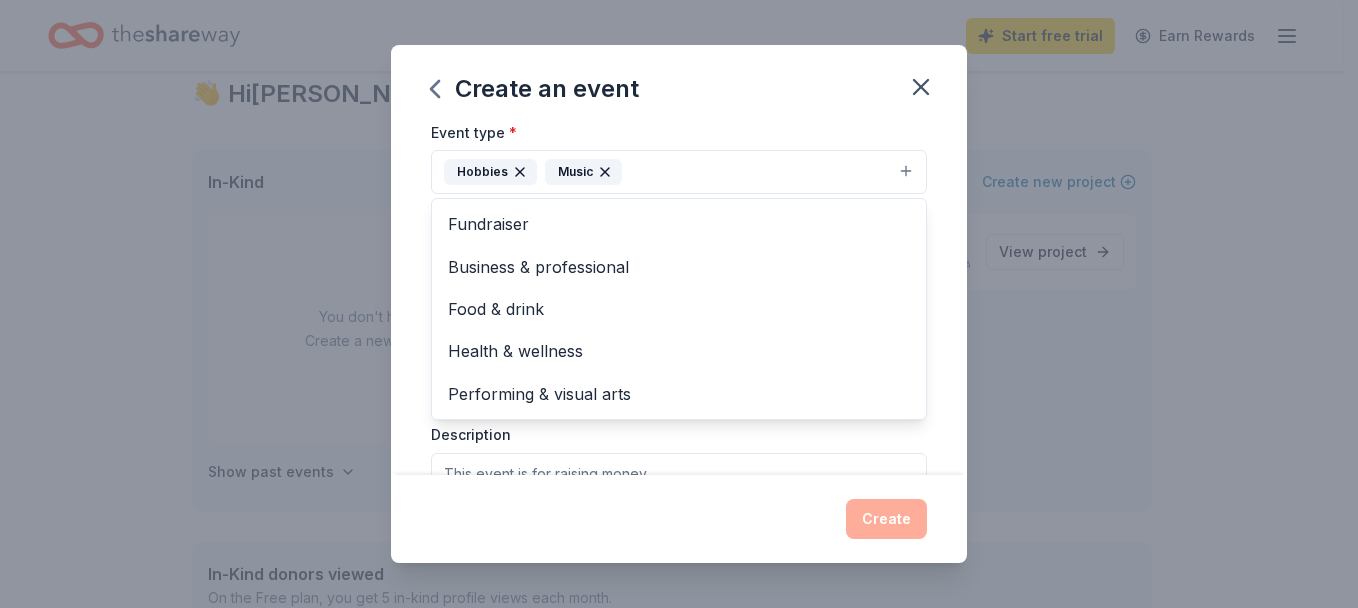 click on "Business & professional" at bounding box center (679, 267) 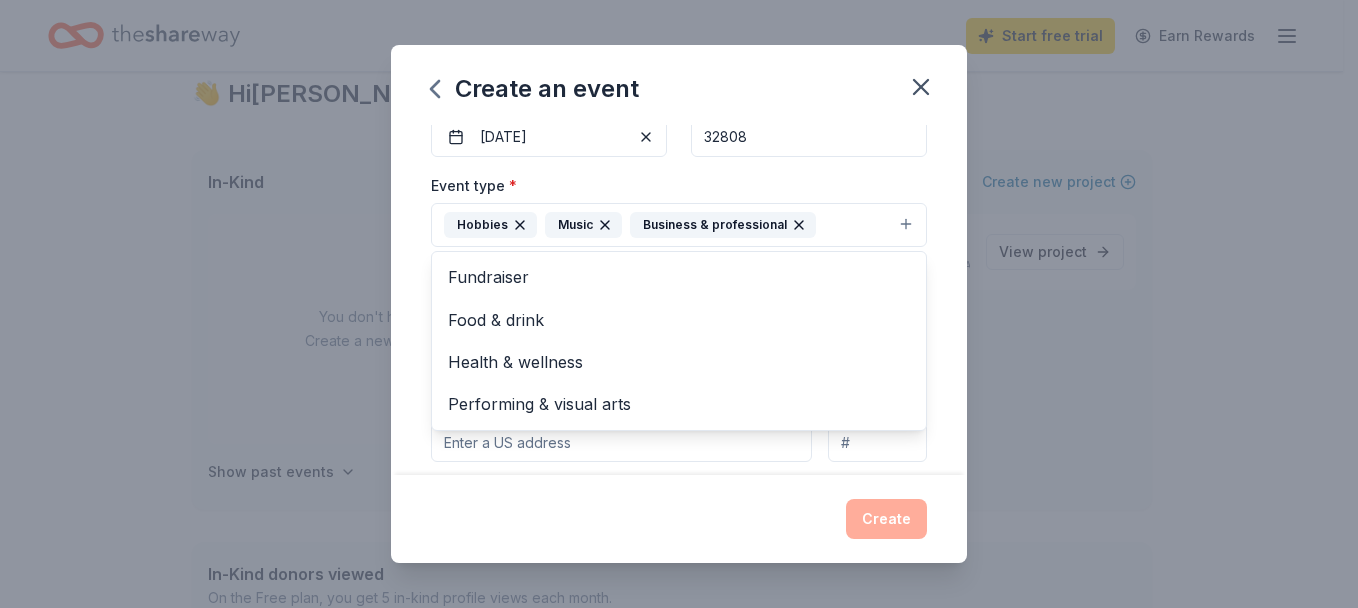 scroll, scrollTop: 209, scrollLeft: 0, axis: vertical 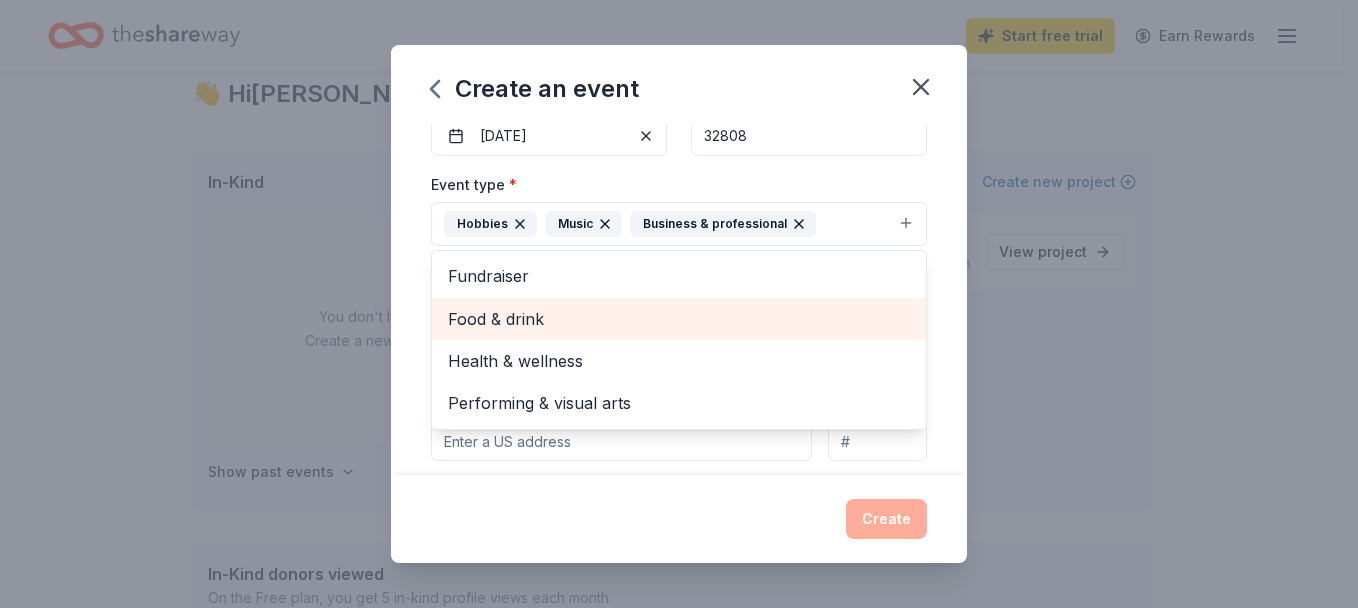 click on "Food & drink" at bounding box center [679, 319] 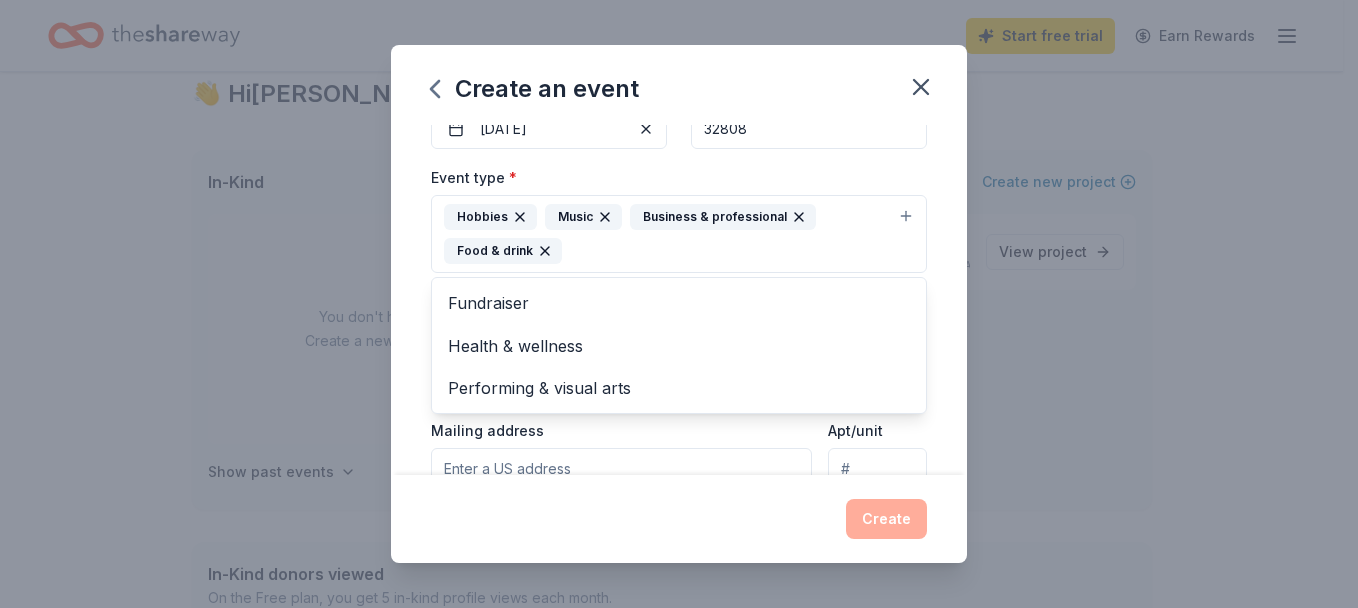 scroll, scrollTop: 221, scrollLeft: 0, axis: vertical 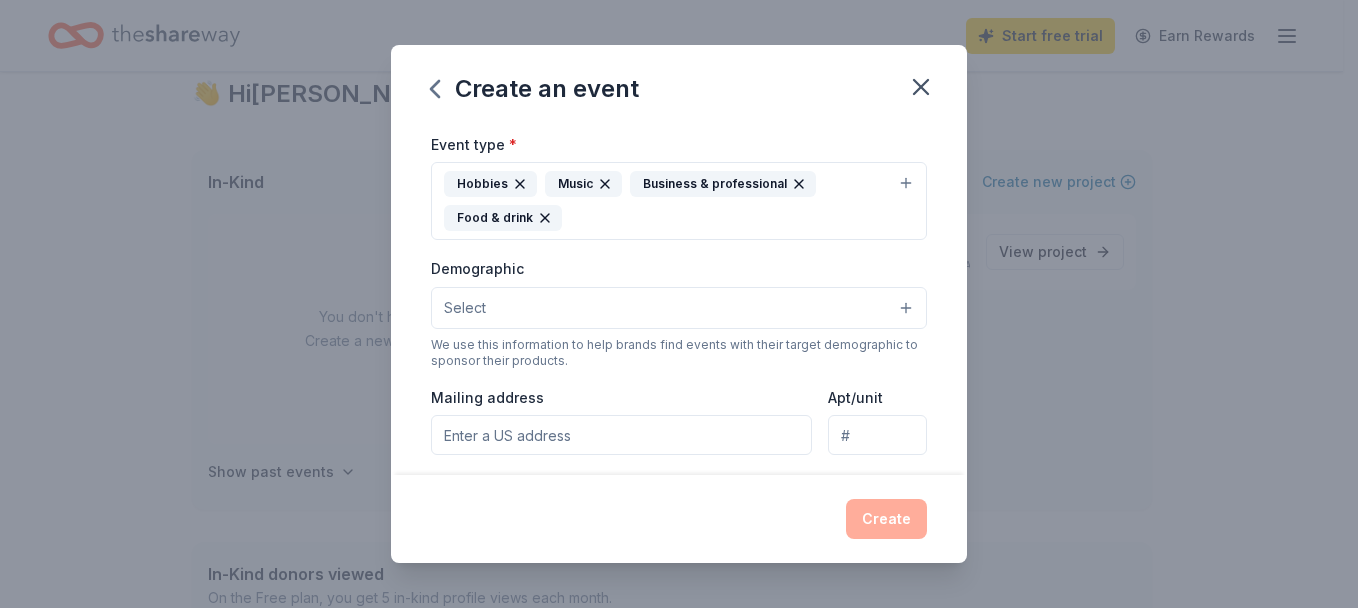 click on "Select" at bounding box center (679, 308) 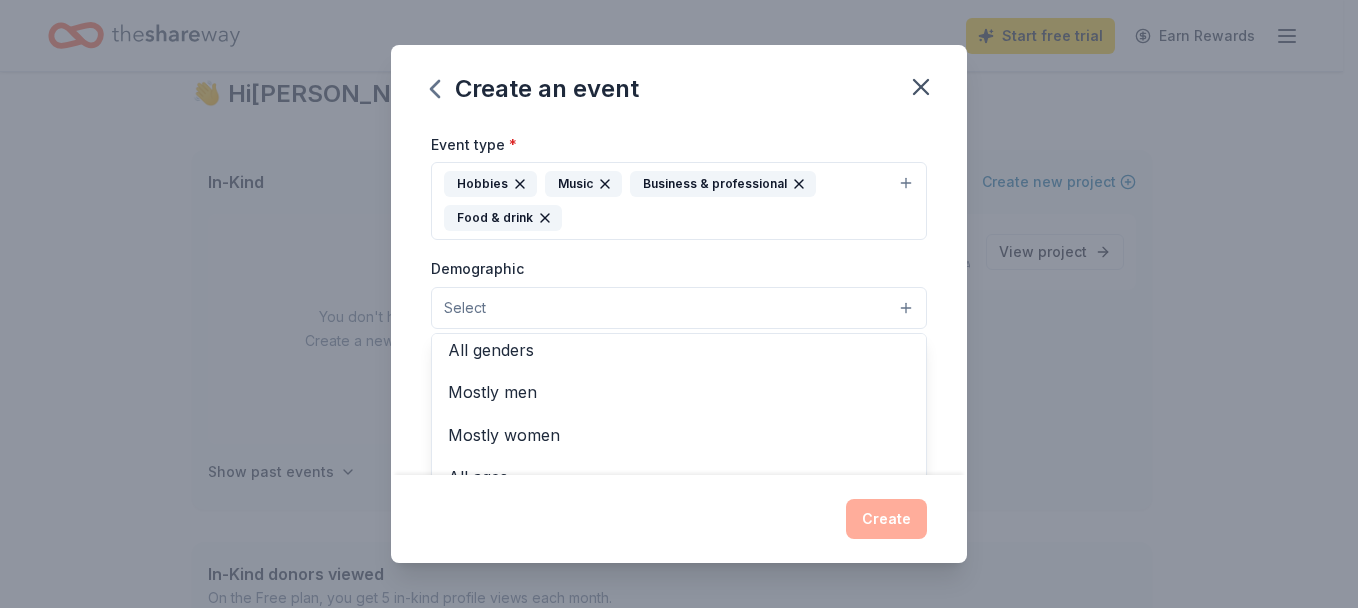 scroll, scrollTop: 0, scrollLeft: 0, axis: both 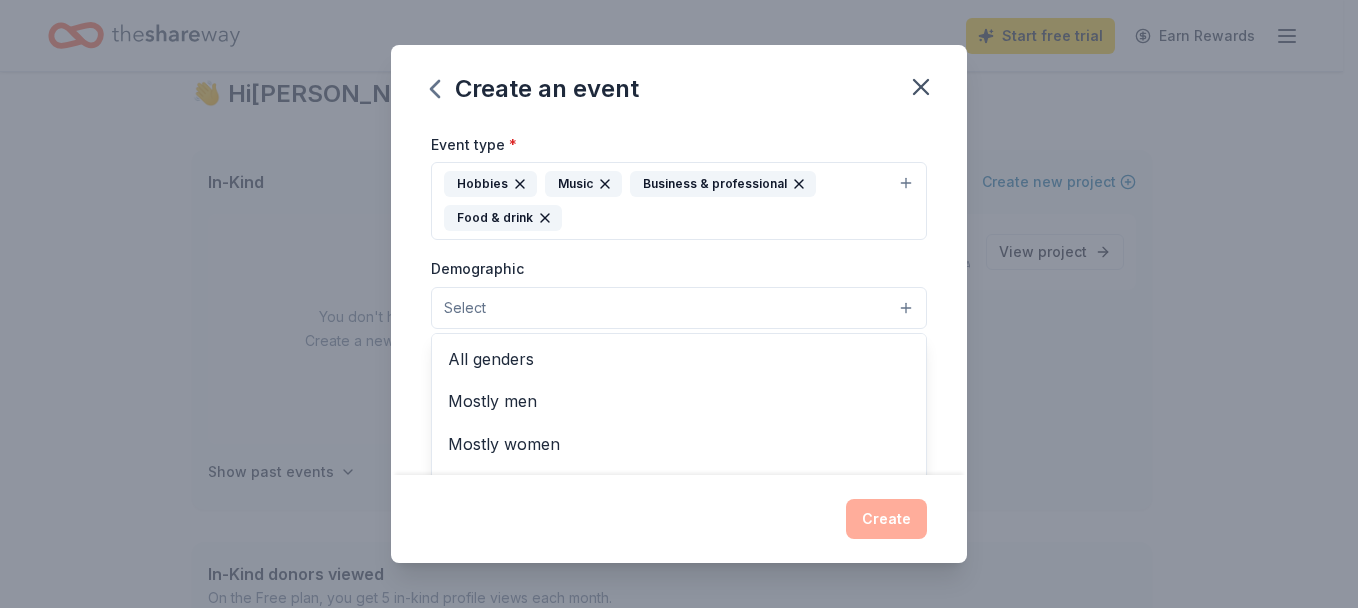 click on "All genders" at bounding box center (679, 359) 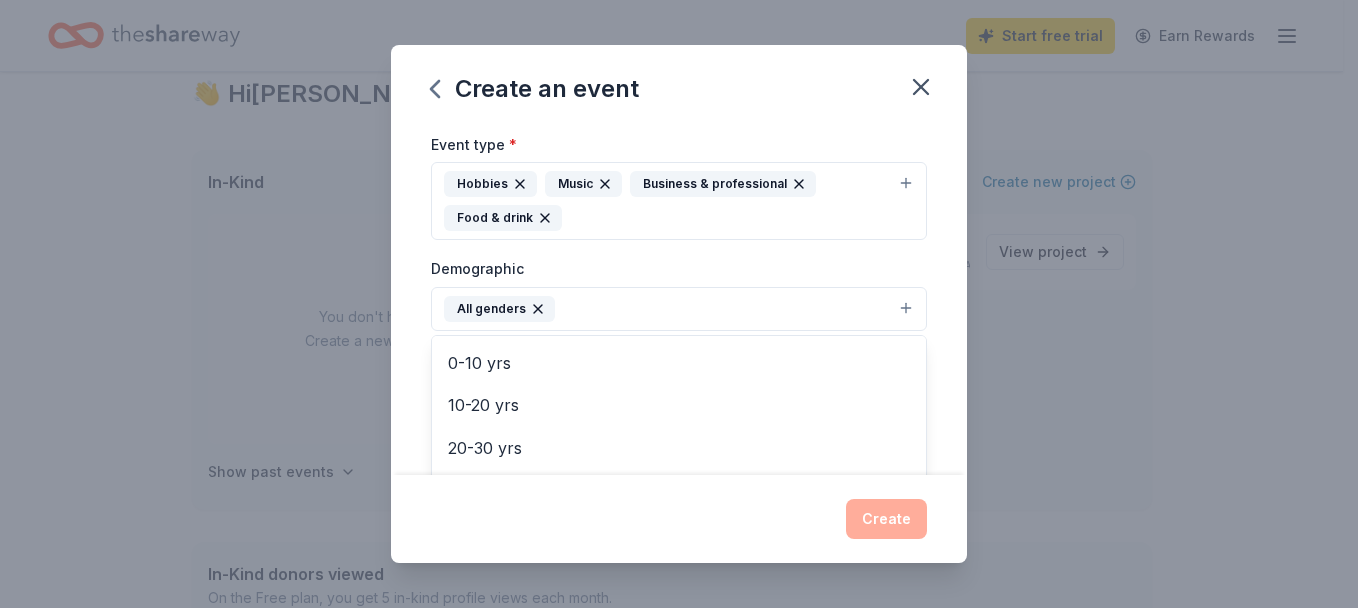 scroll, scrollTop: 105, scrollLeft: 0, axis: vertical 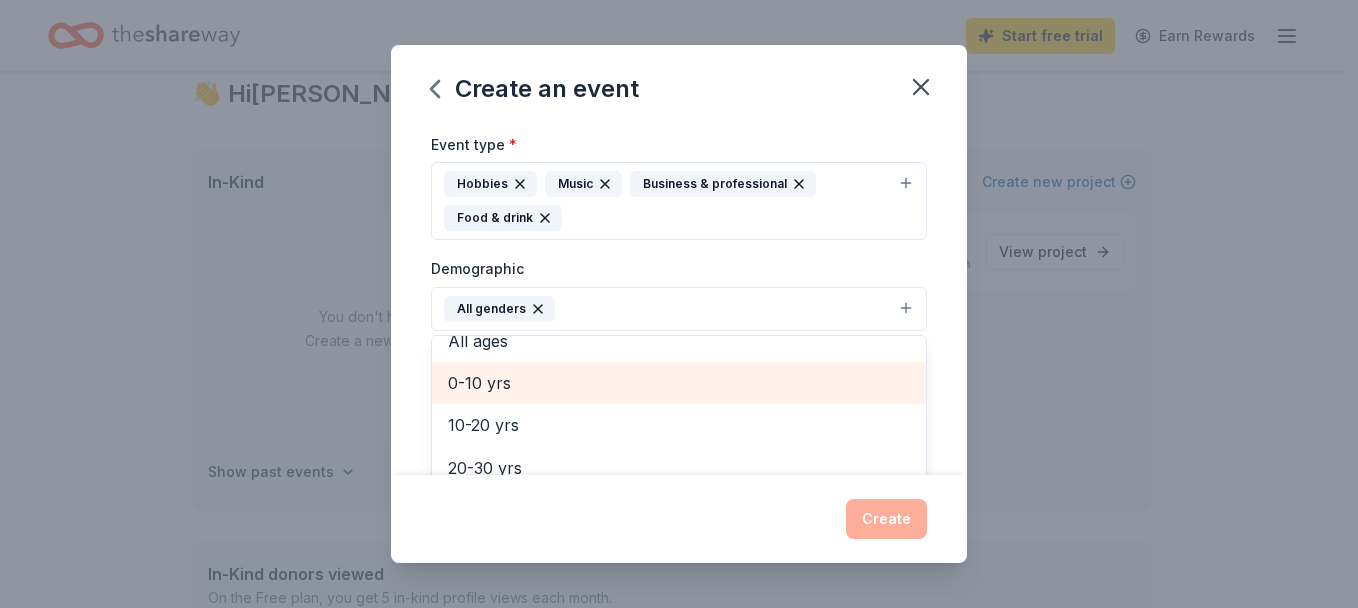 click on "0-10 yrs" at bounding box center [679, 383] 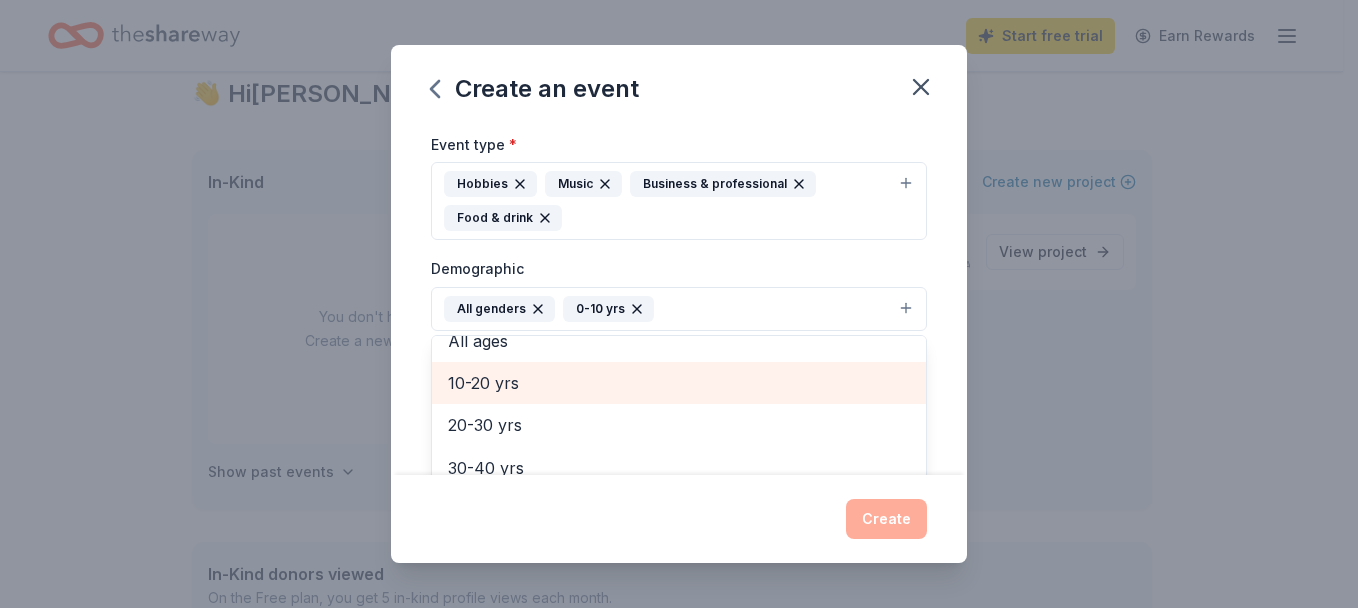 click on "10-20 yrs" at bounding box center (679, 383) 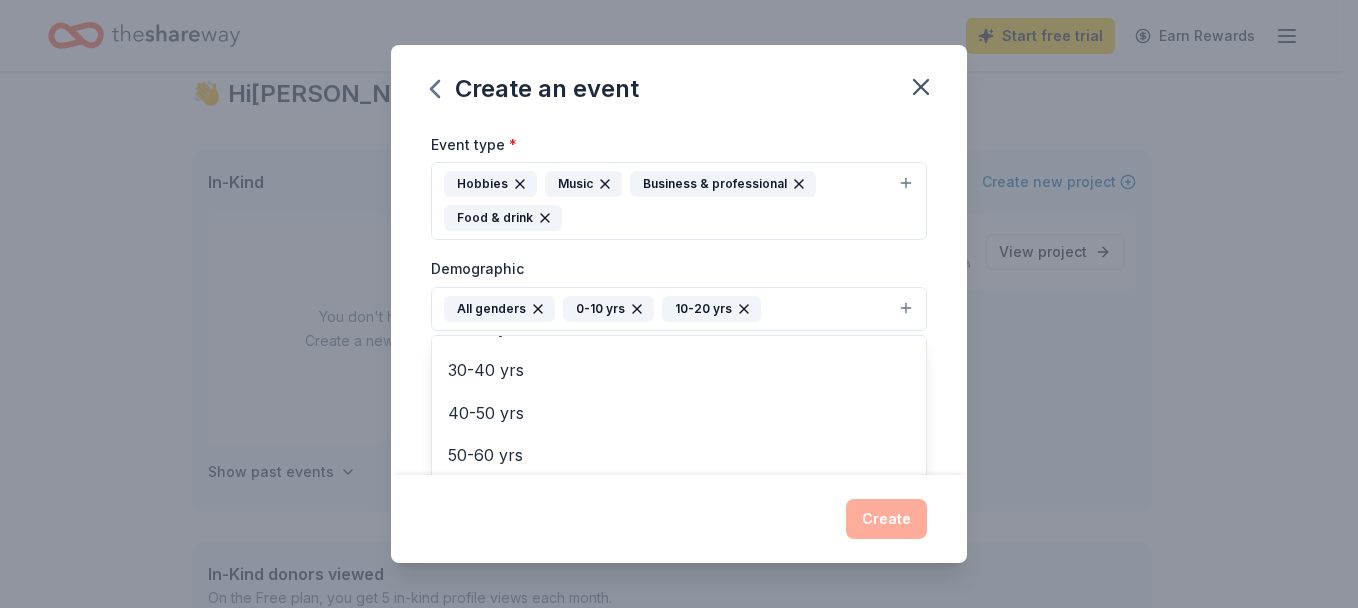 scroll, scrollTop: 194, scrollLeft: 0, axis: vertical 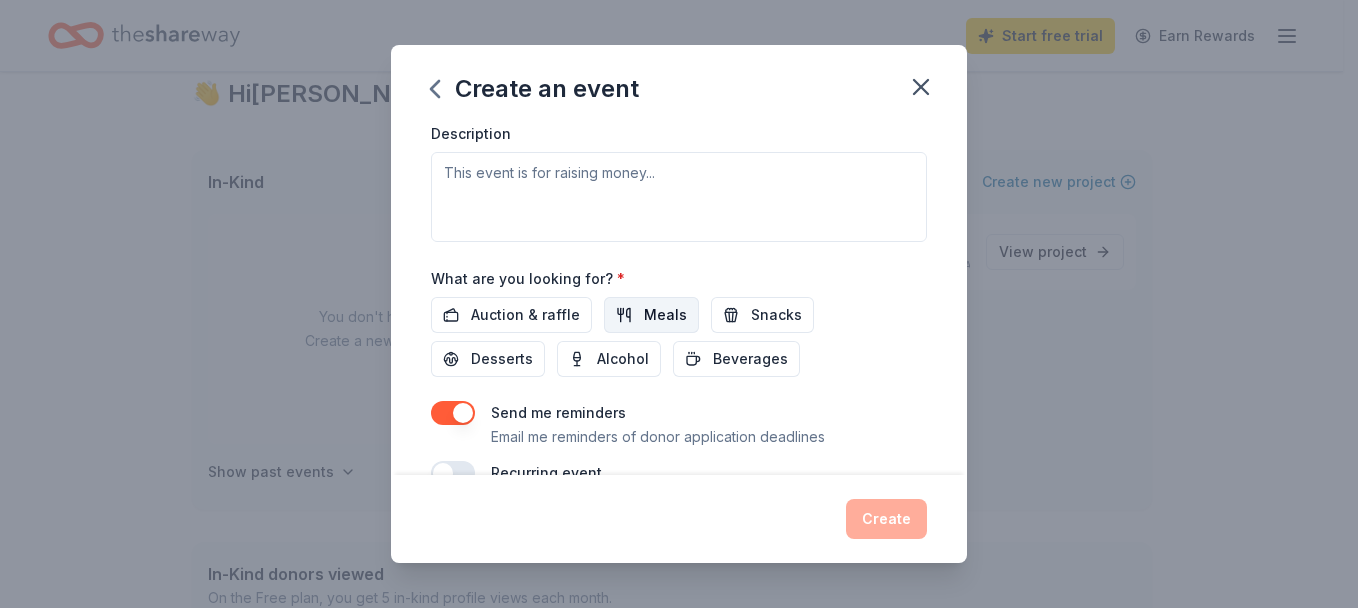 click on "Meals" at bounding box center [665, 315] 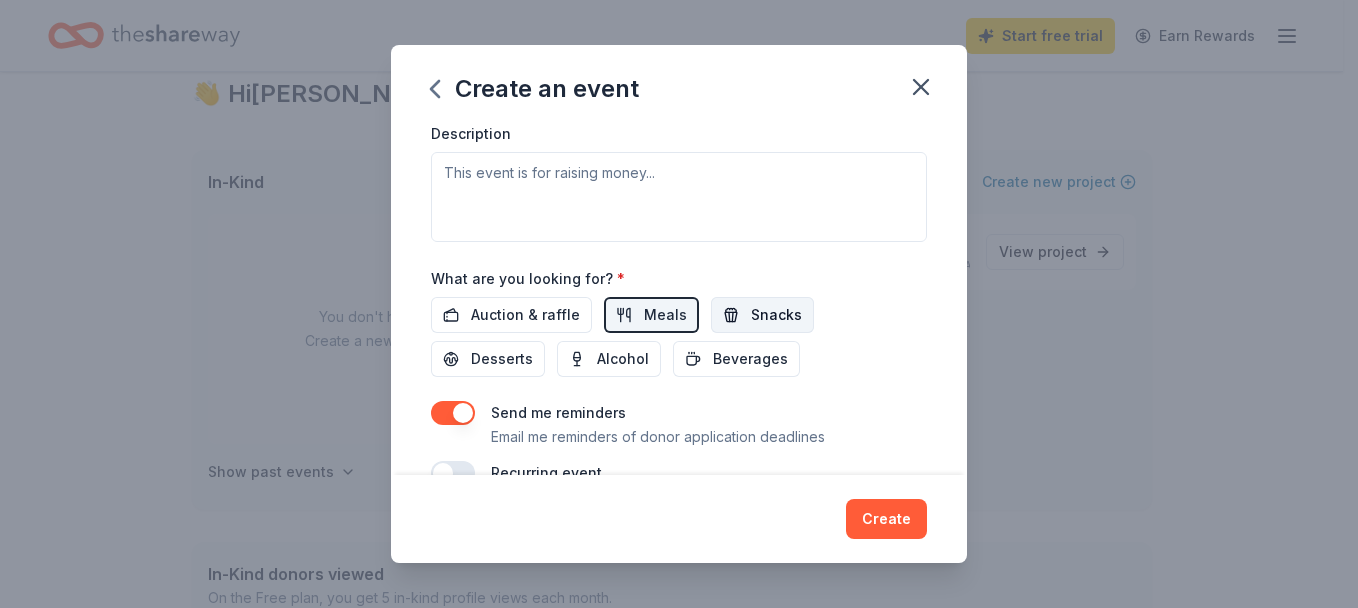 click on "Snacks" at bounding box center (776, 315) 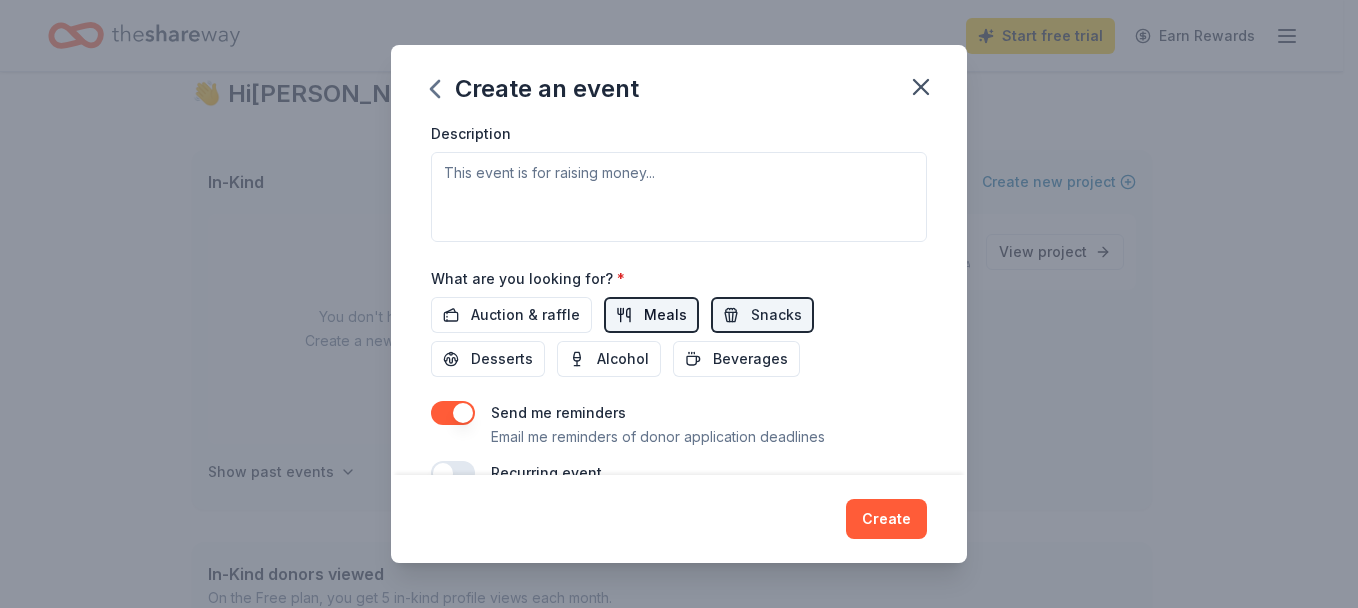 click on "Meals" at bounding box center (651, 315) 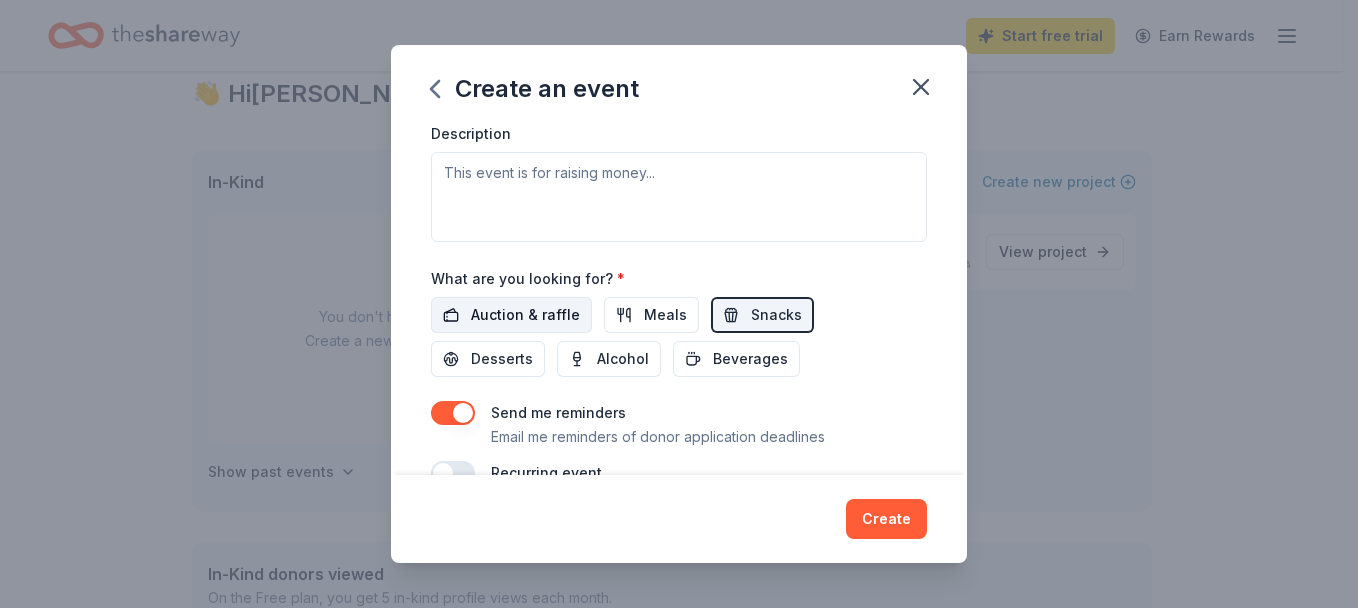 click on "Auction & raffle" at bounding box center [525, 315] 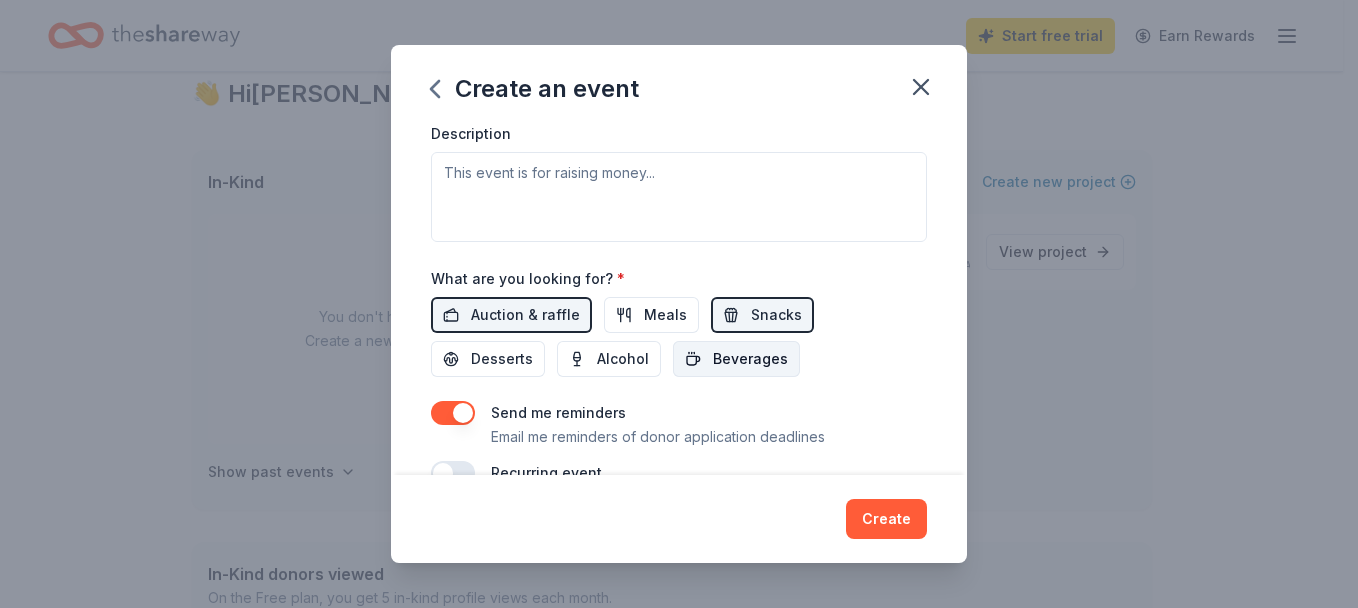 click on "Beverages" at bounding box center [750, 359] 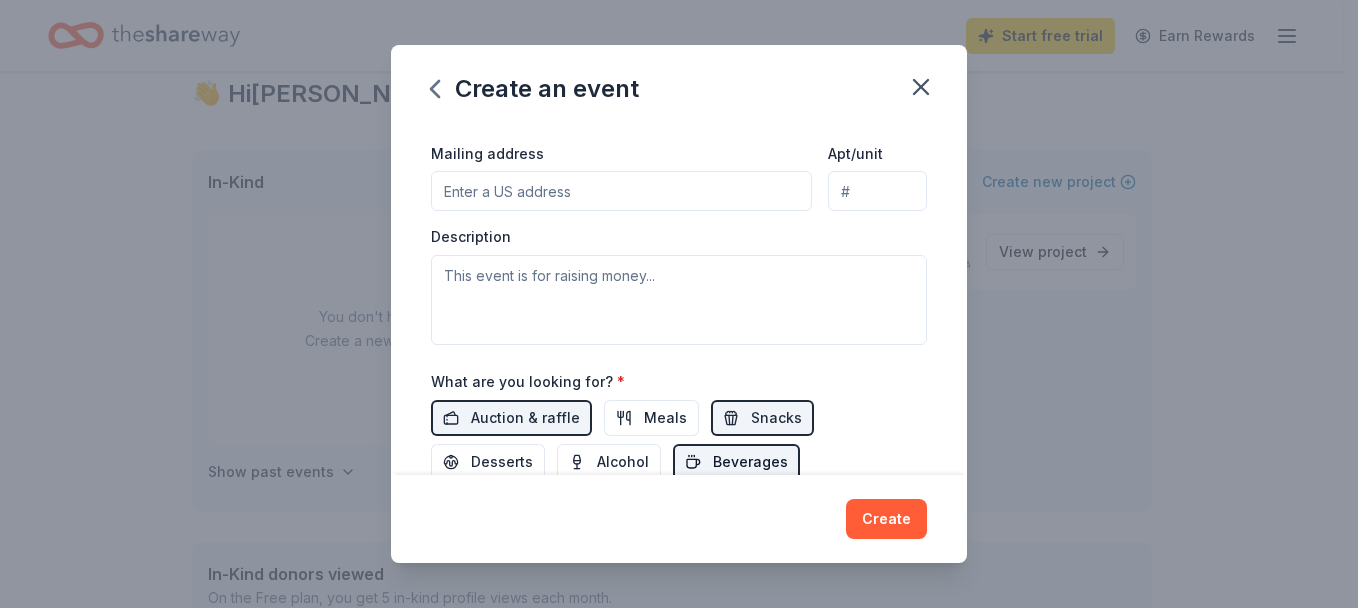 scroll, scrollTop: 495, scrollLeft: 0, axis: vertical 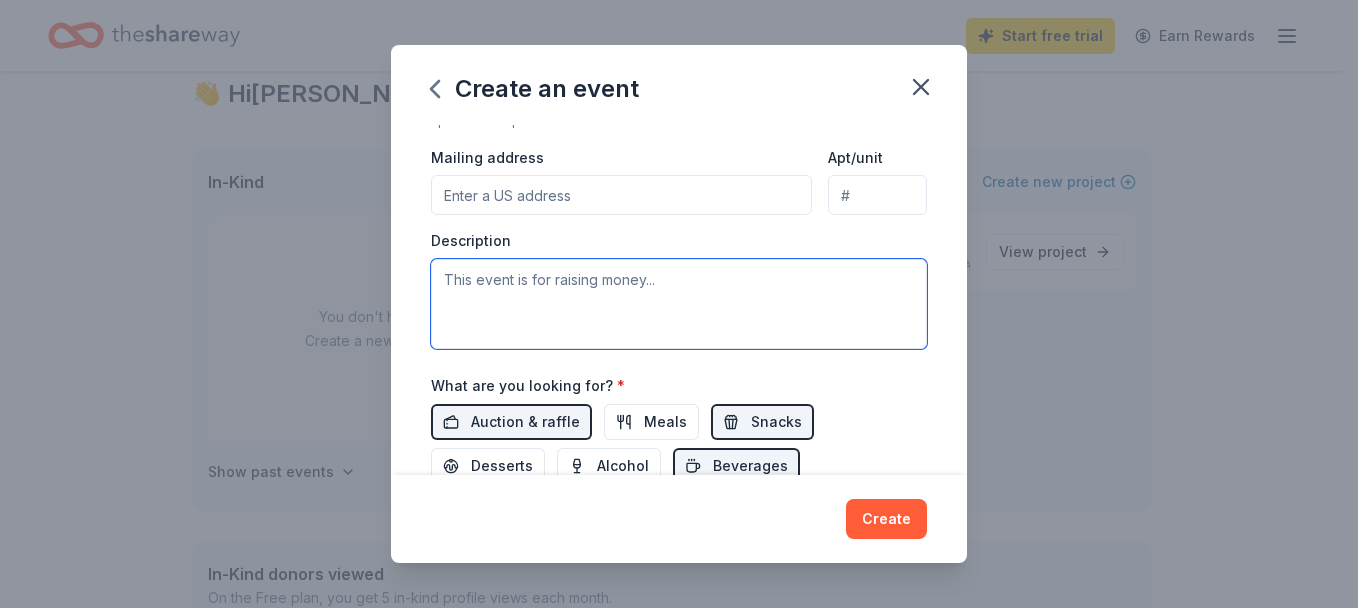 click at bounding box center (679, 304) 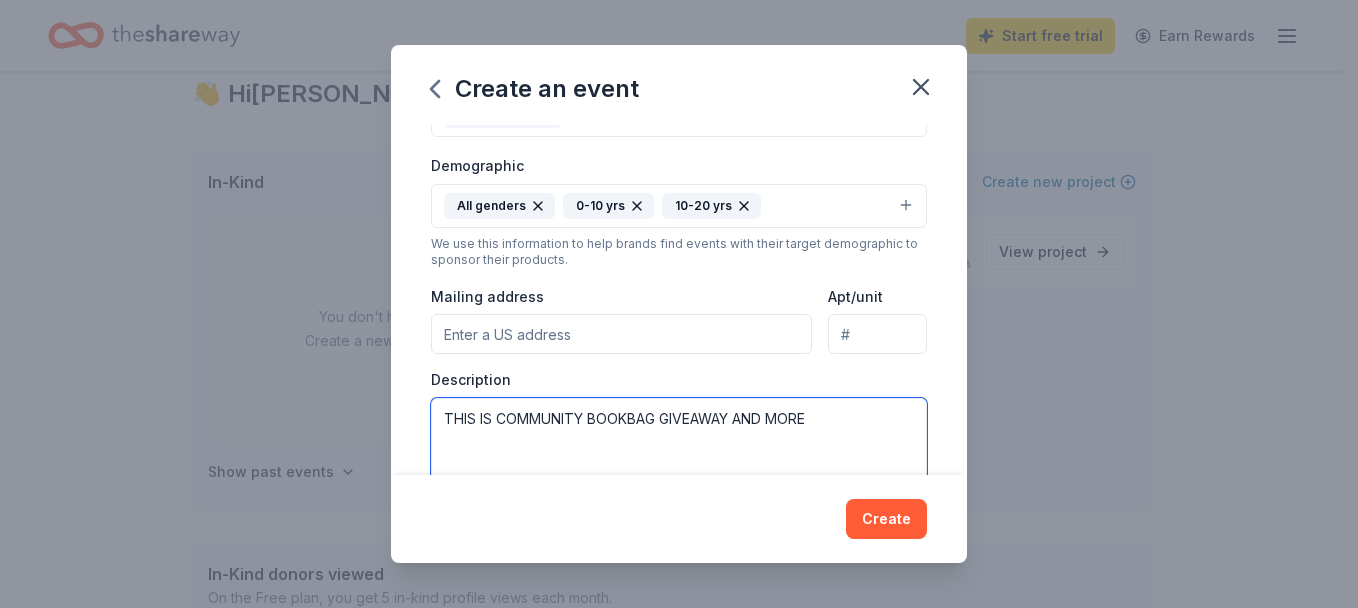 scroll, scrollTop: 367, scrollLeft: 0, axis: vertical 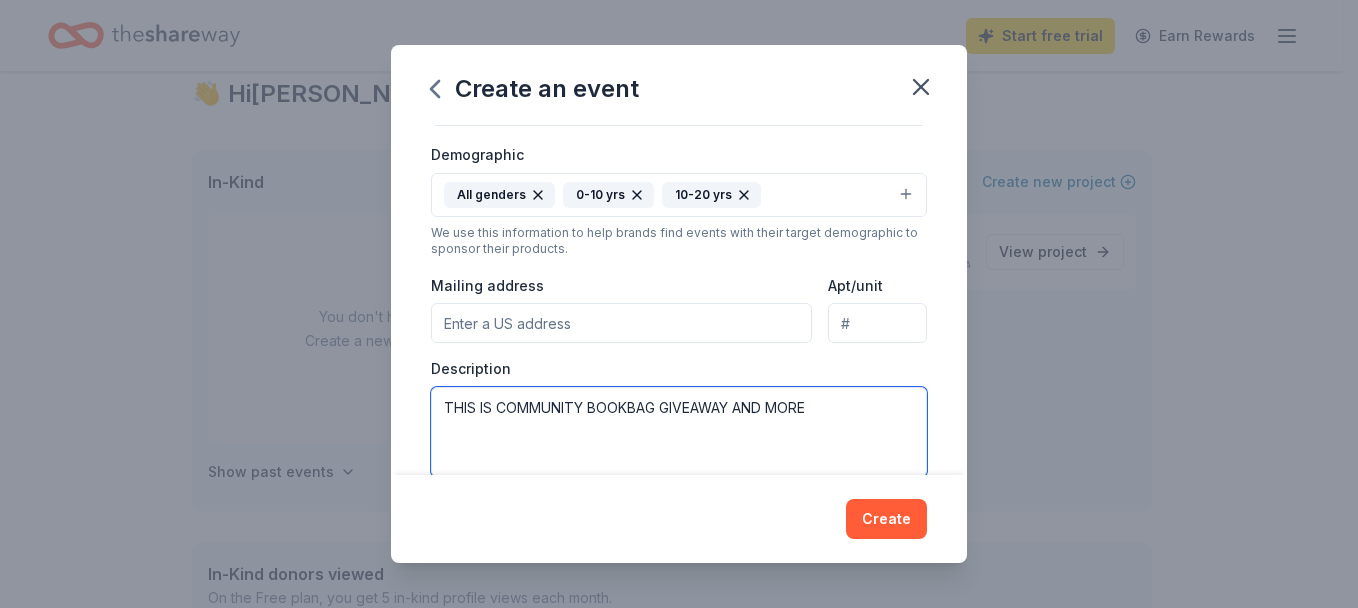 type on "THIS IS COMMUNITY BOOKBAG GIVEAWAY AND MORE" 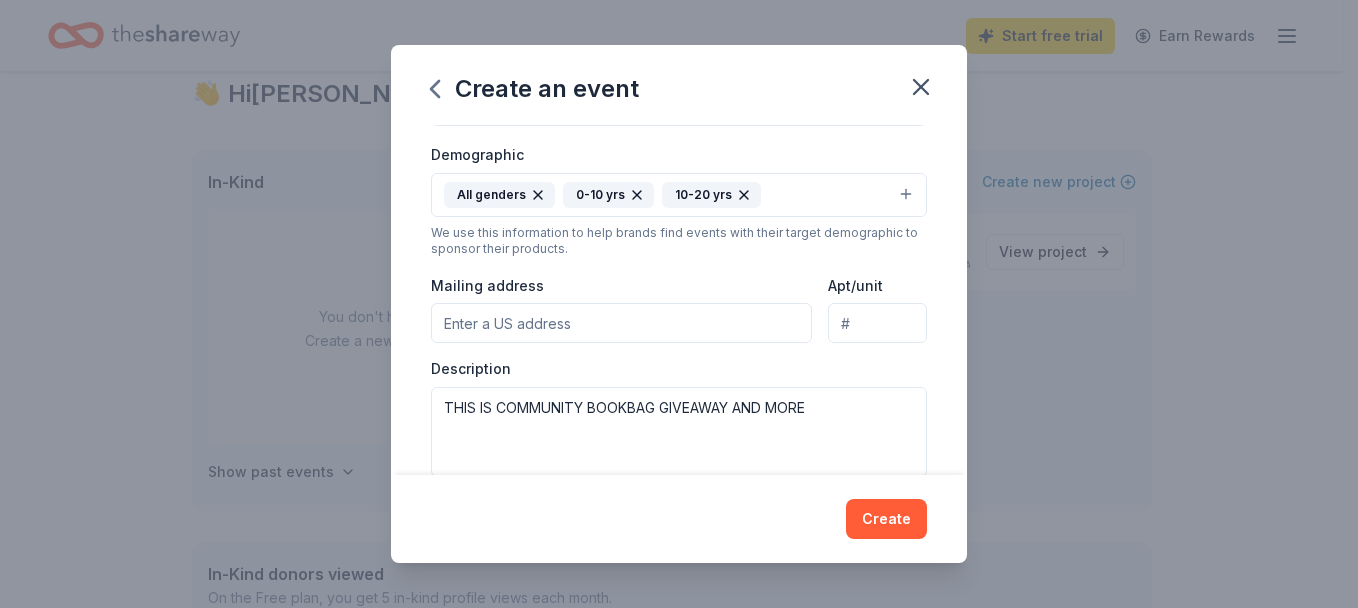click on "Mailing address" at bounding box center [621, 323] 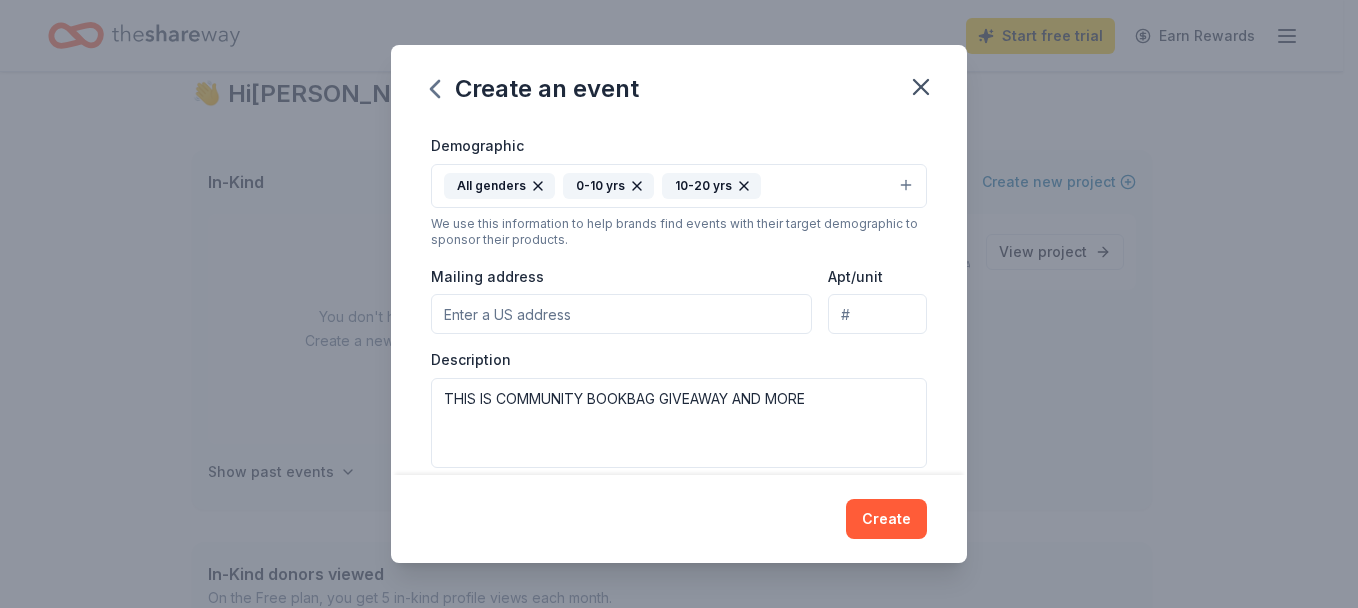 scroll, scrollTop: 380, scrollLeft: 0, axis: vertical 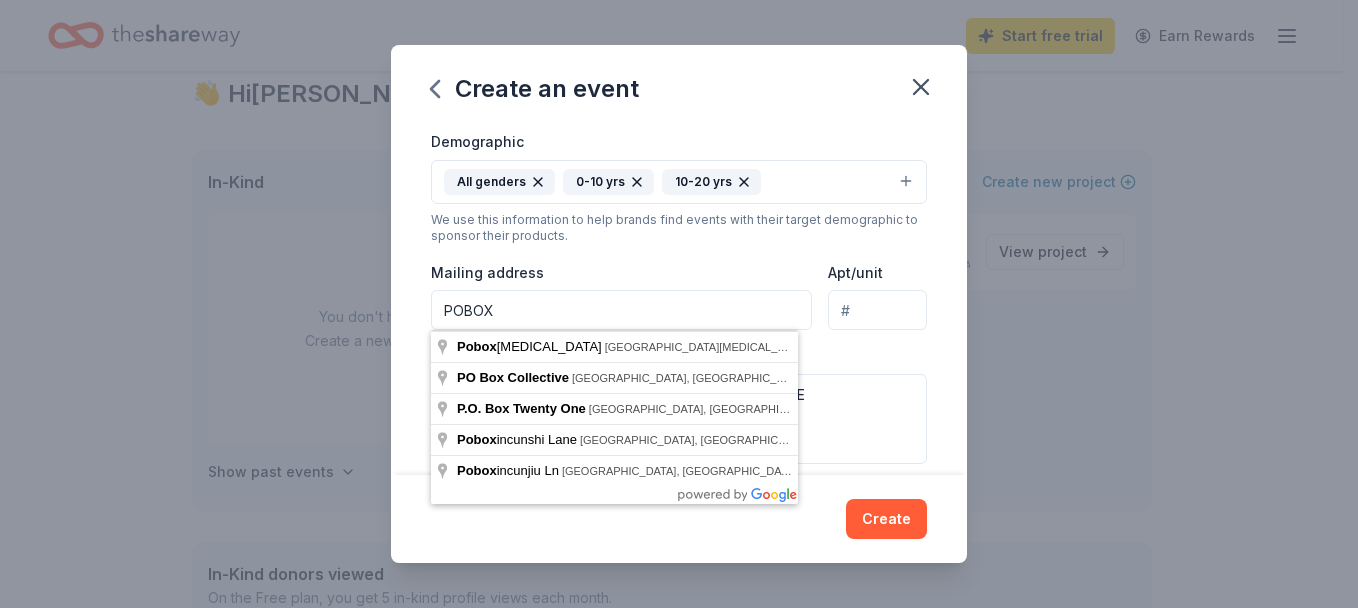click on "POBOX" at bounding box center (621, 310) 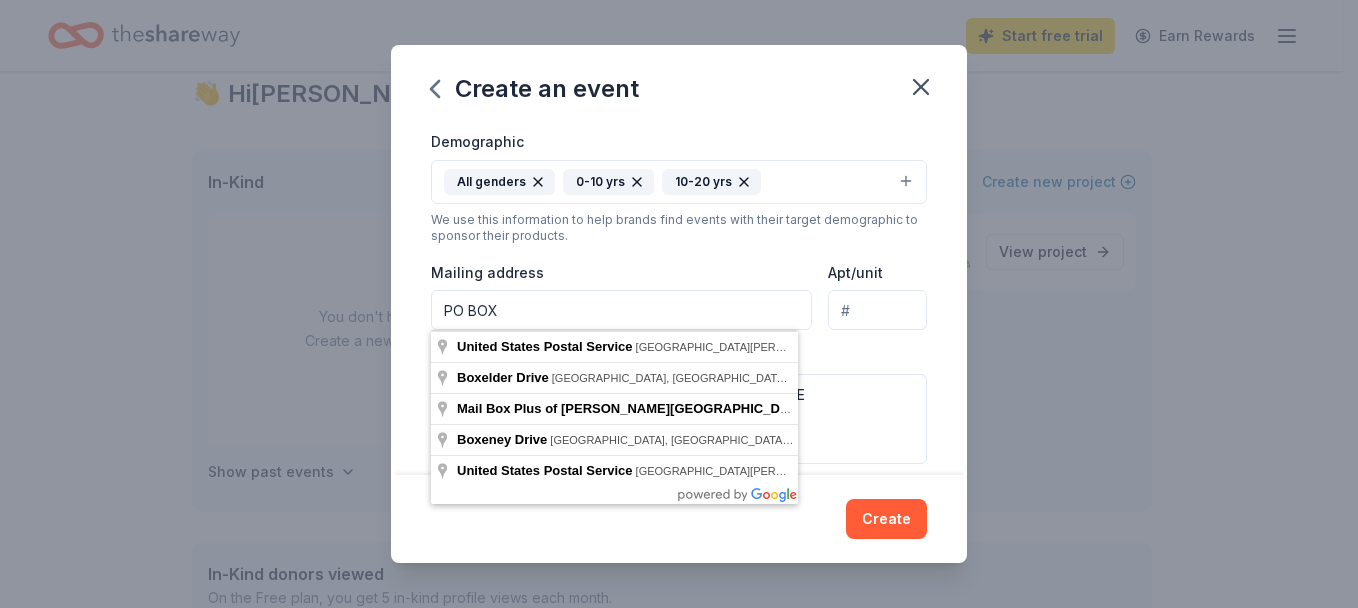 click on "PO BOX" at bounding box center [621, 310] 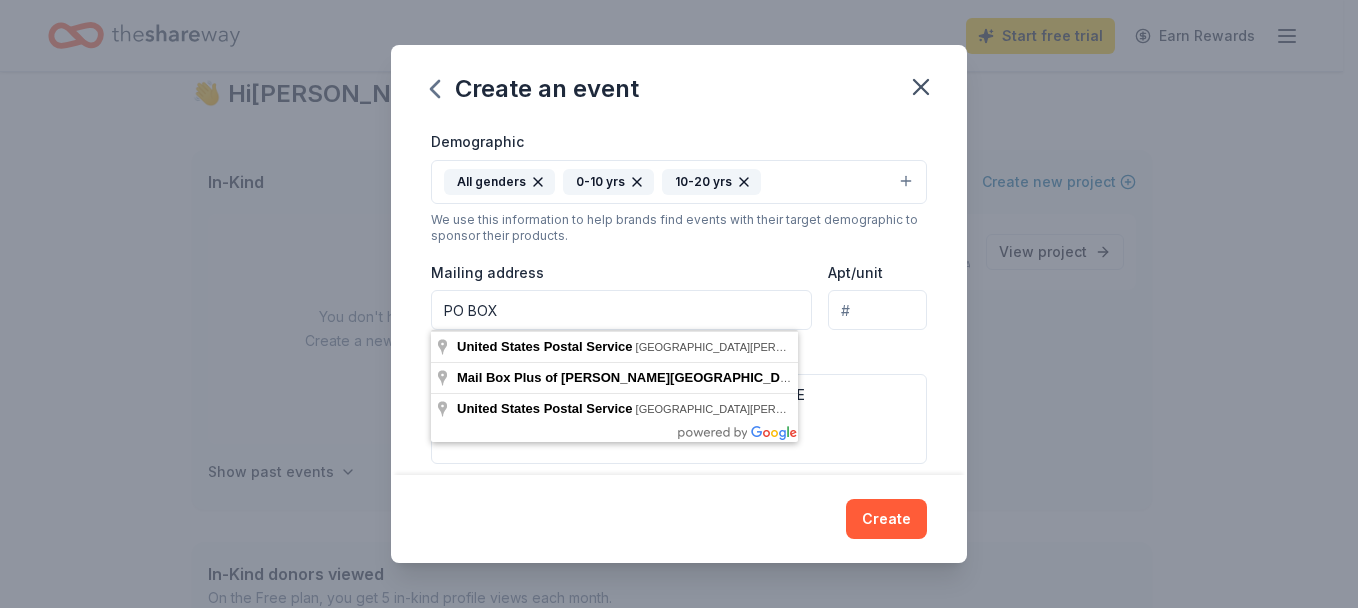click on "PO BOX" at bounding box center (621, 310) 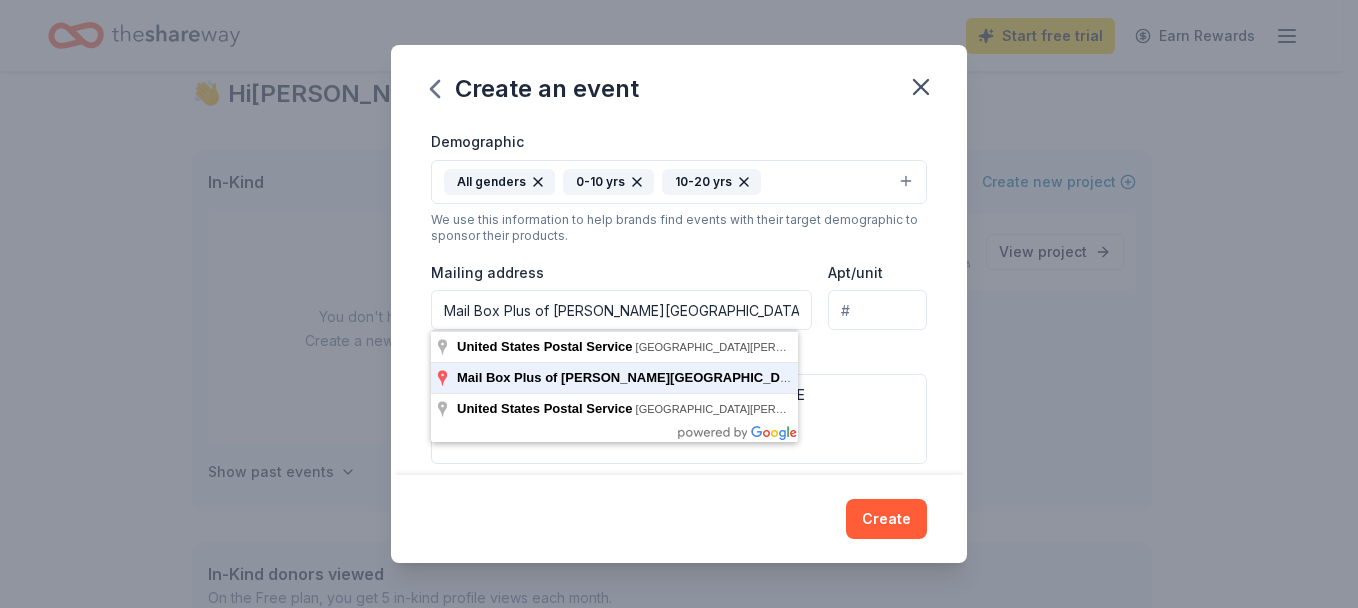 scroll, scrollTop: 0, scrollLeft: 255, axis: horizontal 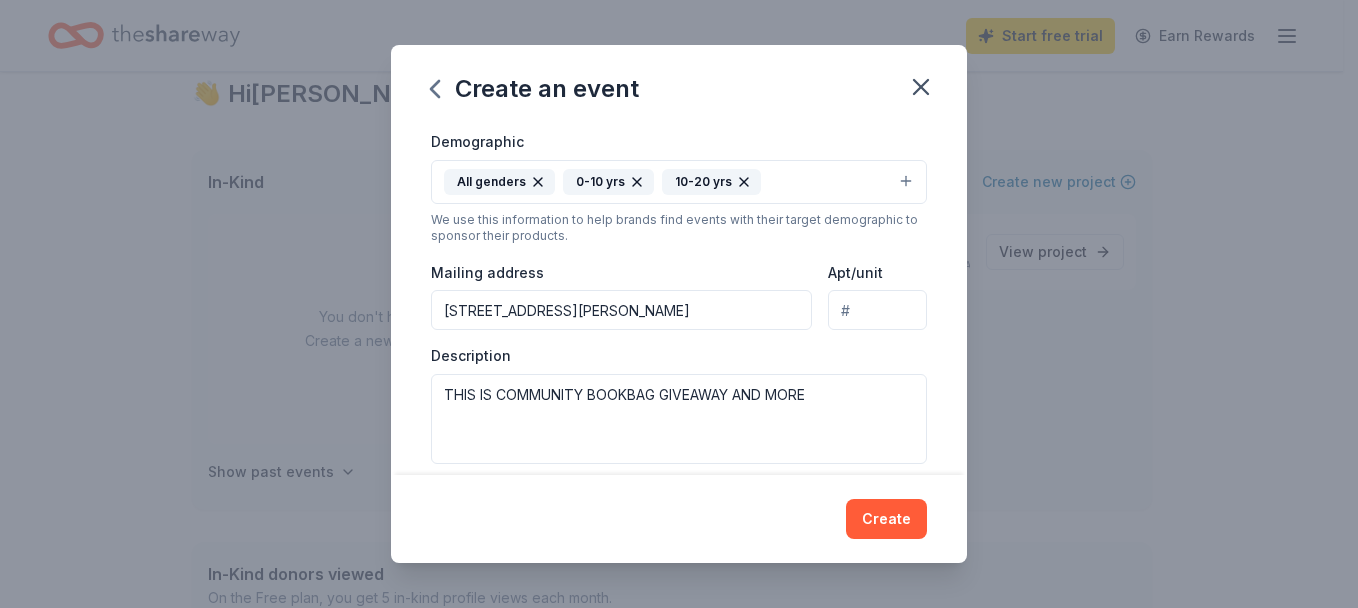 click on "We use this information to help brands find events with their target demographic to sponsor their products." at bounding box center (679, 228) 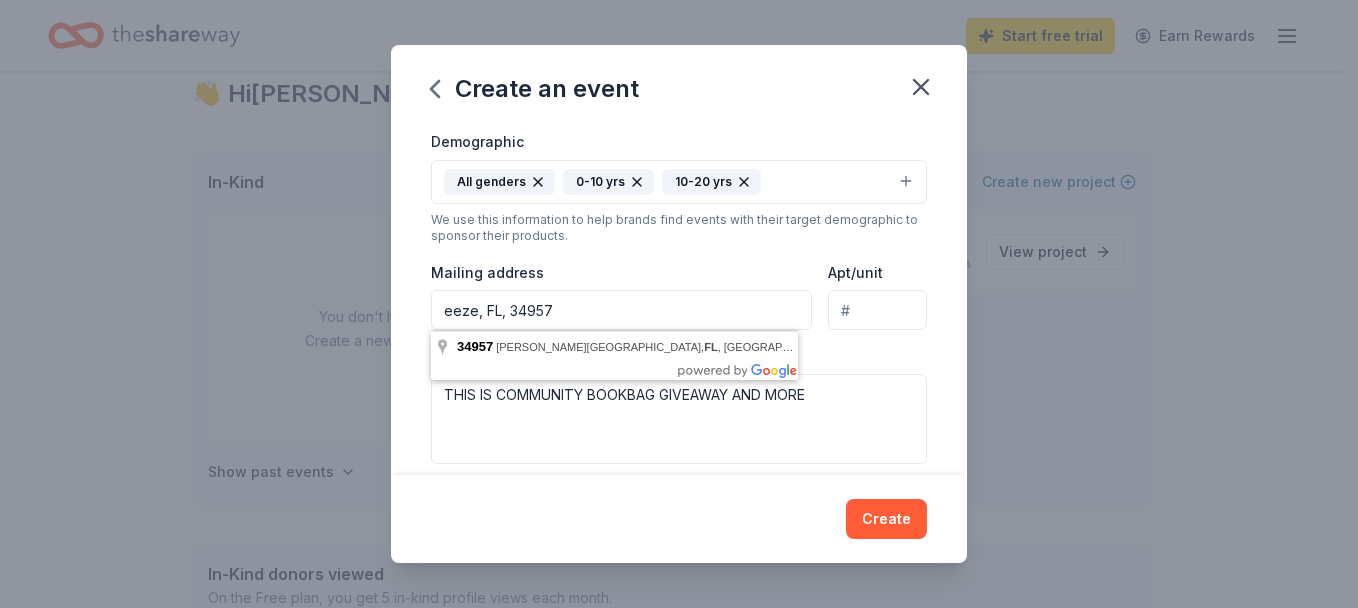 click on "eeze, FL, 34957" at bounding box center [621, 310] 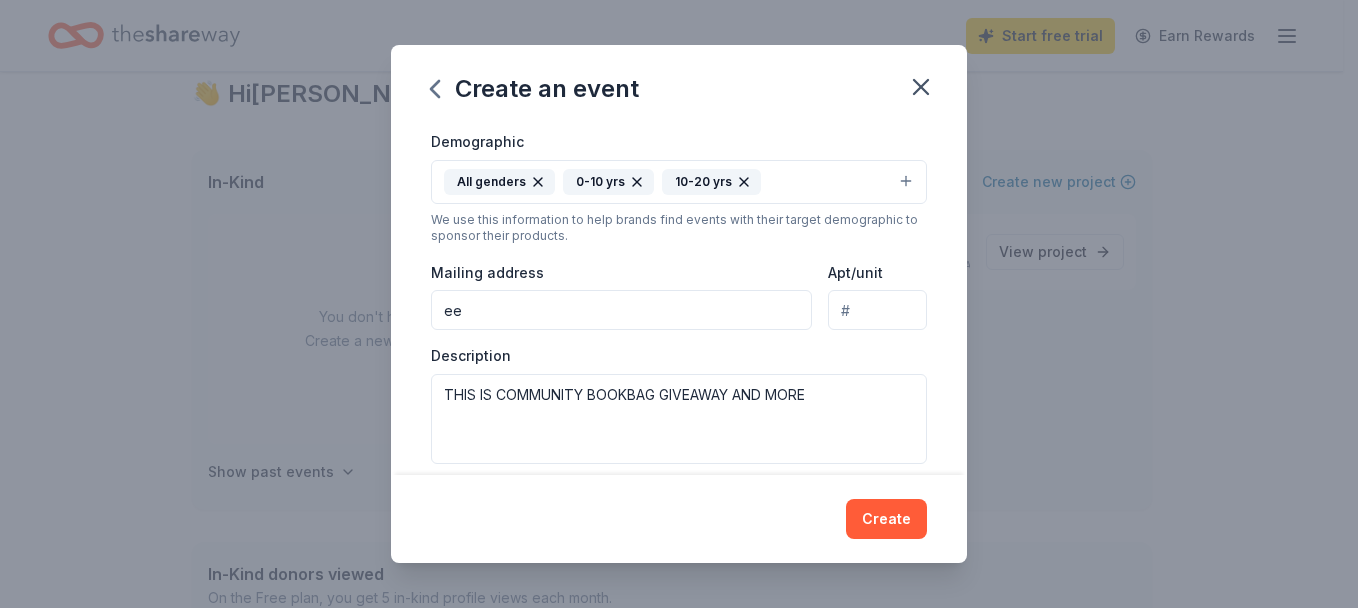 type on "e" 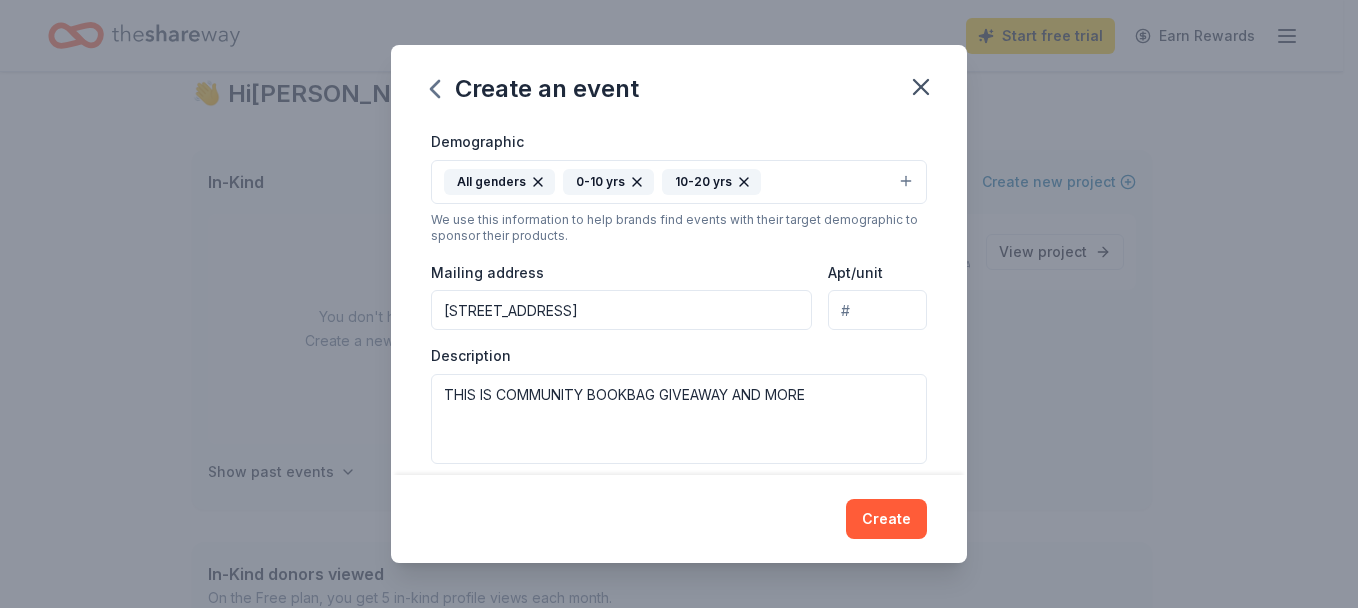 click on "P O BOX 568084 ORLANDO FL 32856" at bounding box center (621, 310) 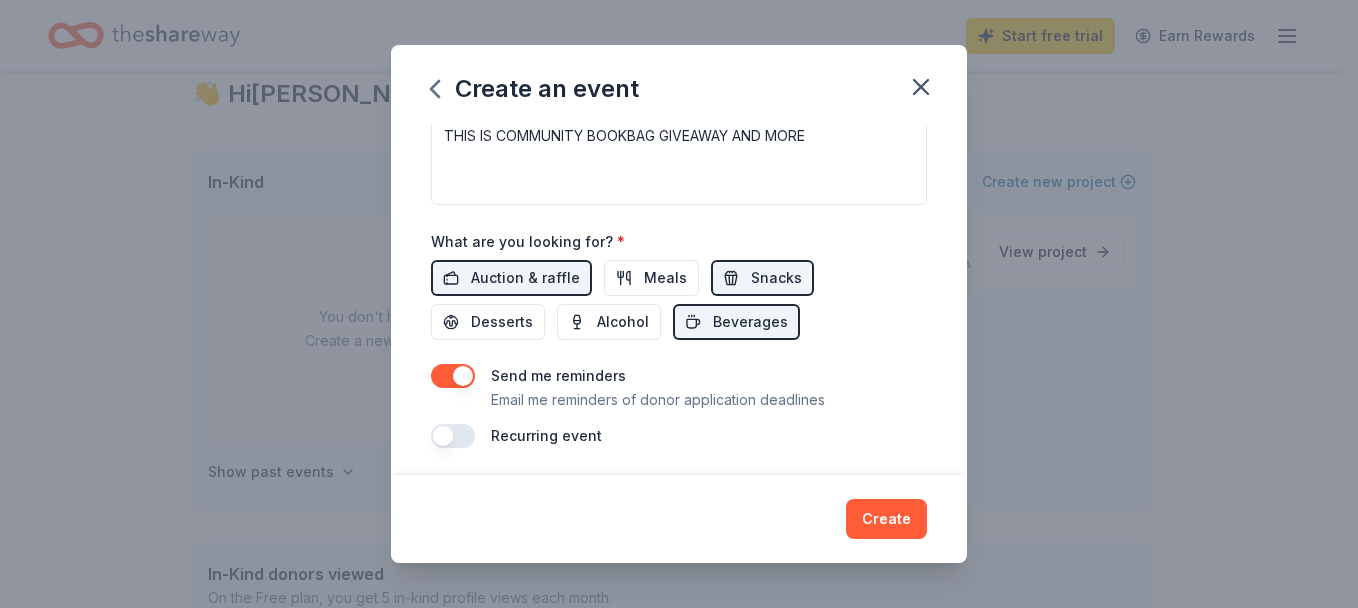scroll, scrollTop: 644, scrollLeft: 0, axis: vertical 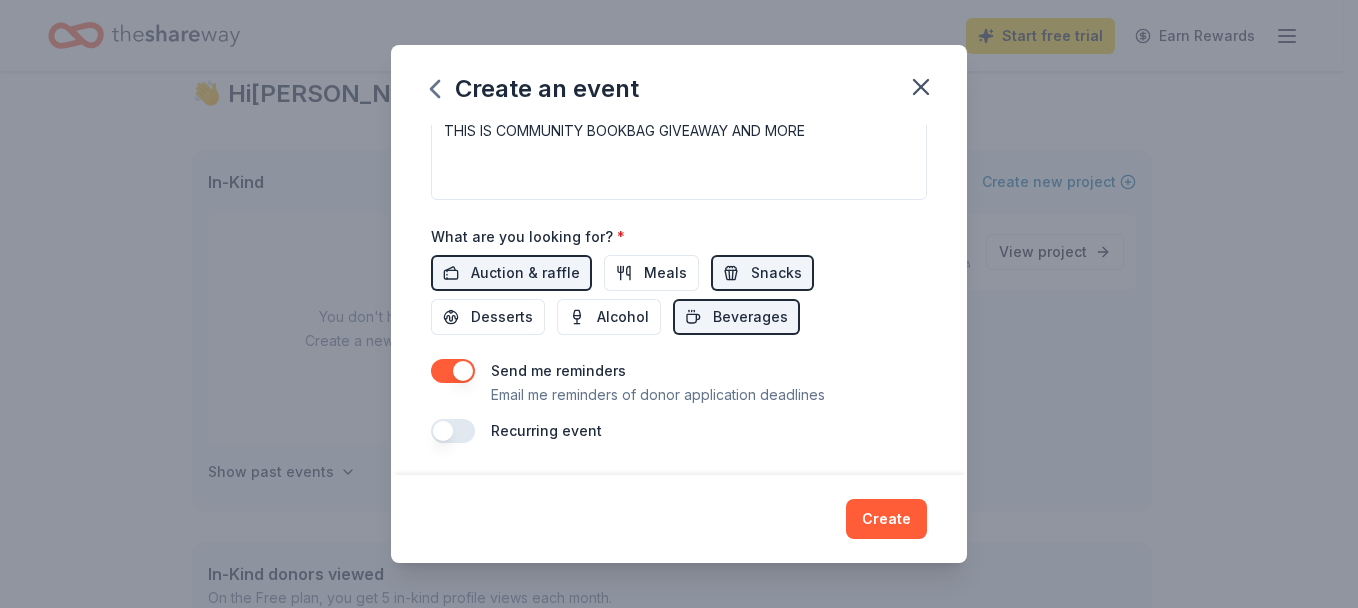 type on "P.O. BOX 568084 ORLANDO FL 32856" 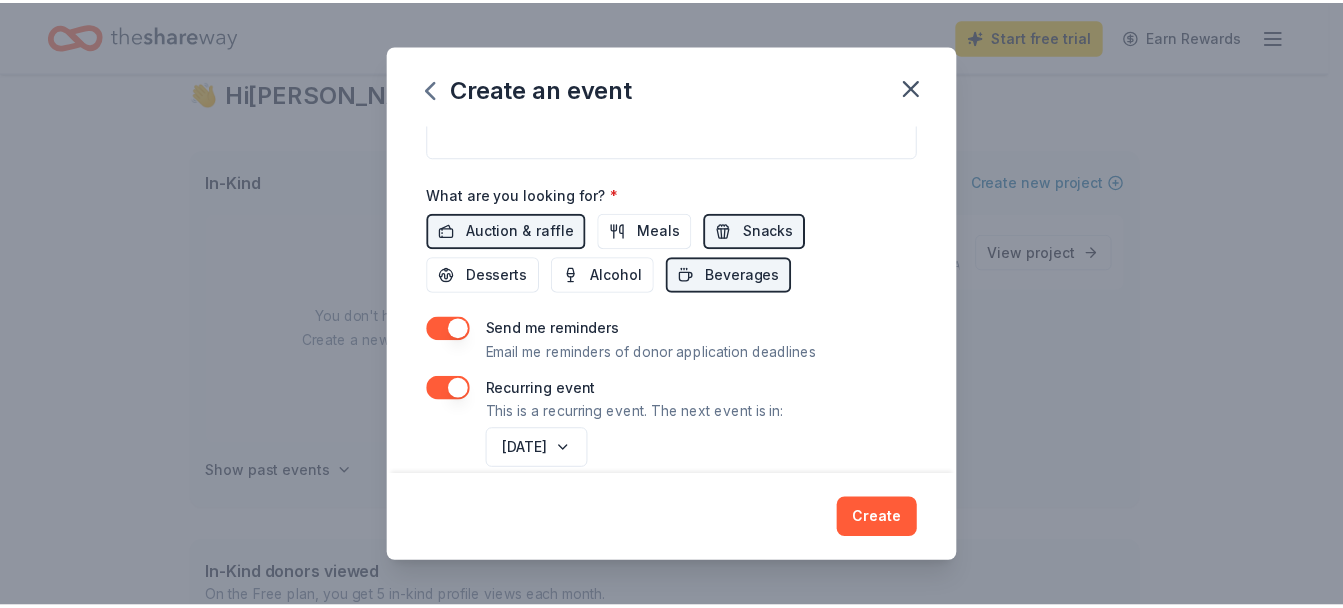scroll, scrollTop: 716, scrollLeft: 0, axis: vertical 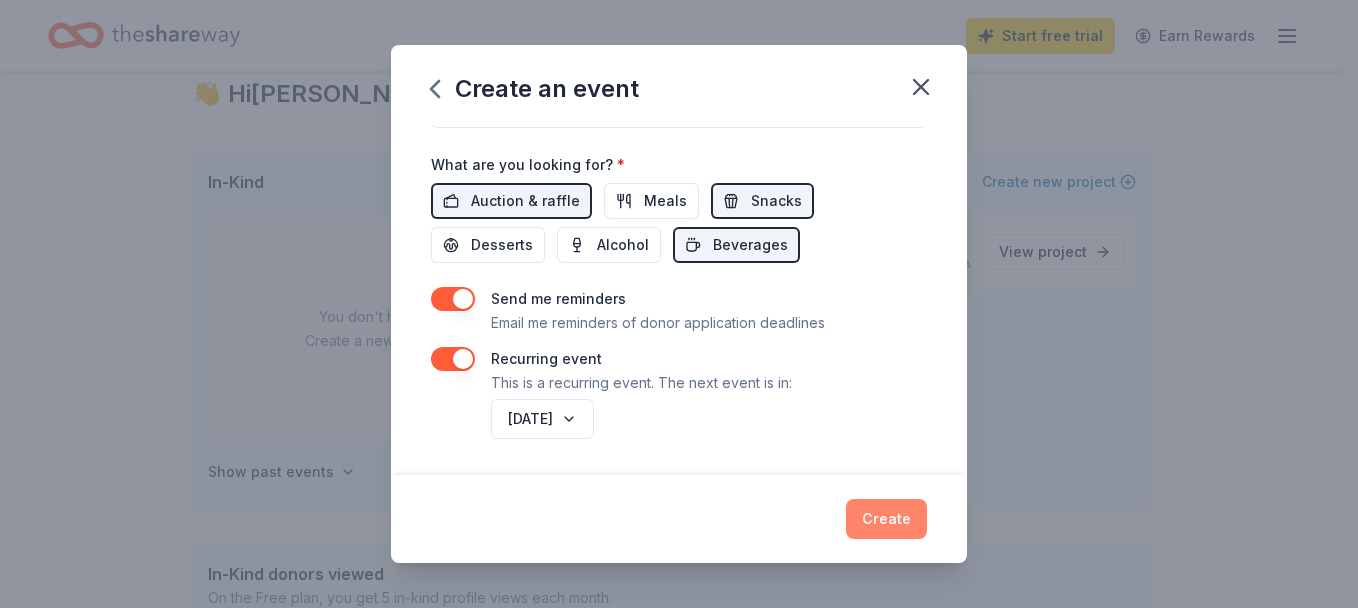 click on "Create" at bounding box center (886, 519) 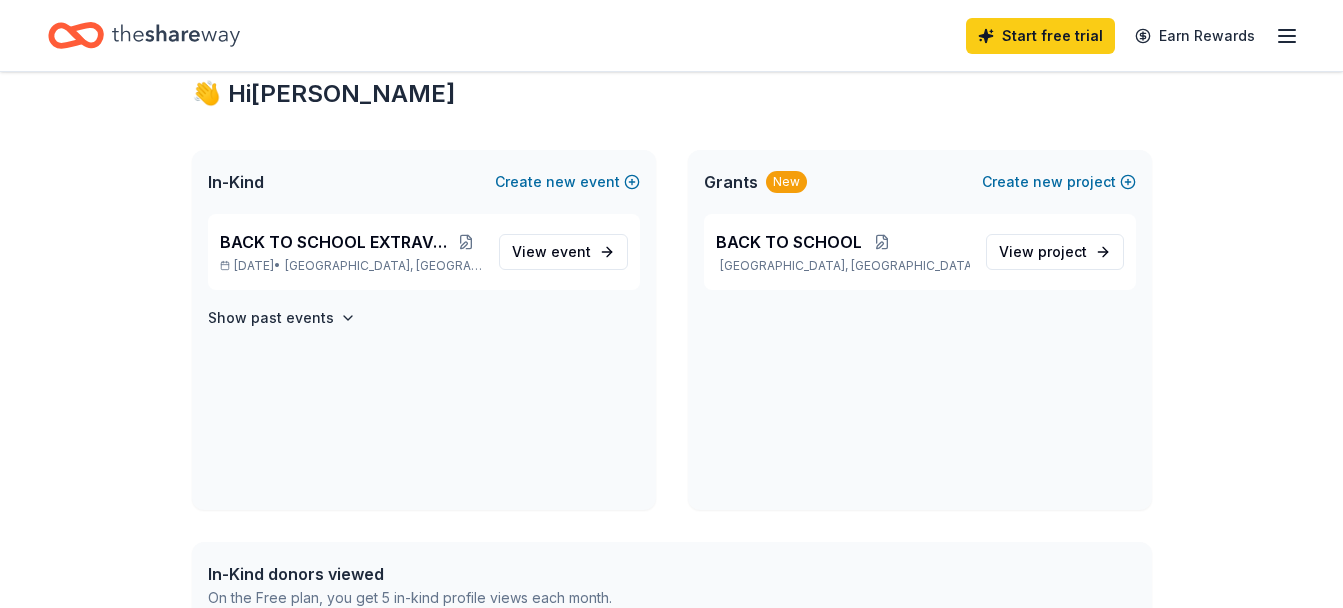 scroll, scrollTop: 0, scrollLeft: 0, axis: both 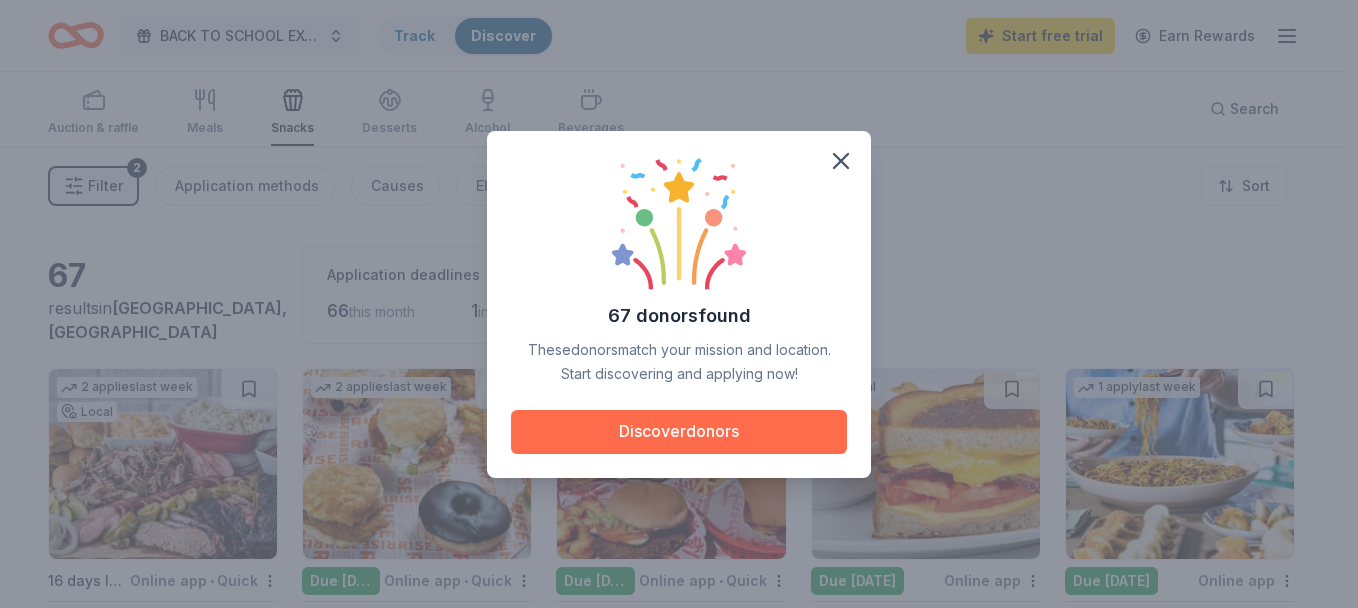 click on "Discover  donors" at bounding box center (679, 432) 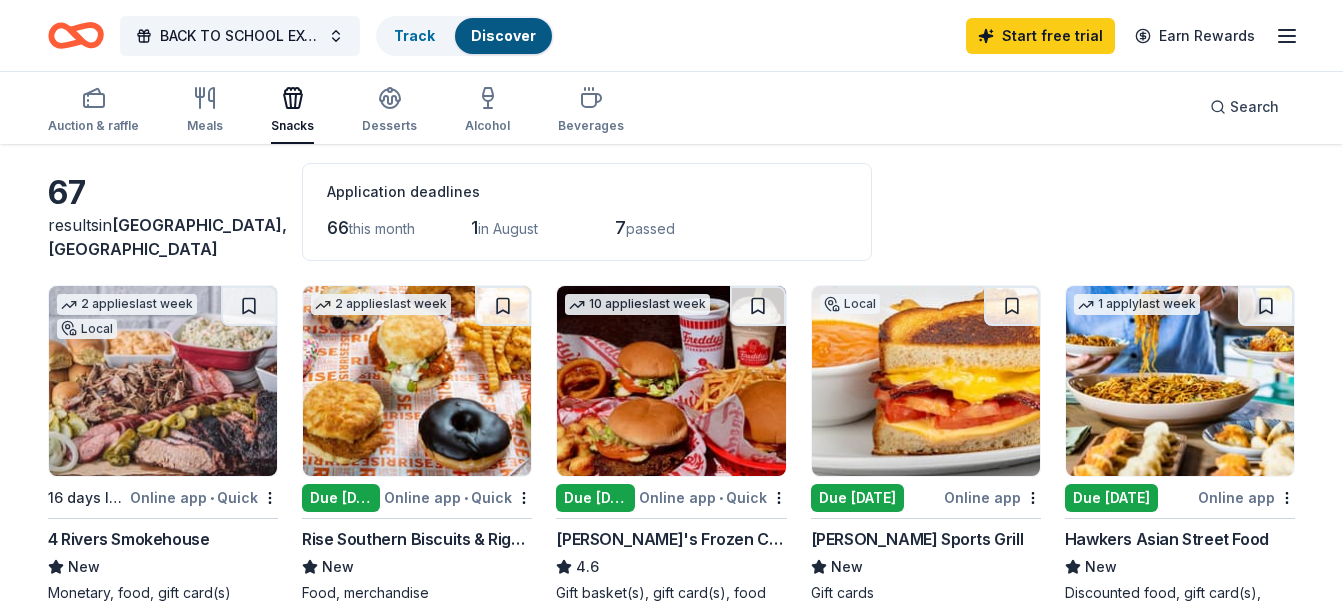 scroll, scrollTop: 0, scrollLeft: 0, axis: both 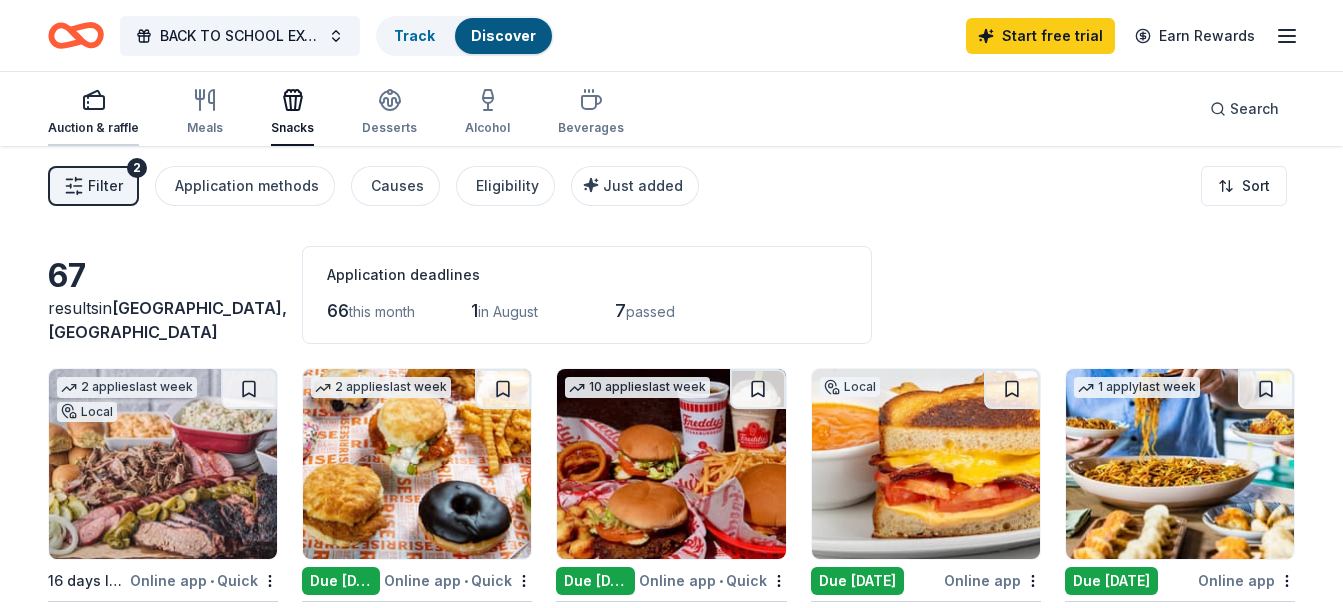 click on "Auction & raffle" at bounding box center (93, 128) 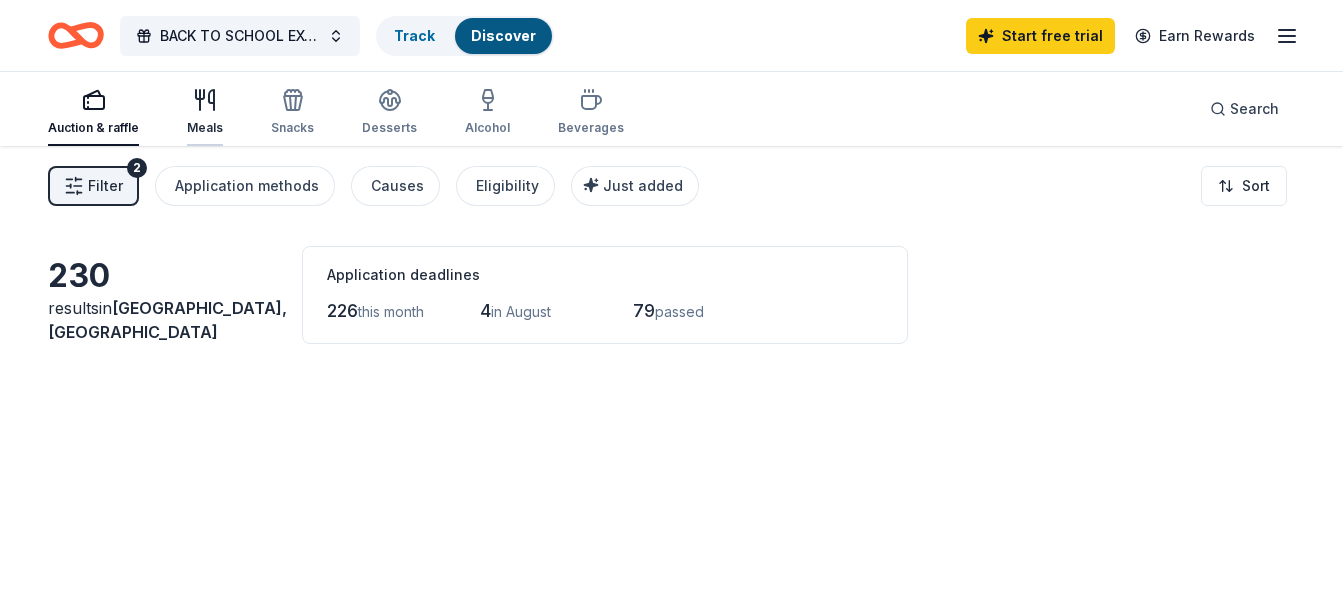 click on "Meals" at bounding box center [205, 128] 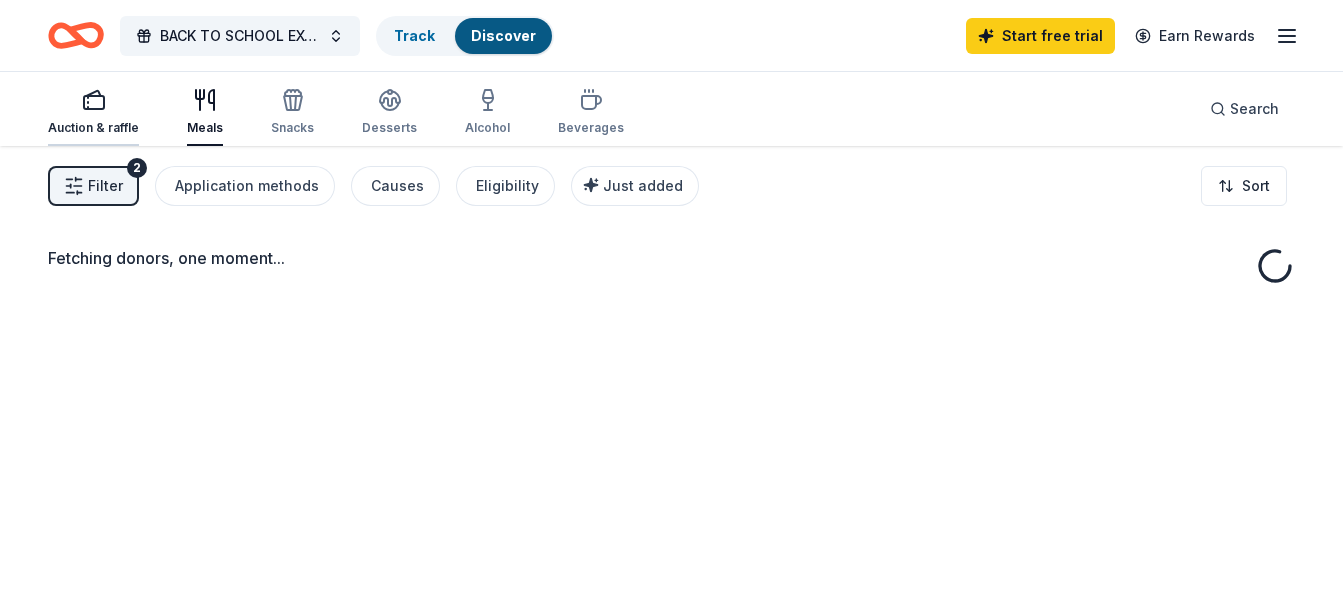 click on "Auction & raffle" at bounding box center [93, 112] 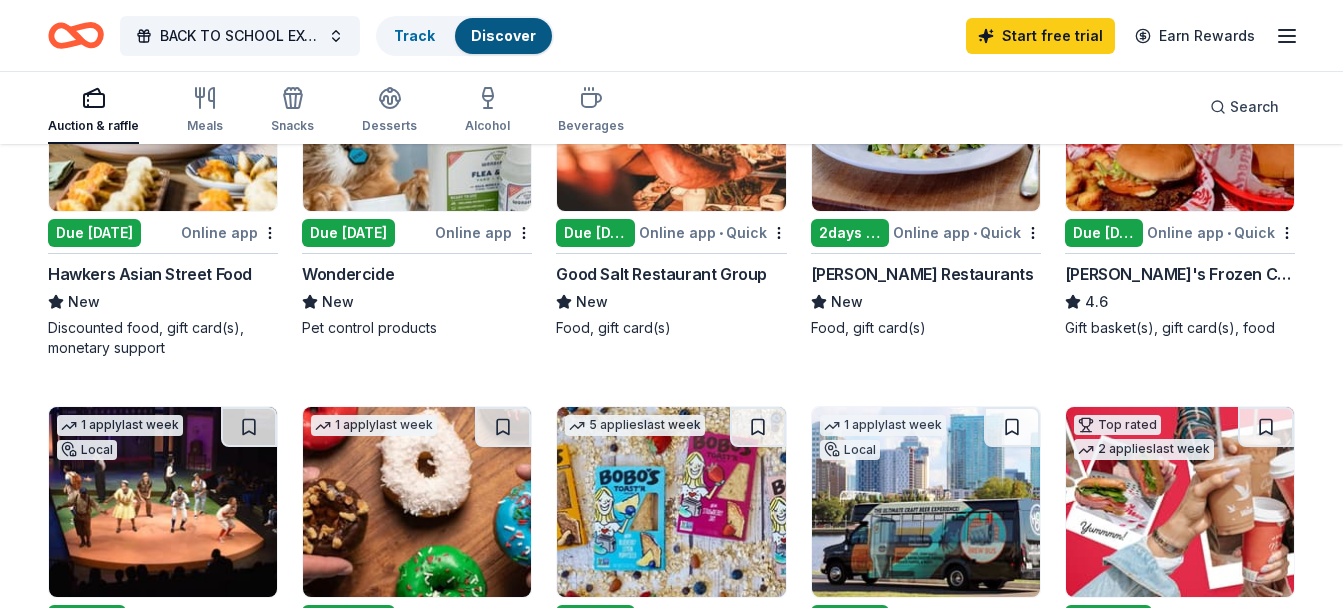 scroll, scrollTop: 1102, scrollLeft: 0, axis: vertical 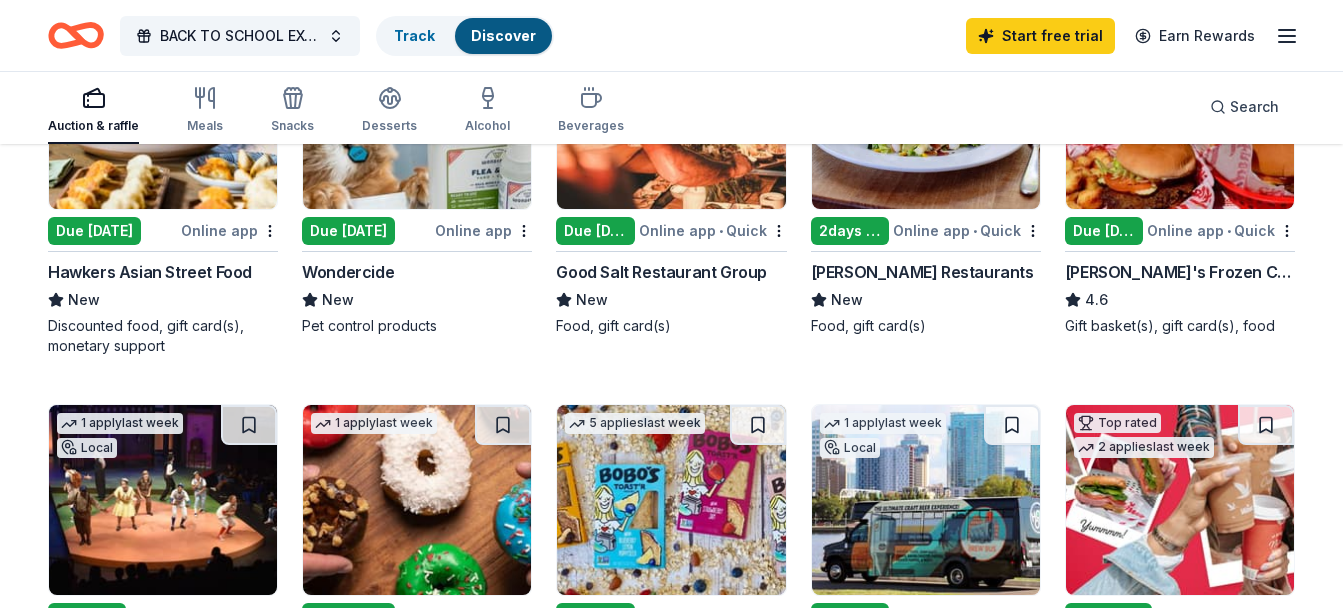 click on "Auction & raffle Meals Snacks Desserts Alcohol Beverages Search" at bounding box center [671, 107] 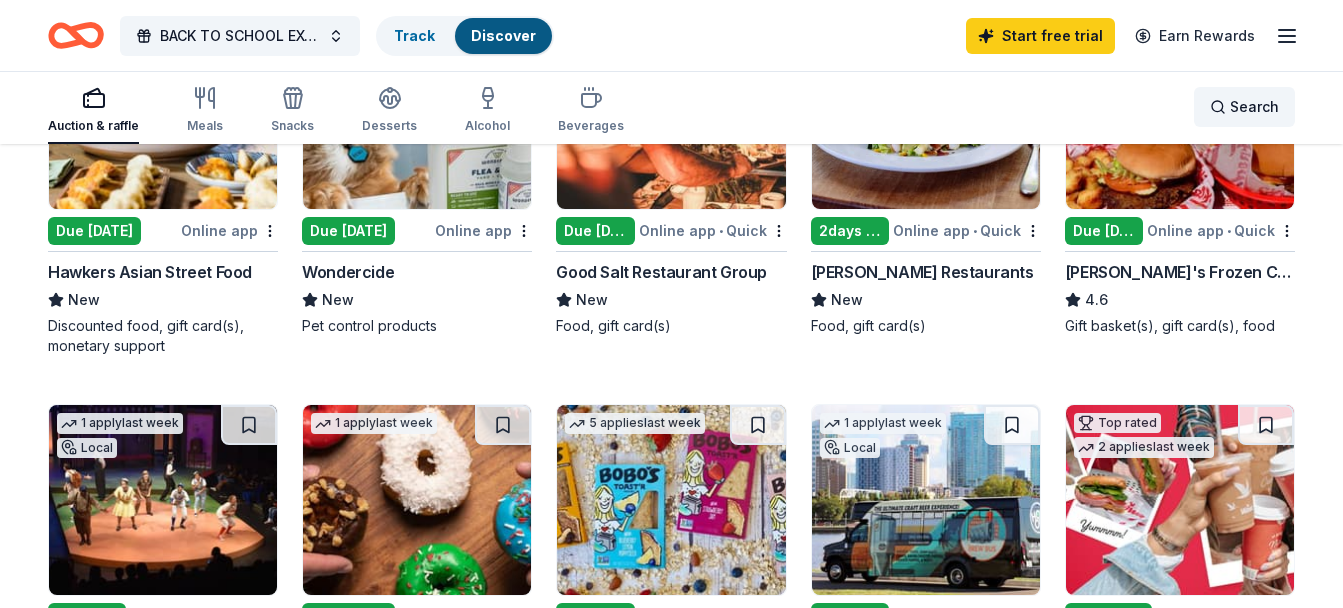 click on "Search" at bounding box center (1254, 107) 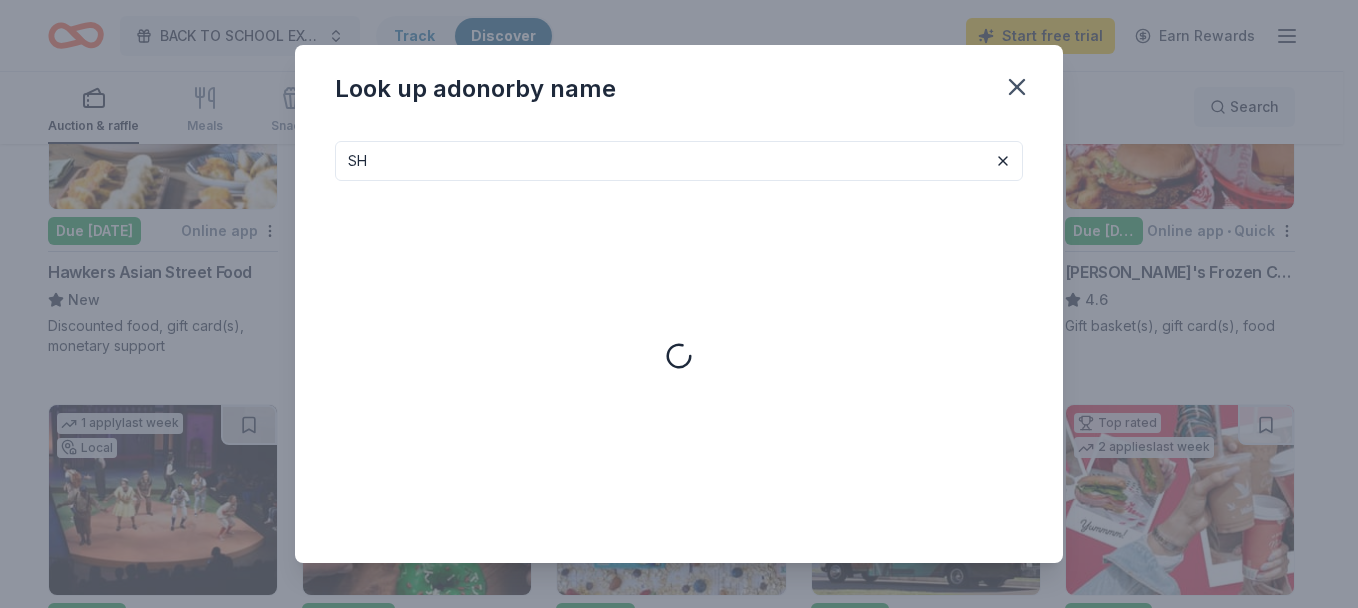type on "S" 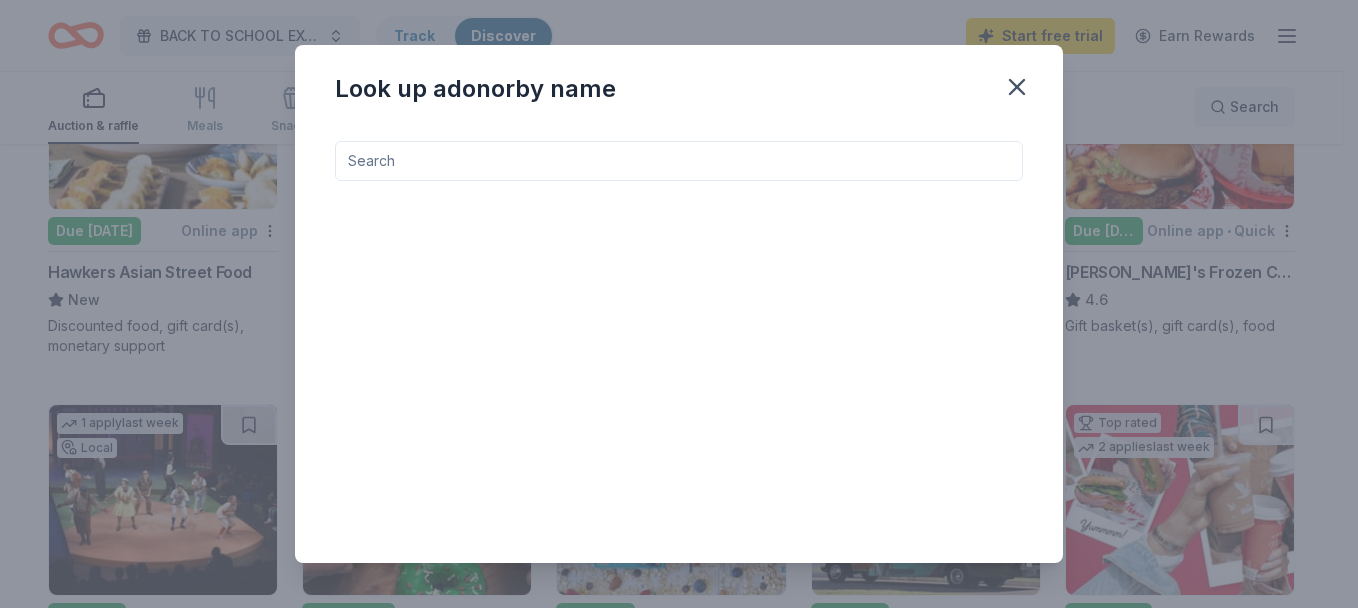 type on "A" 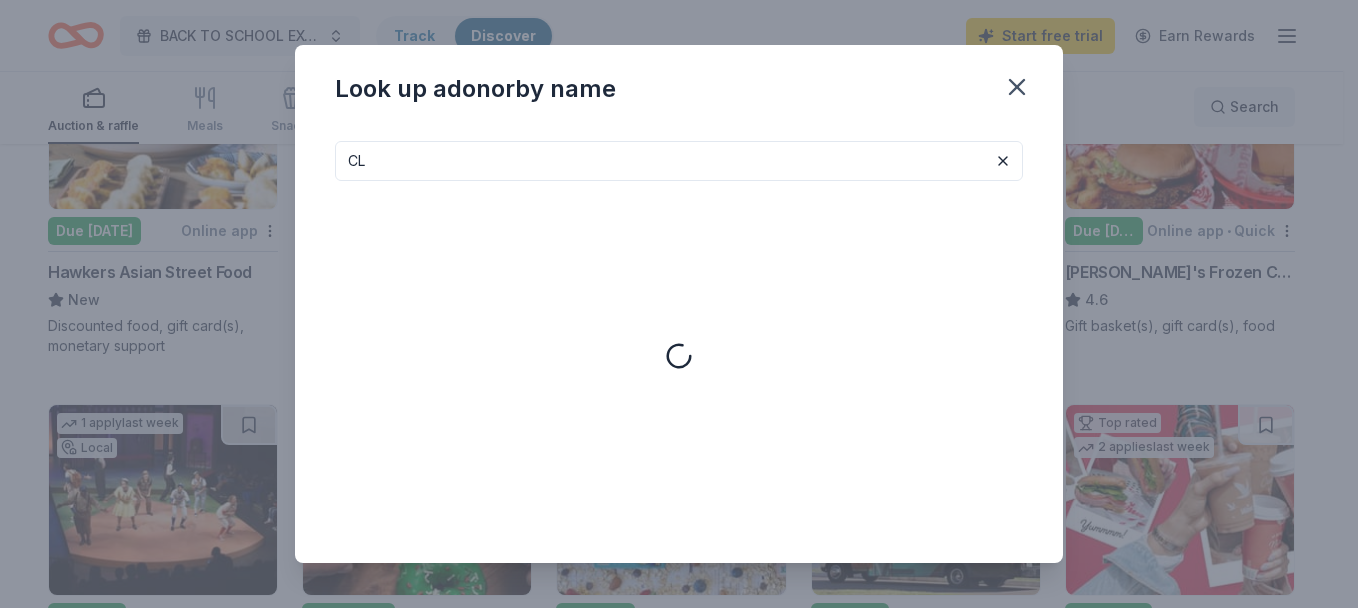 type on "C" 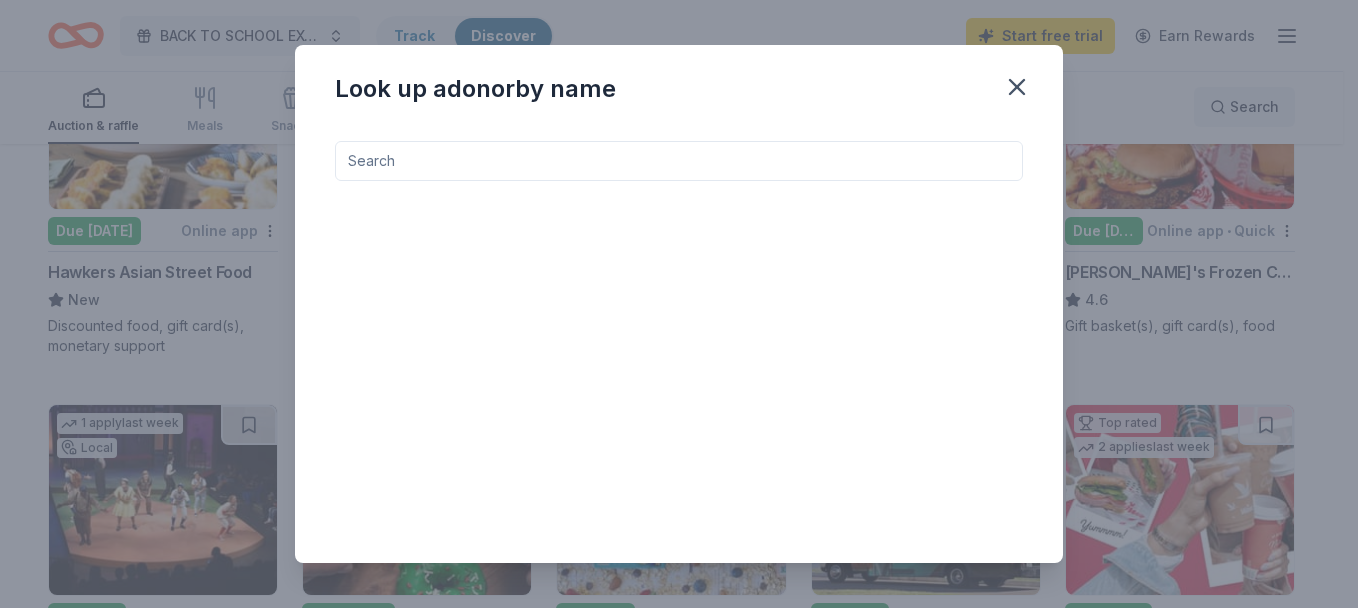 type 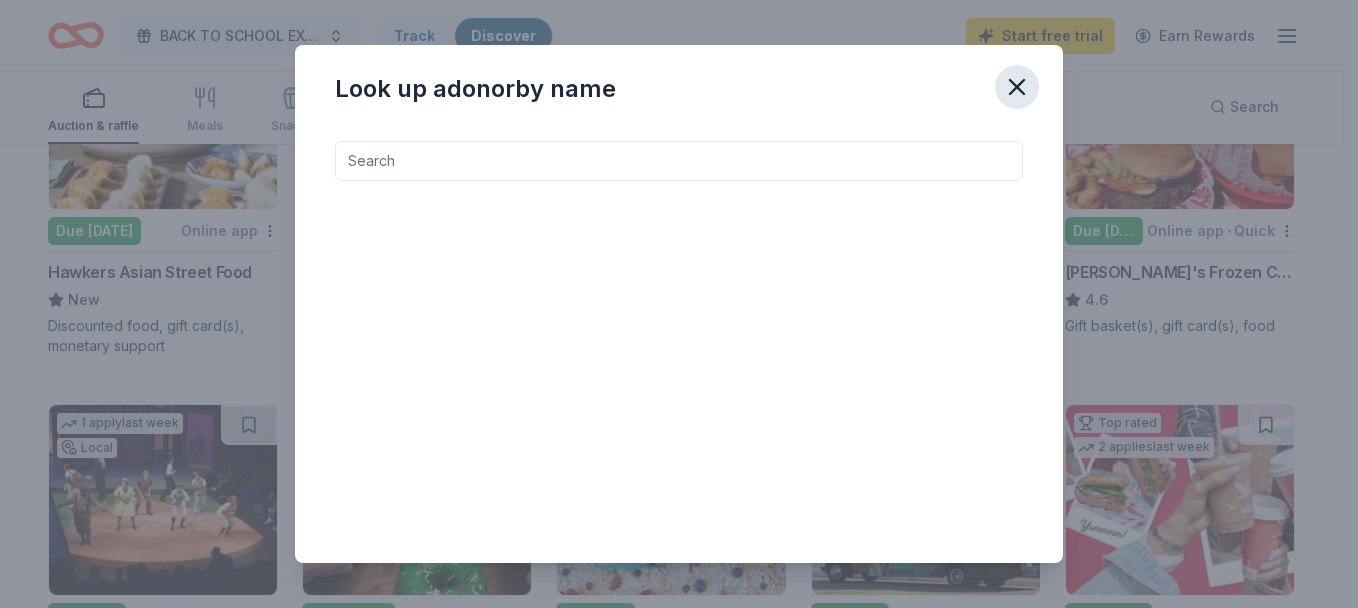 click 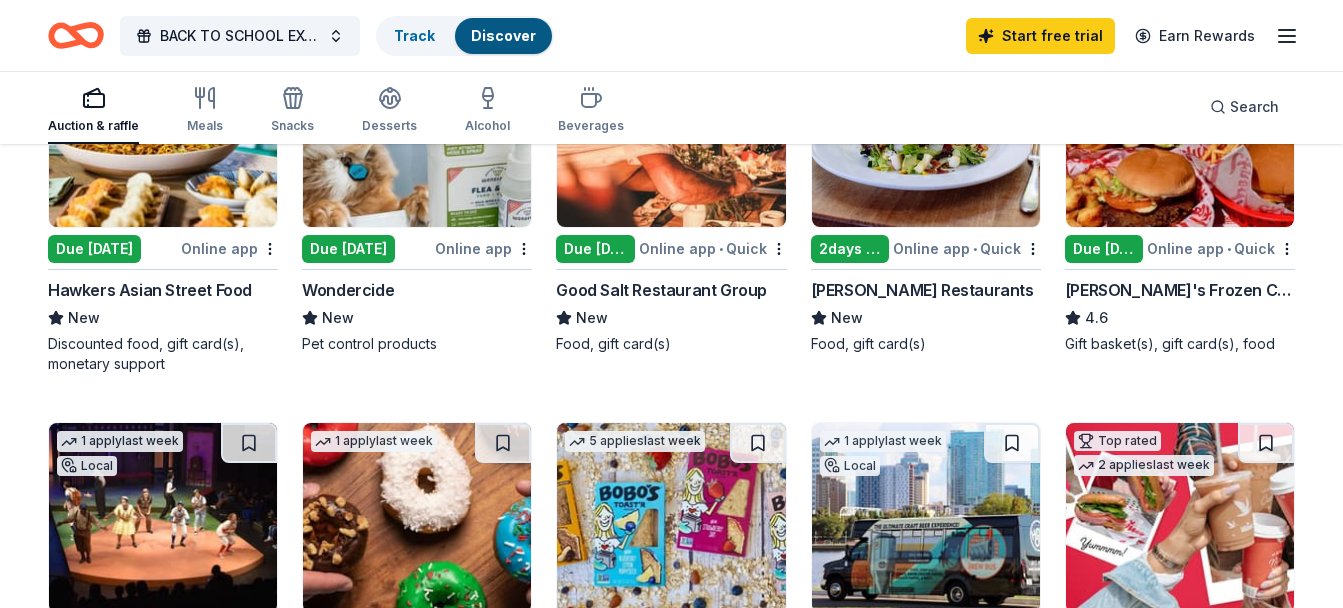 scroll, scrollTop: 1050, scrollLeft: 0, axis: vertical 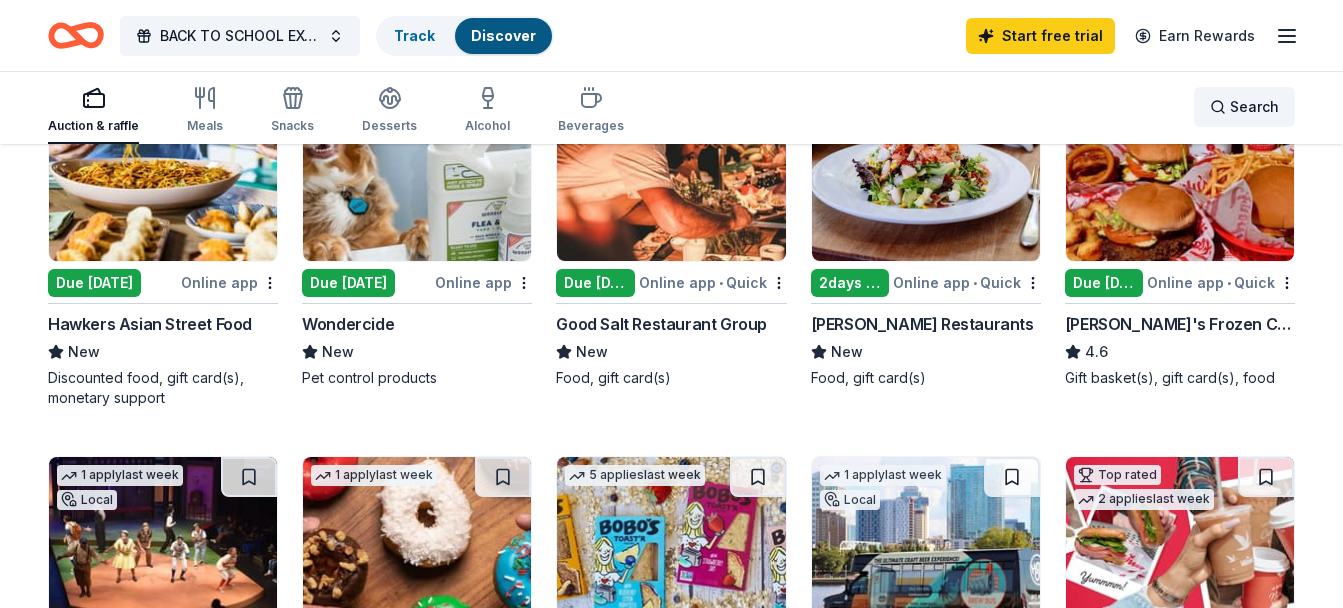 click on "Search" at bounding box center (1244, 107) 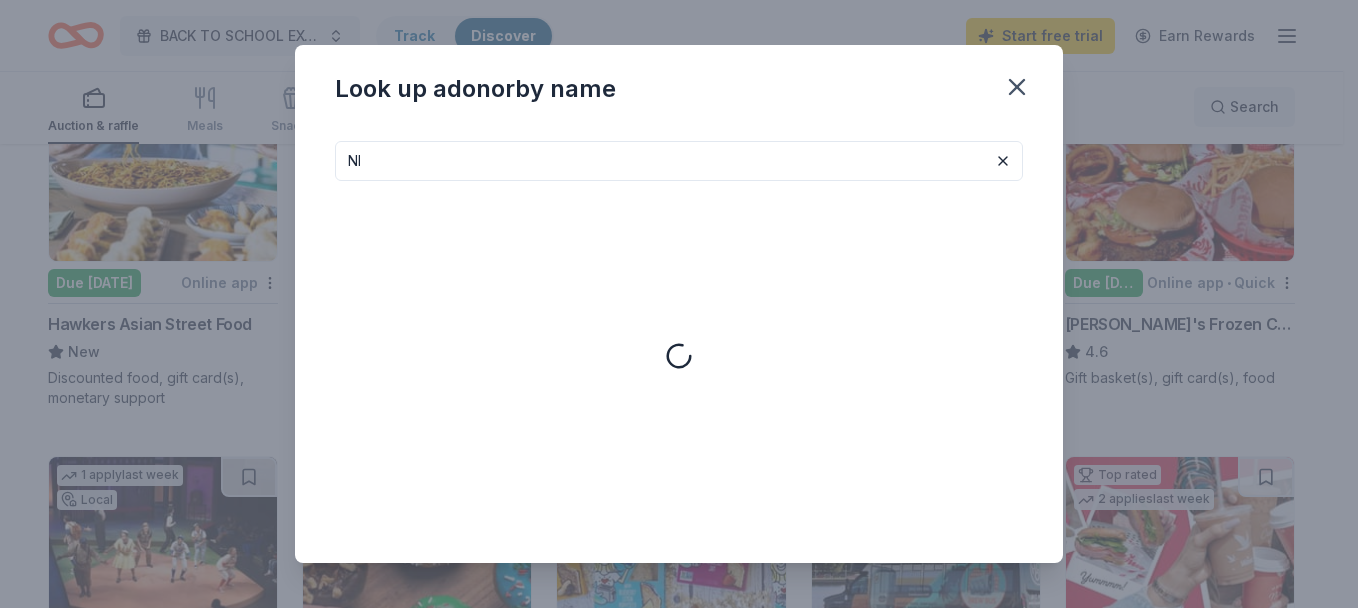 type on "N" 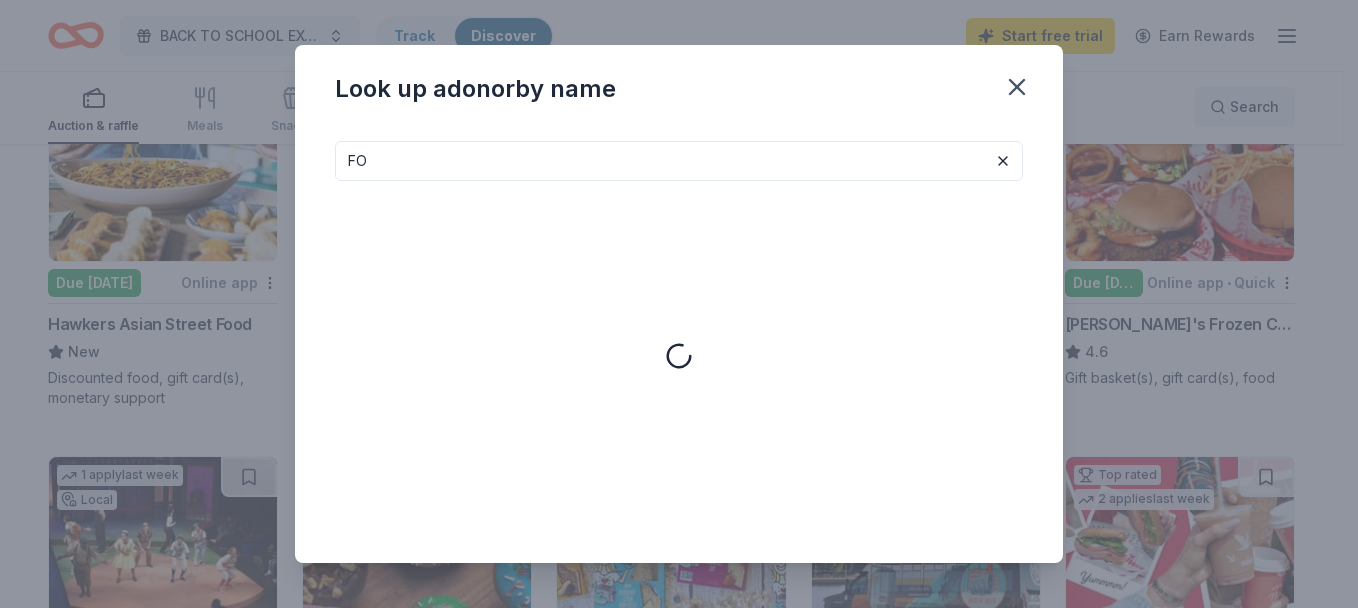 type on "F" 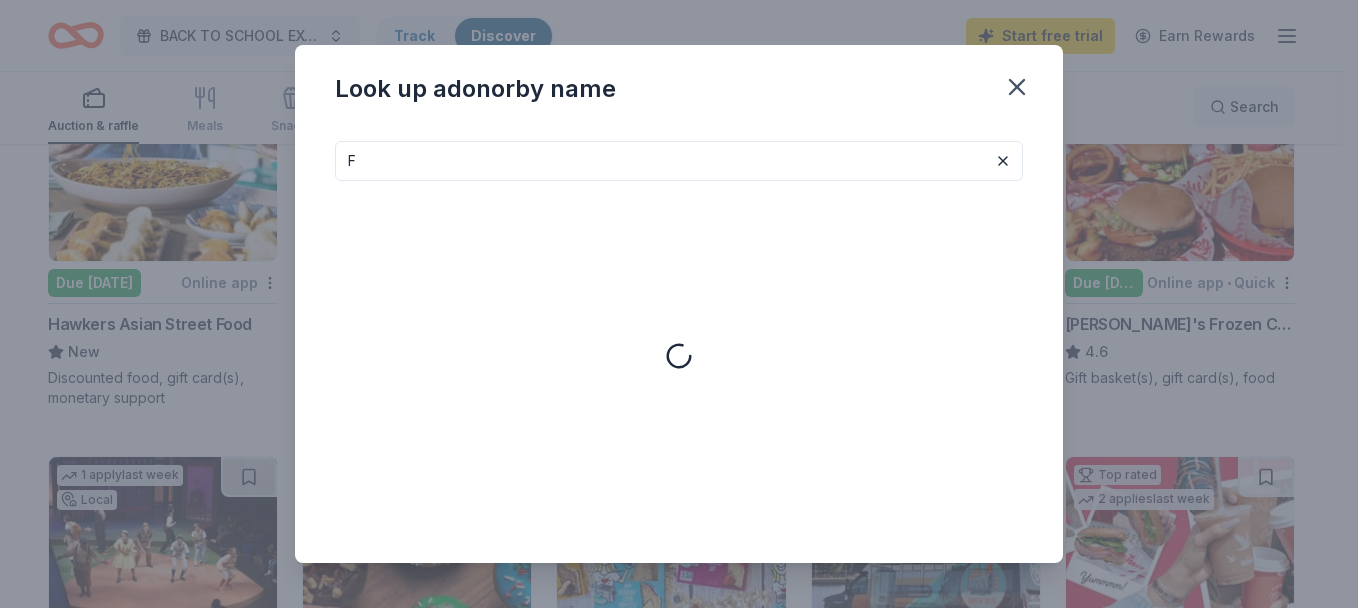 type 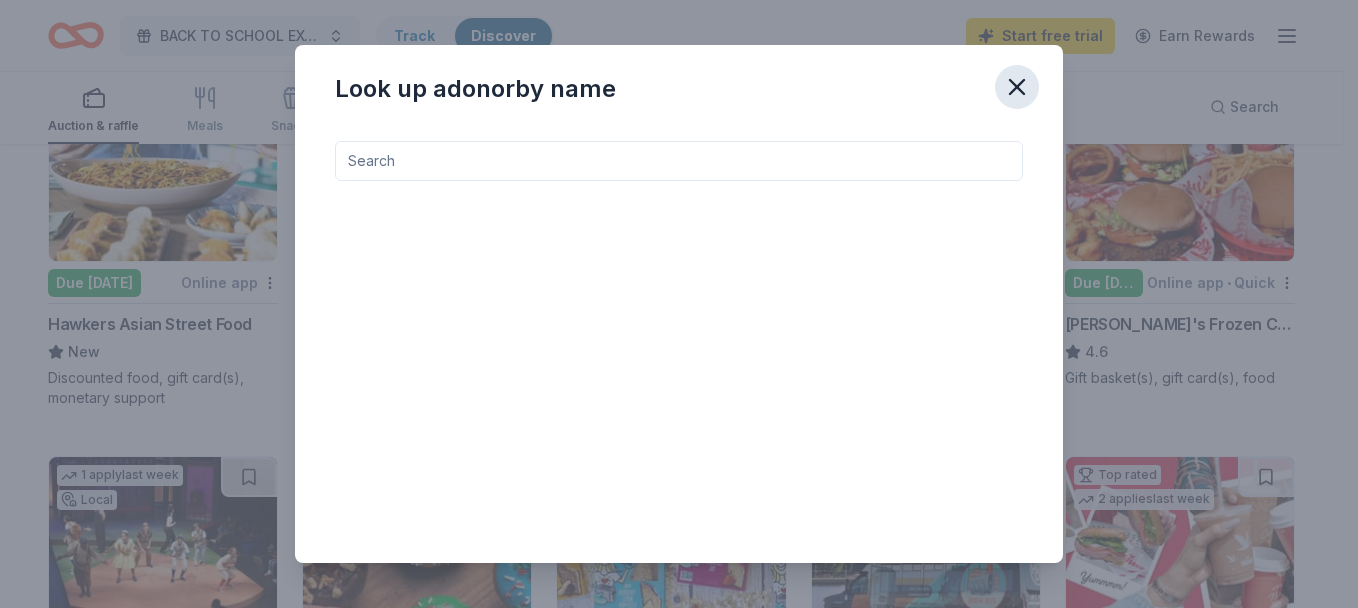 click 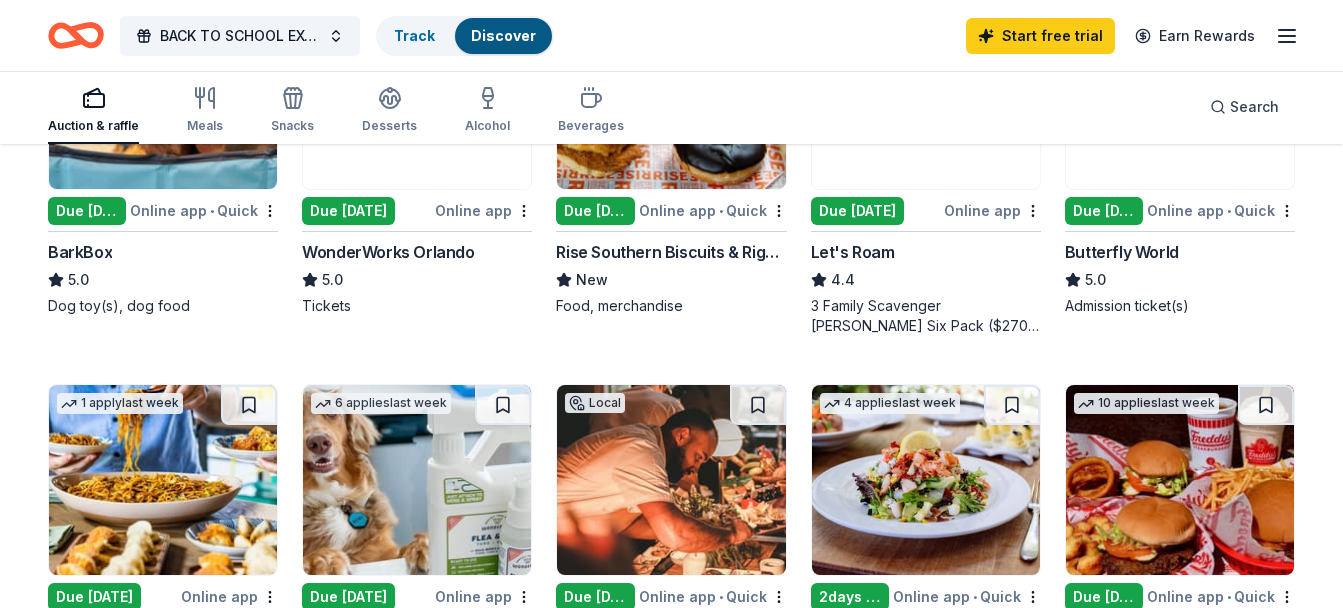 scroll, scrollTop: 716, scrollLeft: 0, axis: vertical 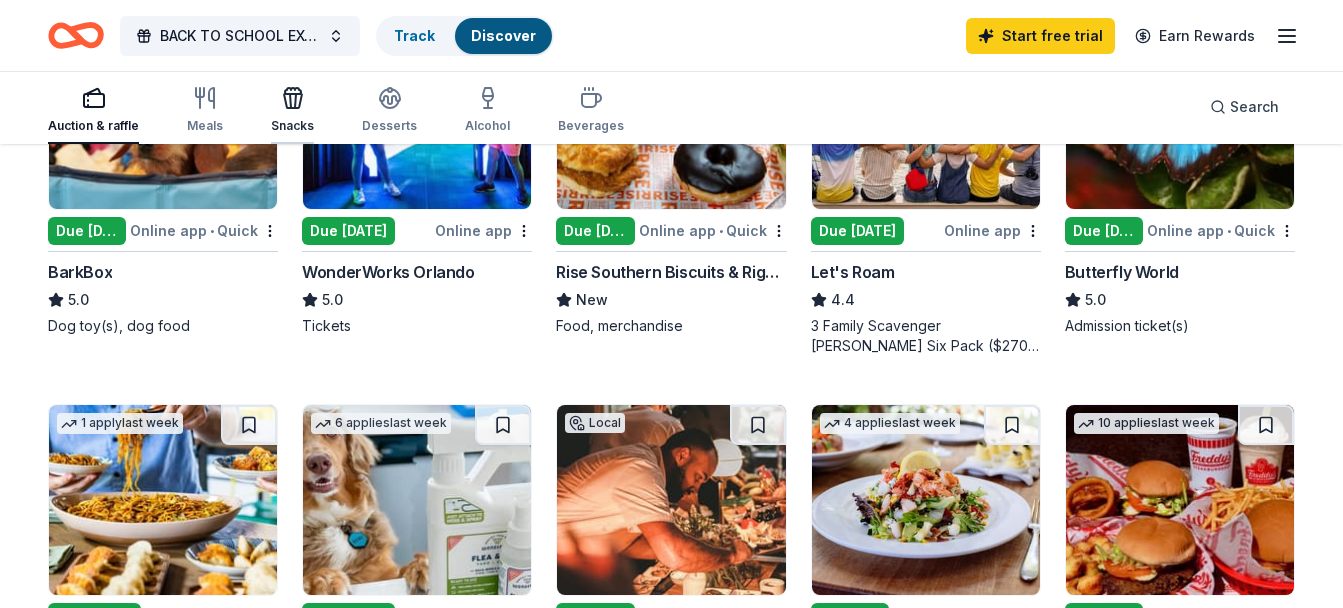 click on "Snacks" at bounding box center (292, 126) 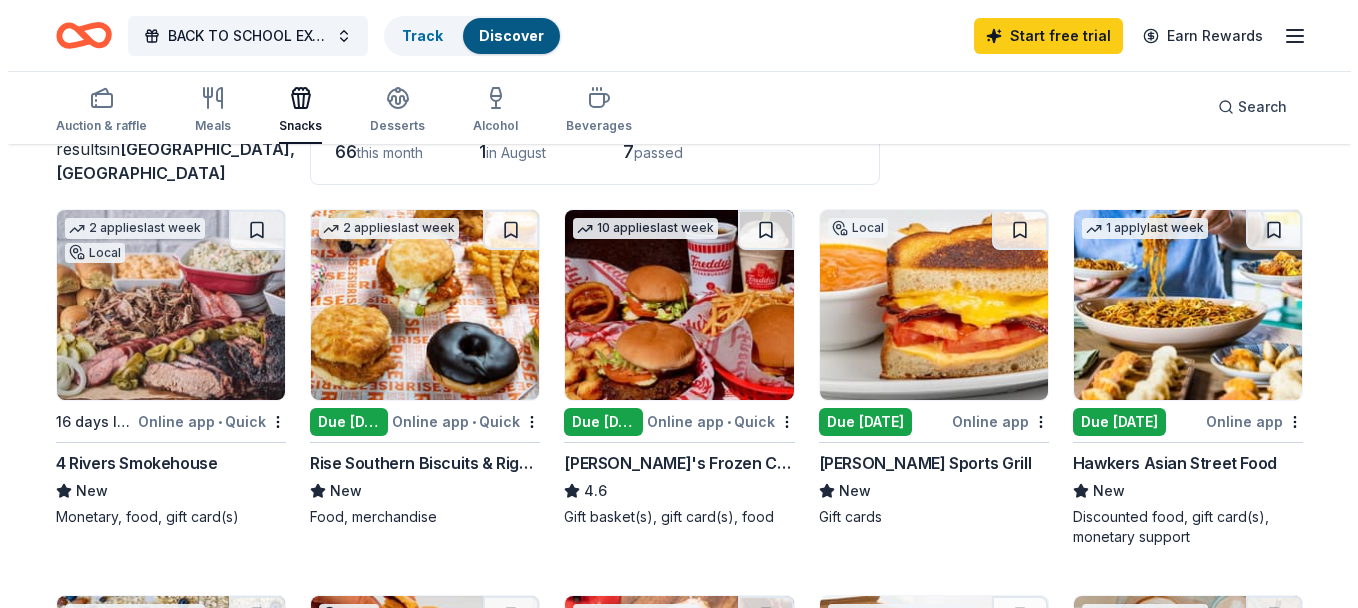 scroll, scrollTop: 0, scrollLeft: 0, axis: both 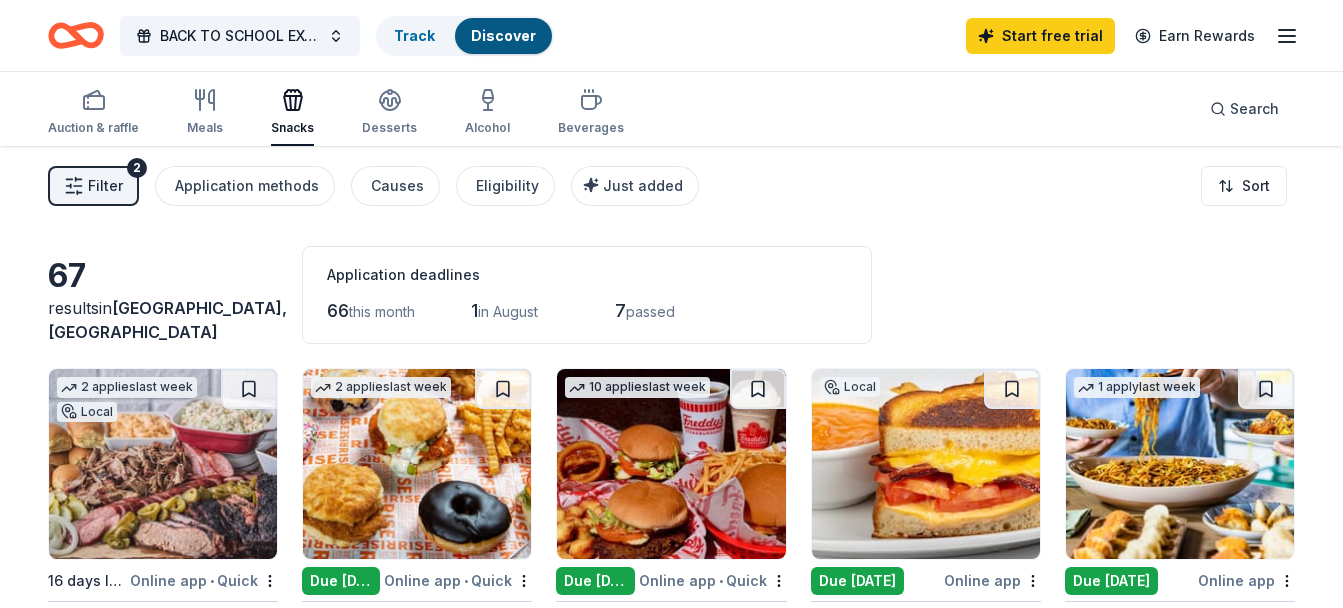 click on "Filter" at bounding box center [105, 186] 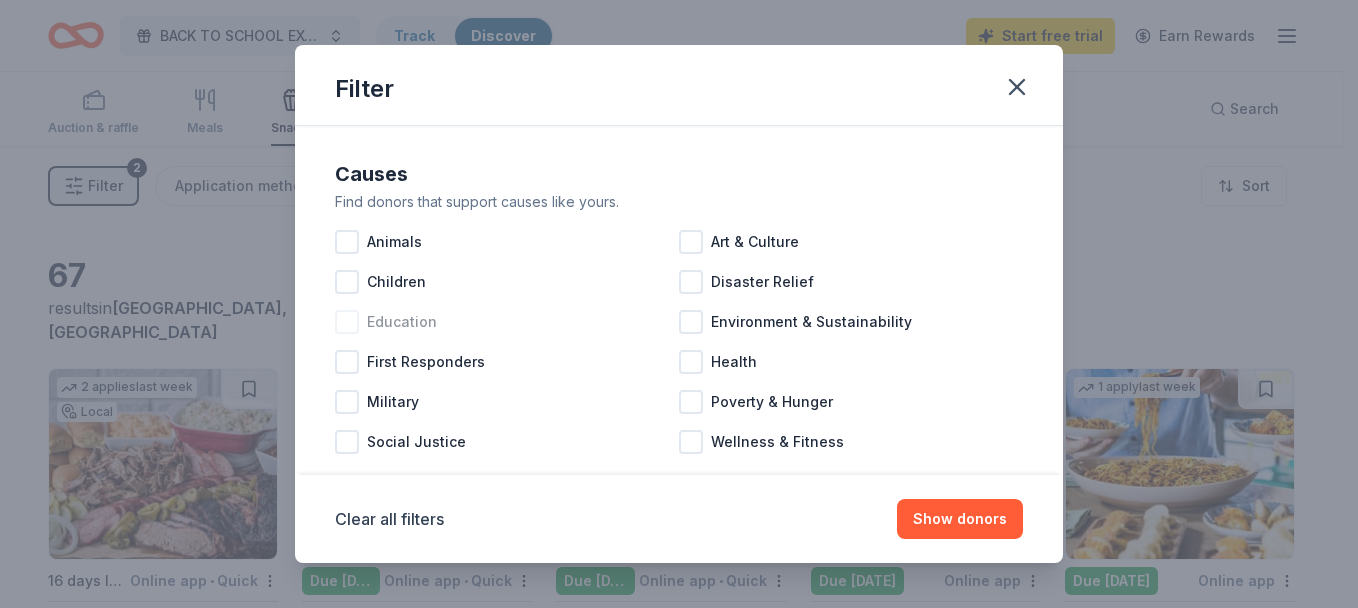 click on "Education" at bounding box center [402, 322] 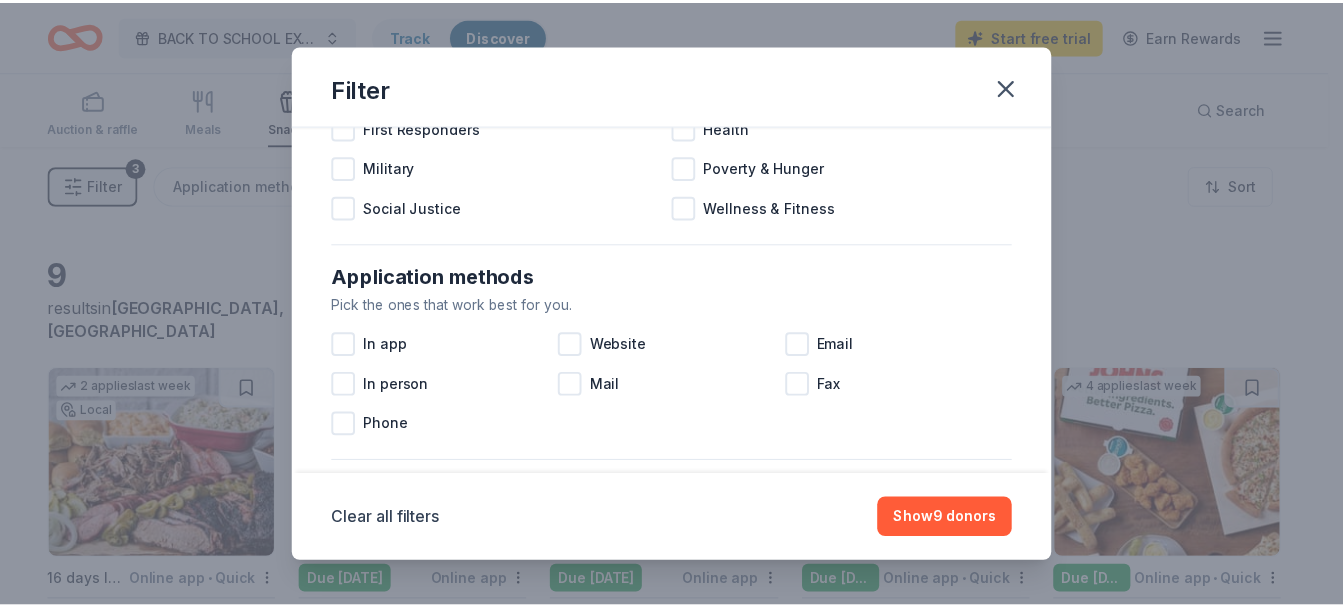 scroll, scrollTop: 238, scrollLeft: 0, axis: vertical 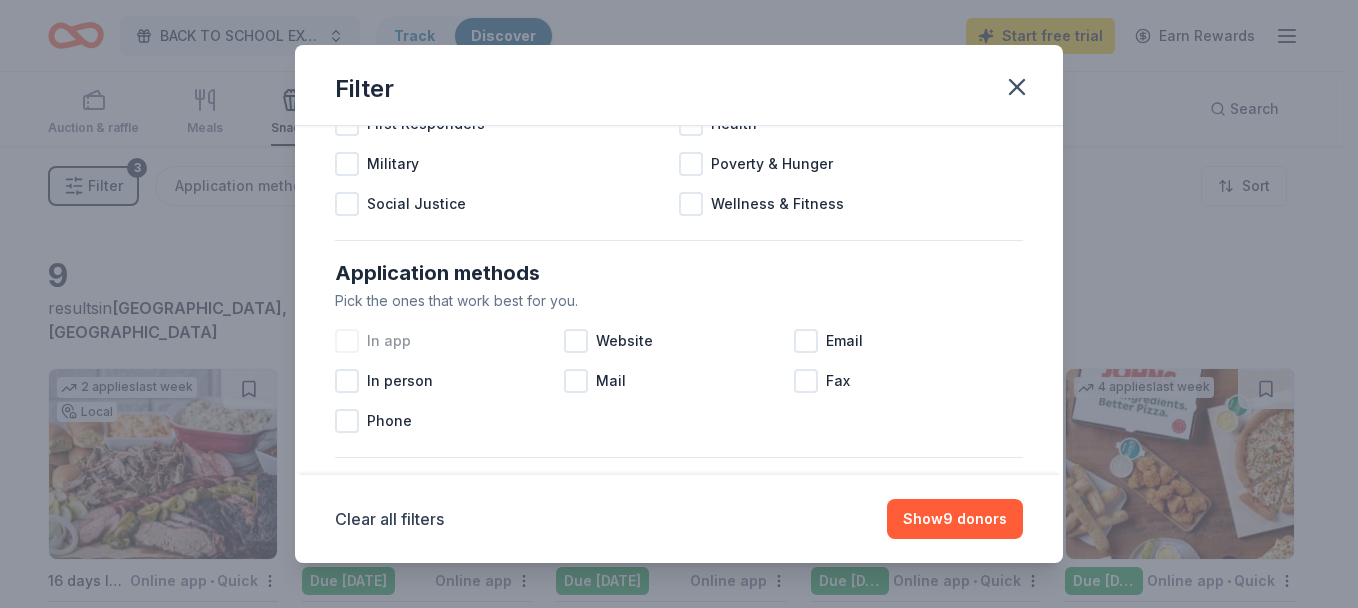 click at bounding box center [347, 341] 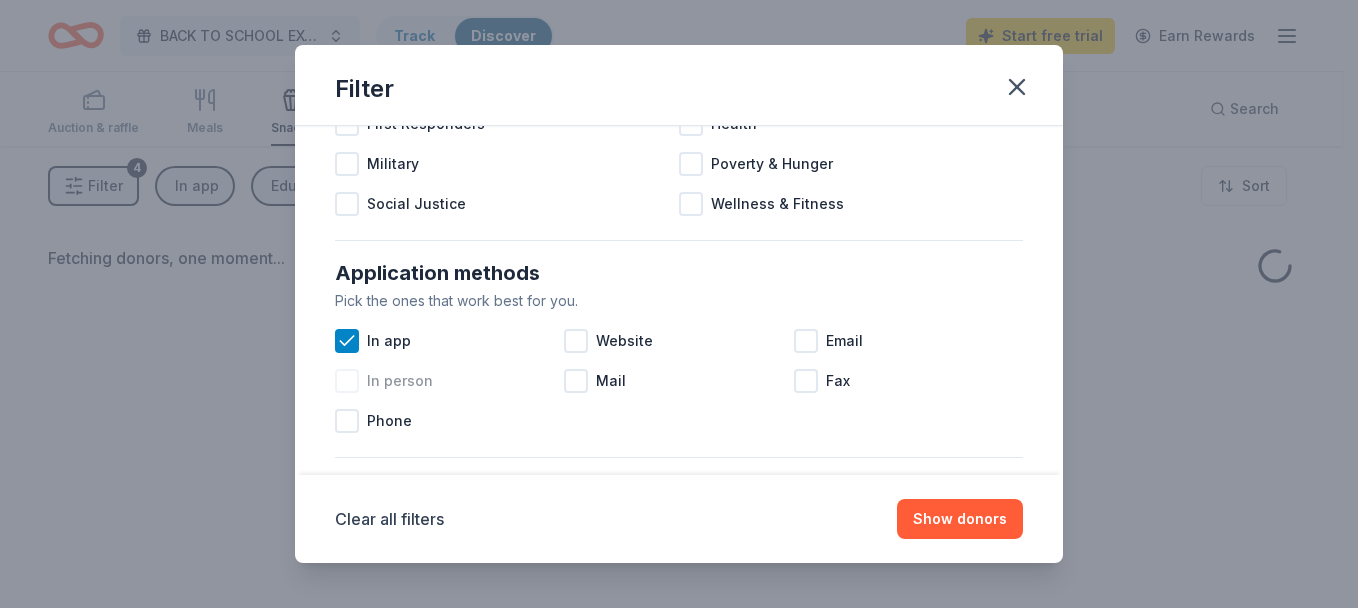 click at bounding box center (347, 381) 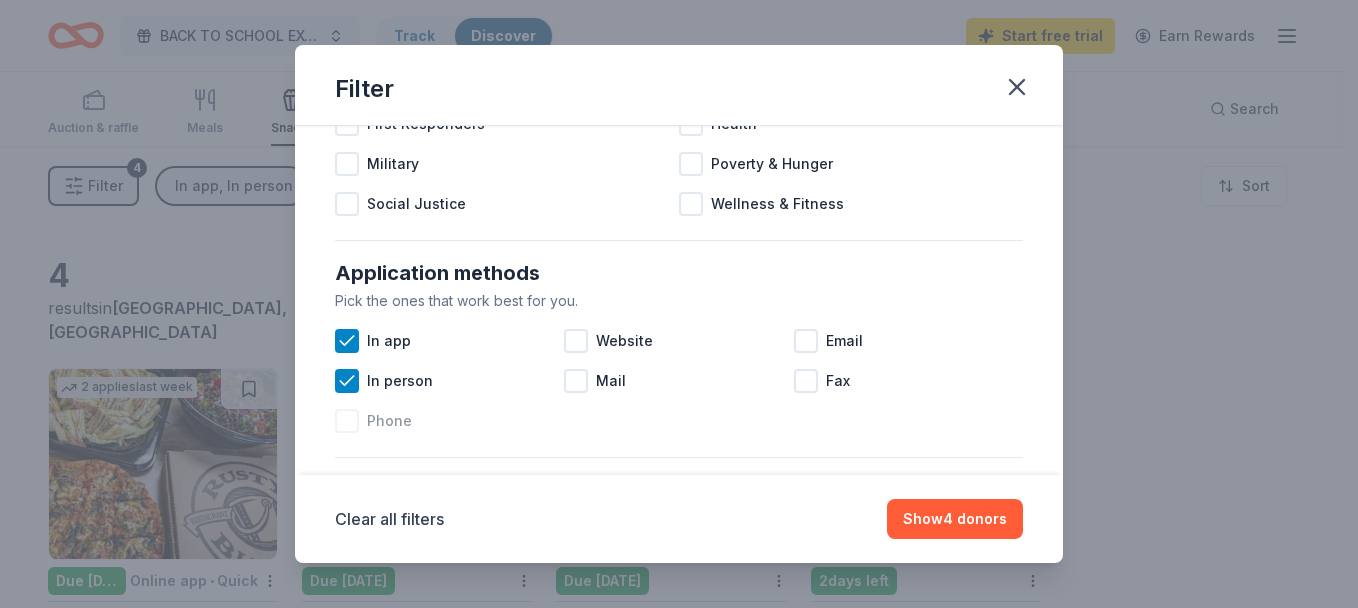 click at bounding box center (347, 421) 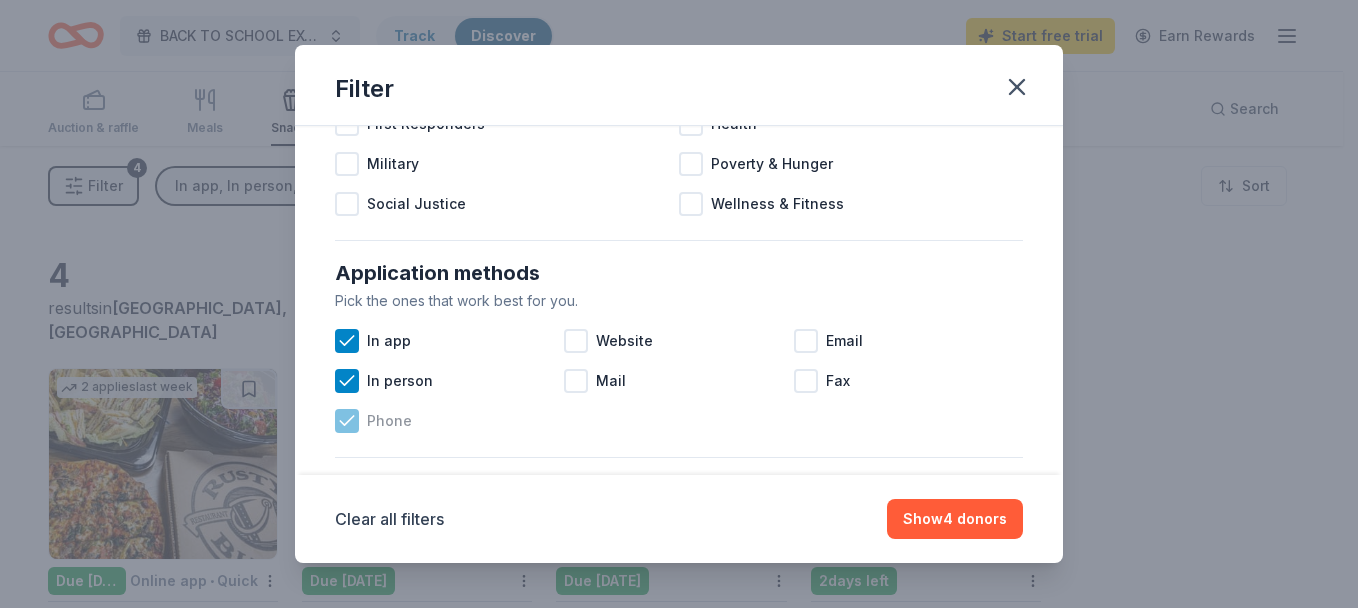 click on "Email" at bounding box center (908, 341) 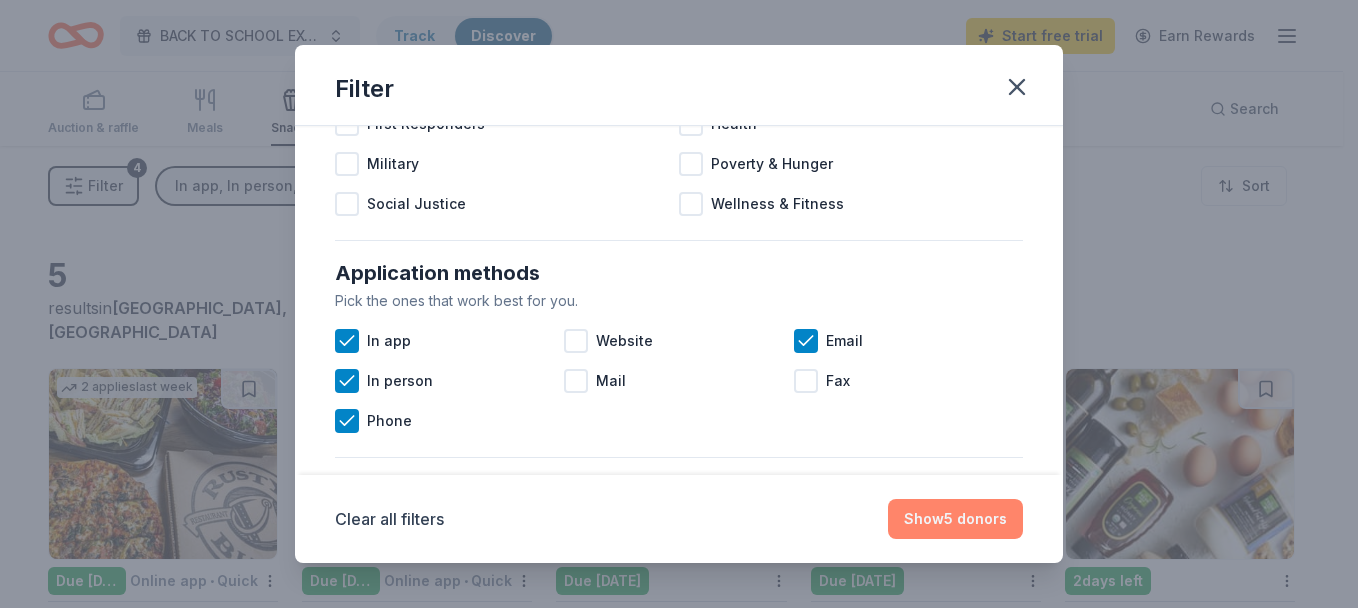 click on "Show  5   donors" at bounding box center (955, 519) 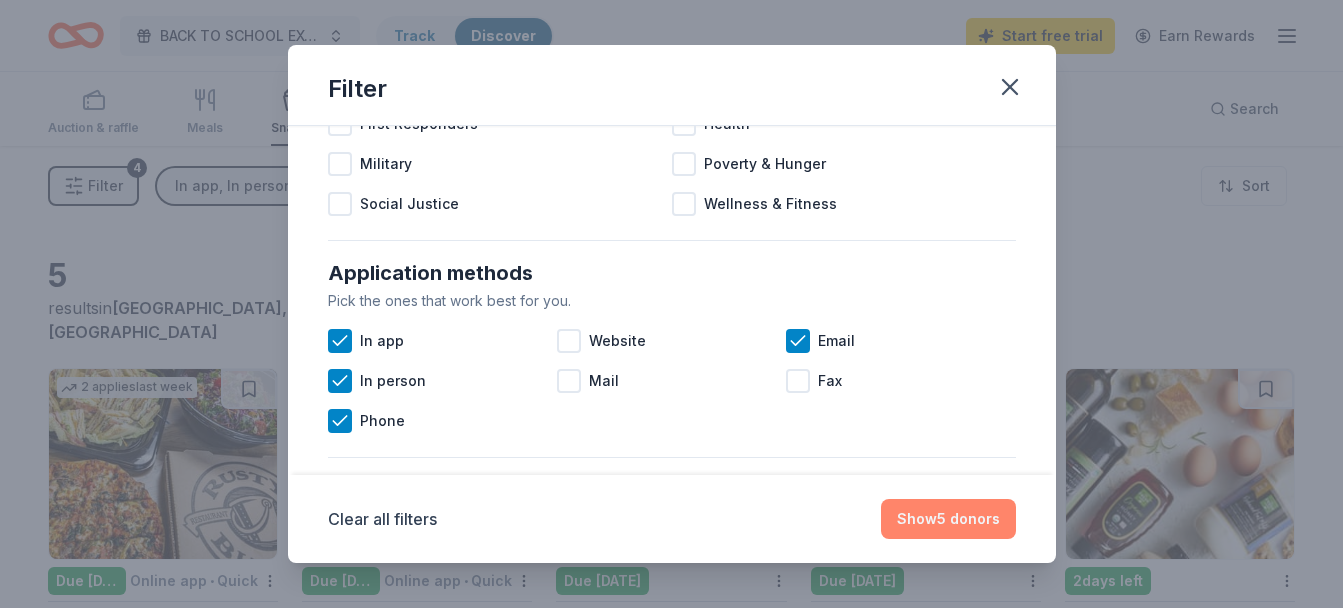 click on "Show  5   donors" at bounding box center [948, 519] 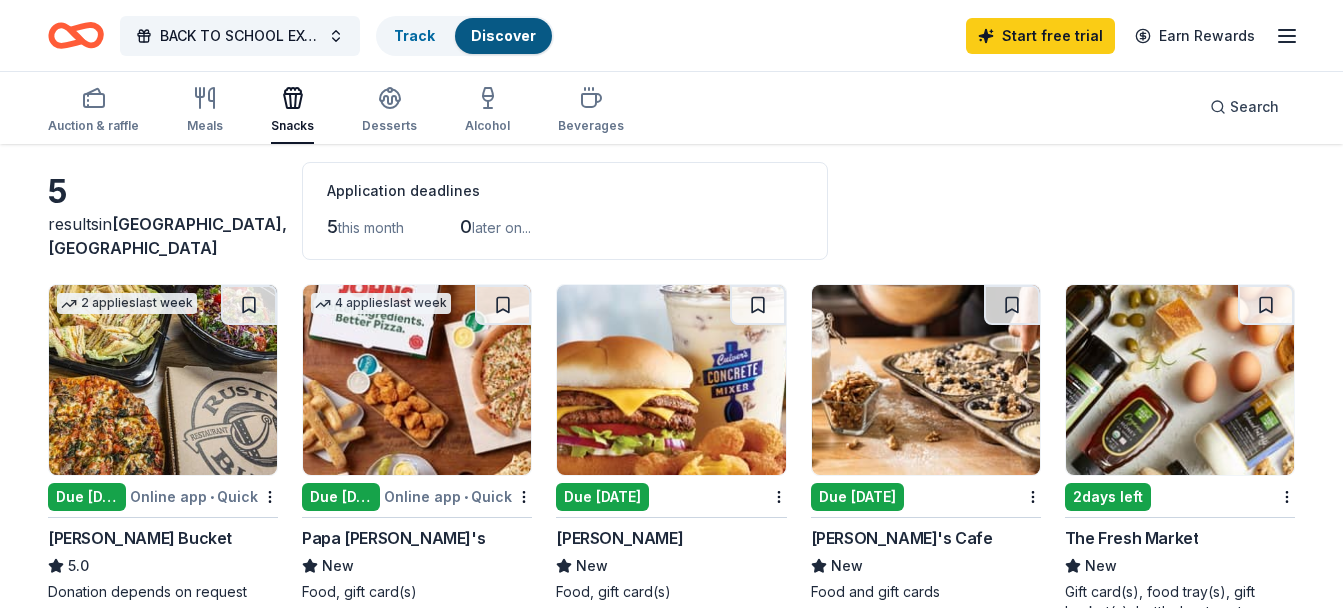 scroll, scrollTop: 147, scrollLeft: 0, axis: vertical 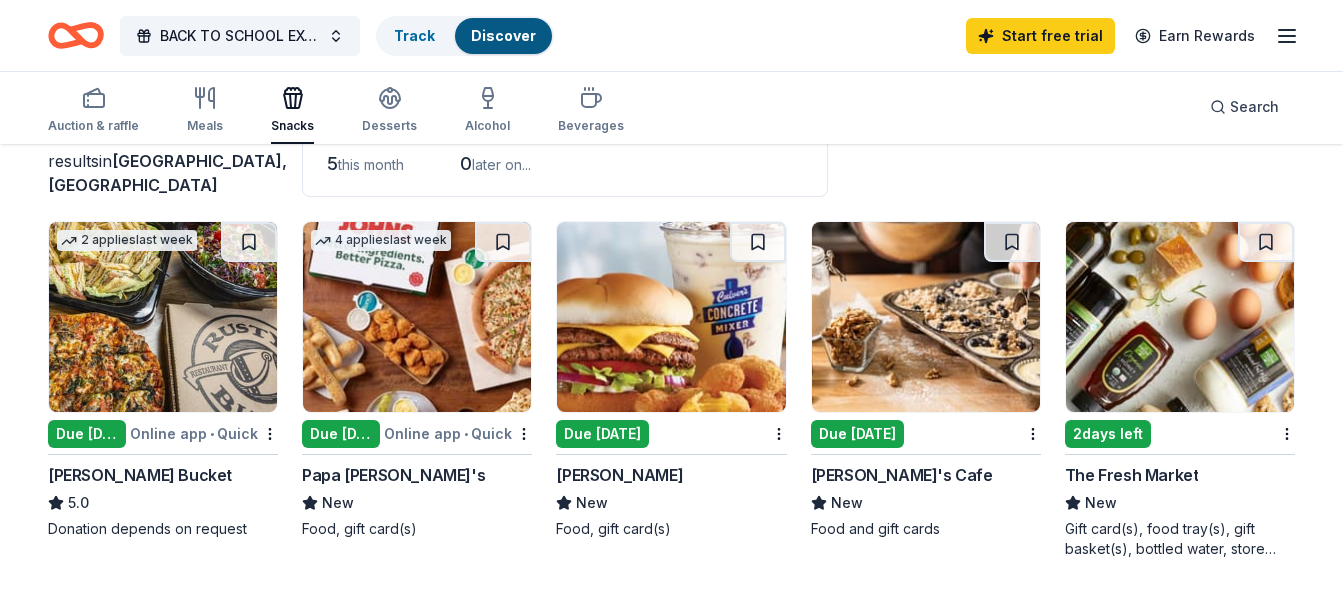 click on "Due today" at bounding box center [87, 434] 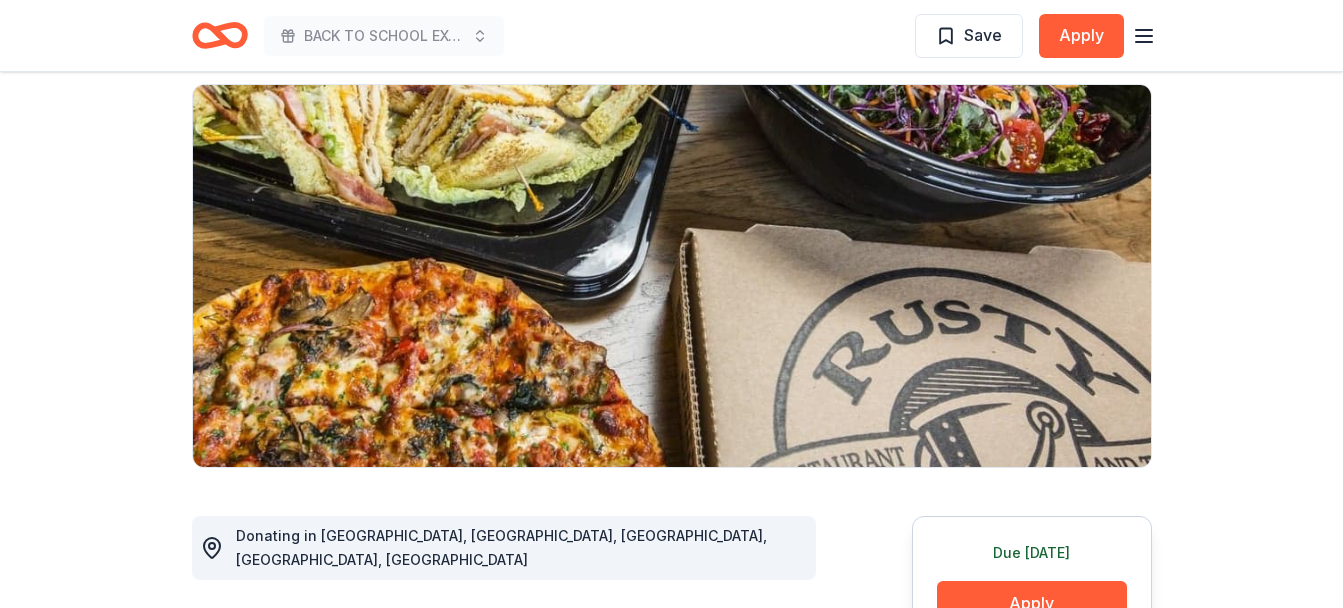 scroll, scrollTop: 0, scrollLeft: 0, axis: both 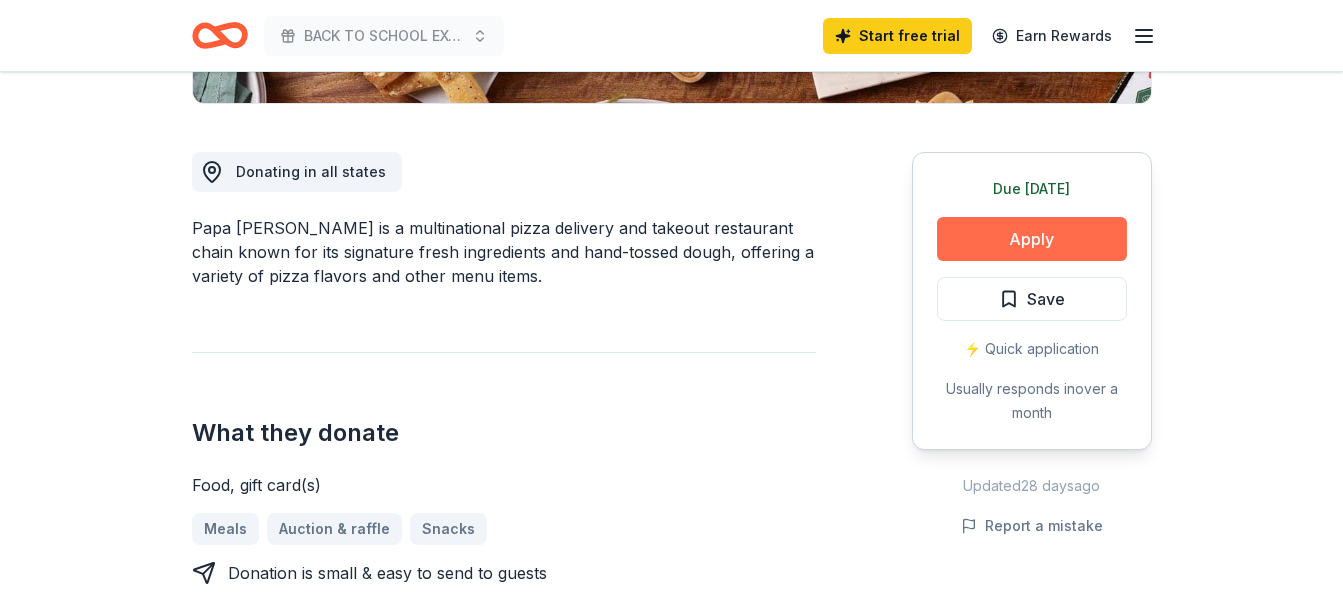 click on "Apply" at bounding box center (1032, 239) 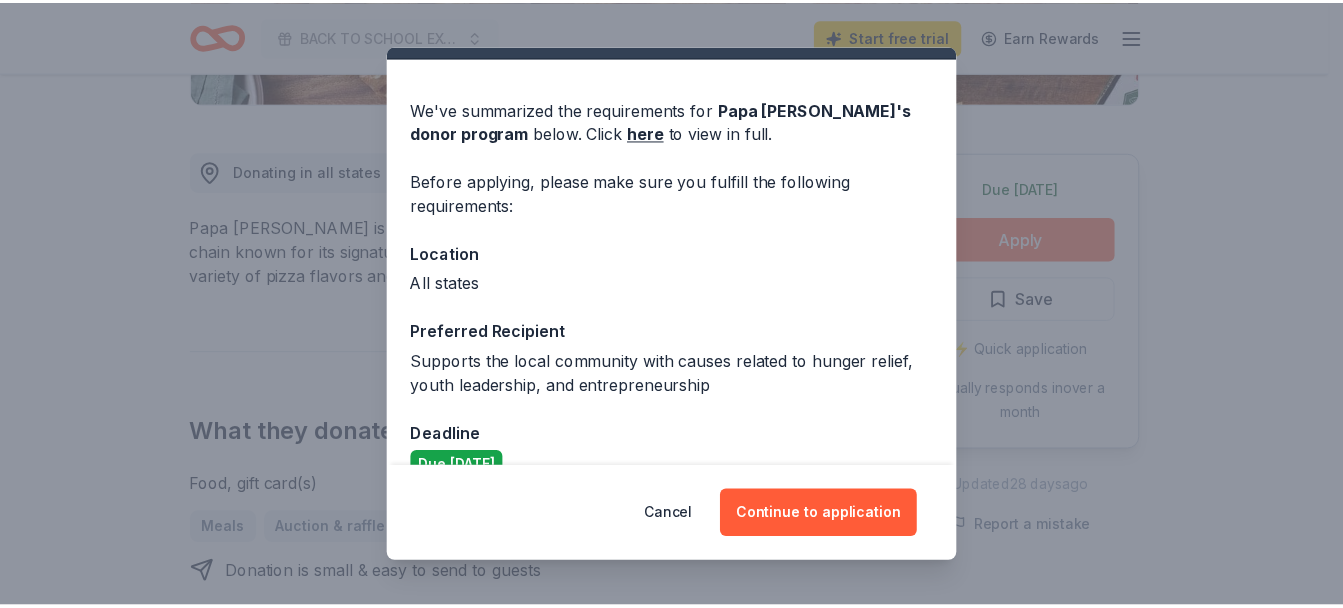 scroll, scrollTop: 82, scrollLeft: 0, axis: vertical 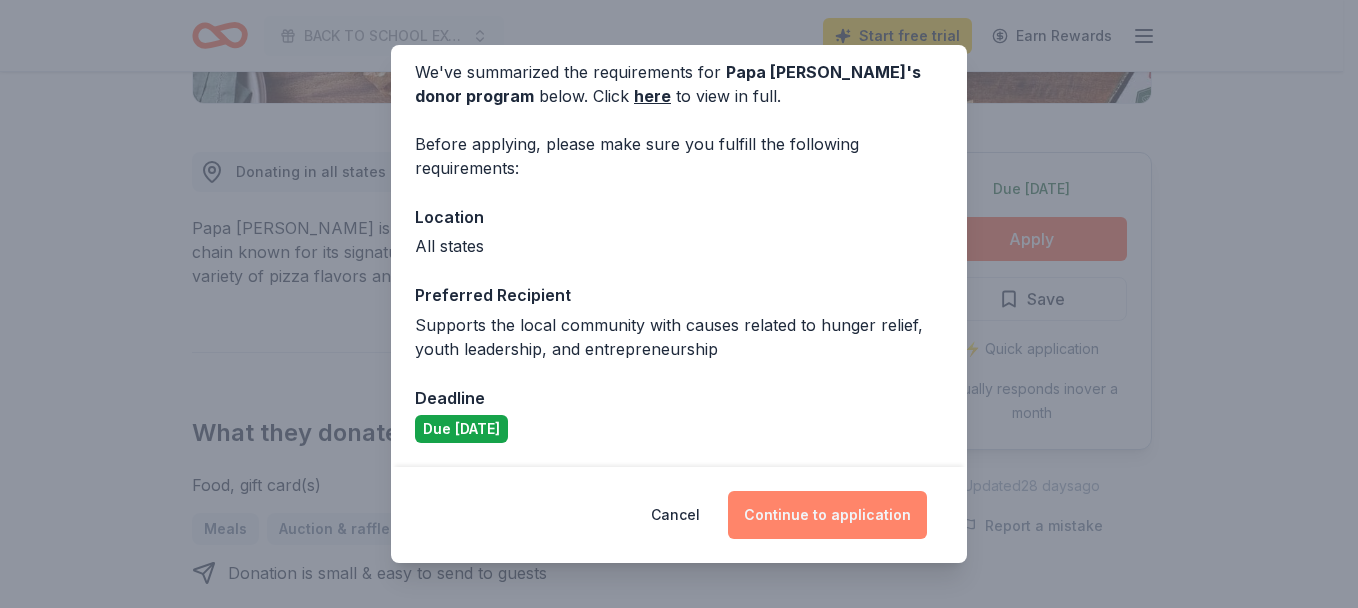 click on "Continue to application" at bounding box center (827, 515) 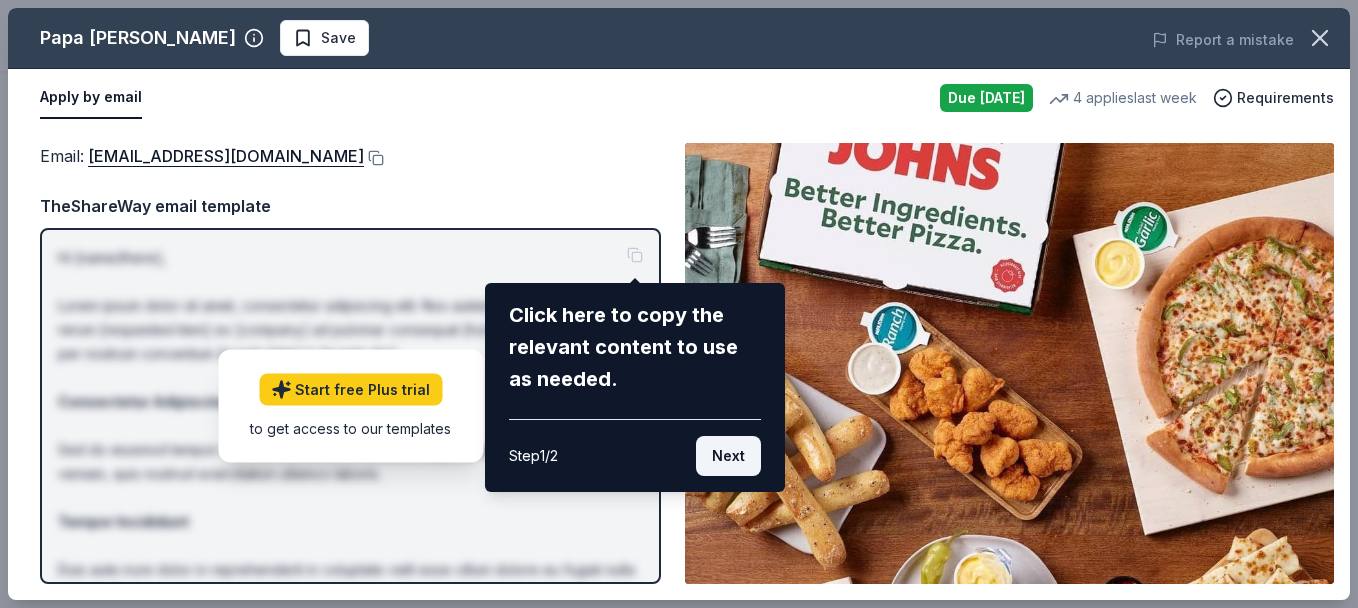 click on "Next" at bounding box center (728, 456) 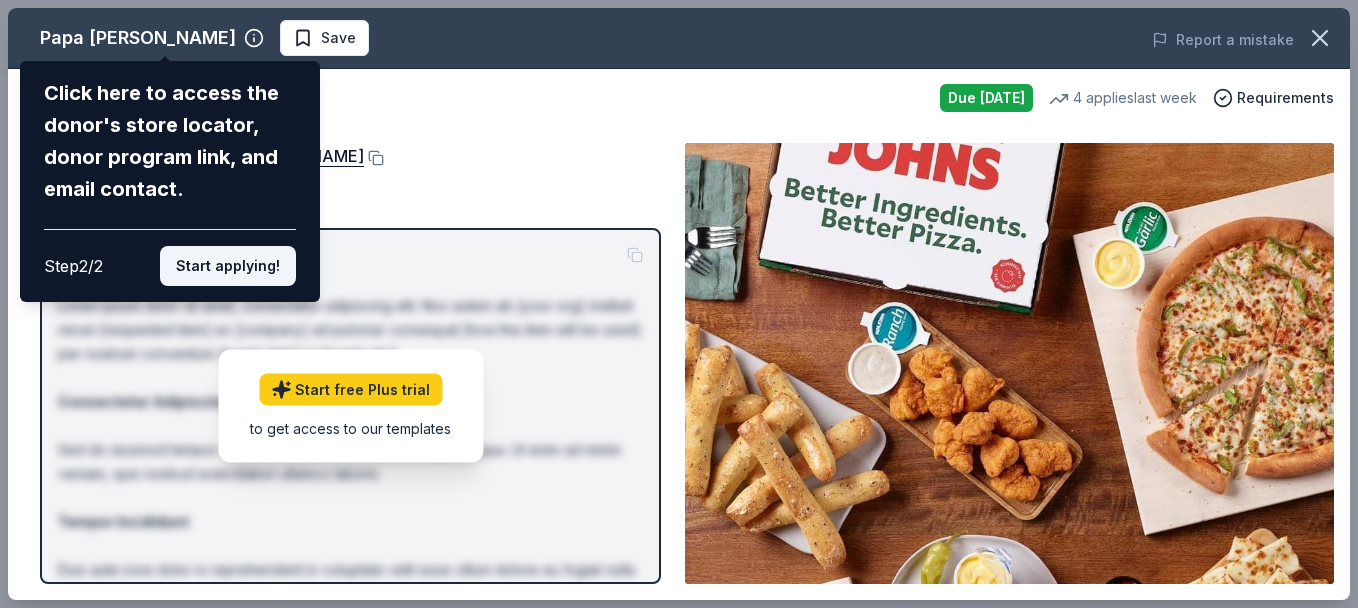 click on "Start applying!" at bounding box center [228, 266] 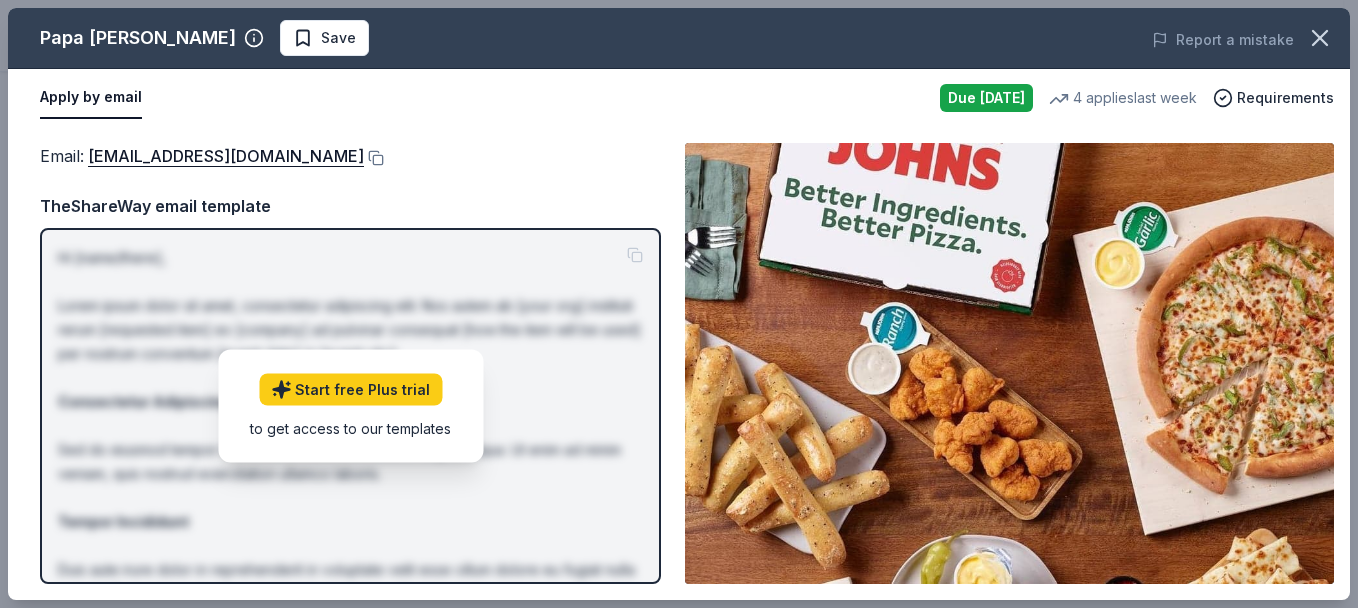 click on "Apply by email" at bounding box center (91, 98) 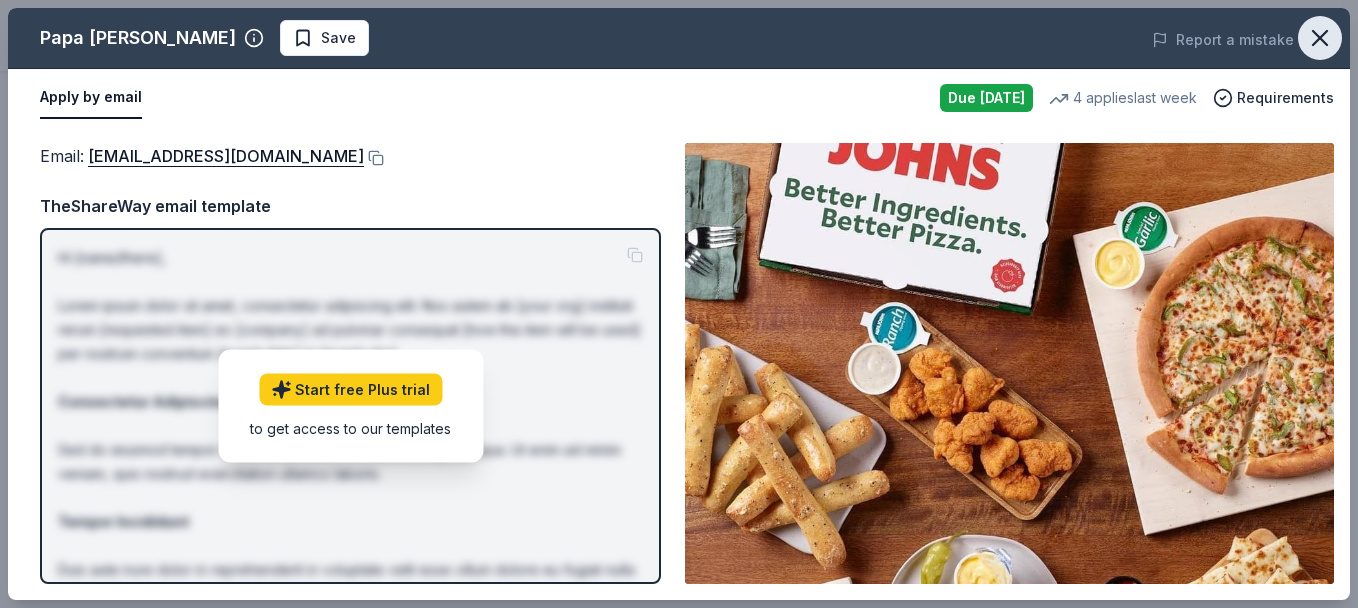 click 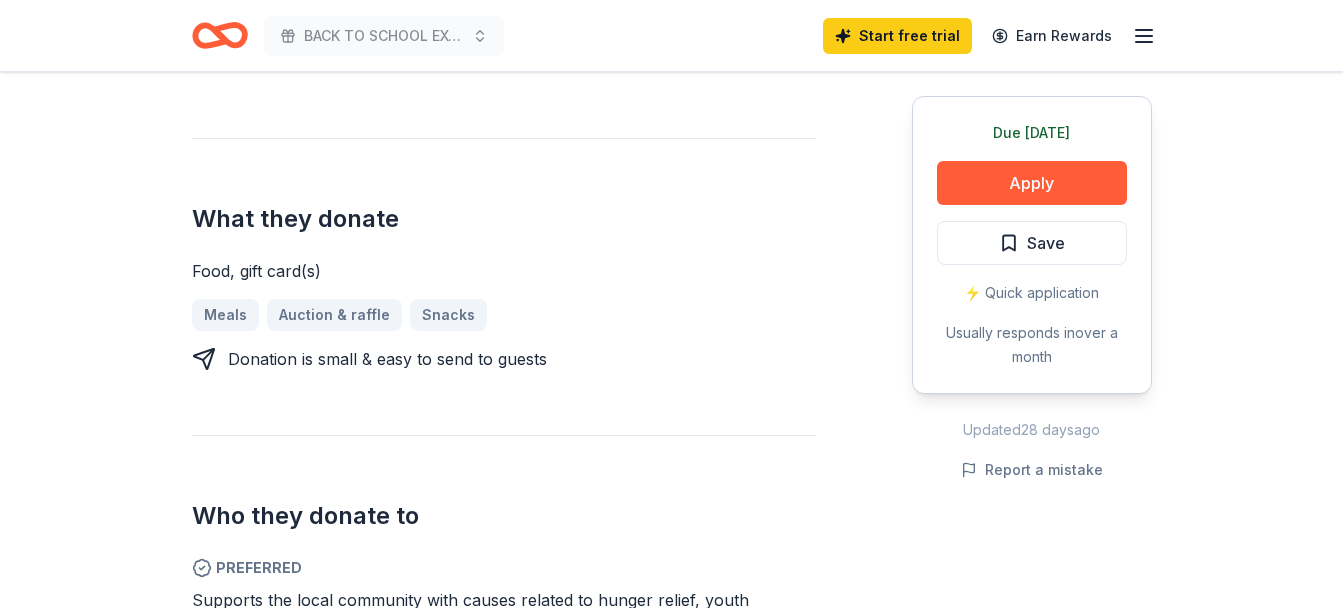 scroll, scrollTop: 715, scrollLeft: 0, axis: vertical 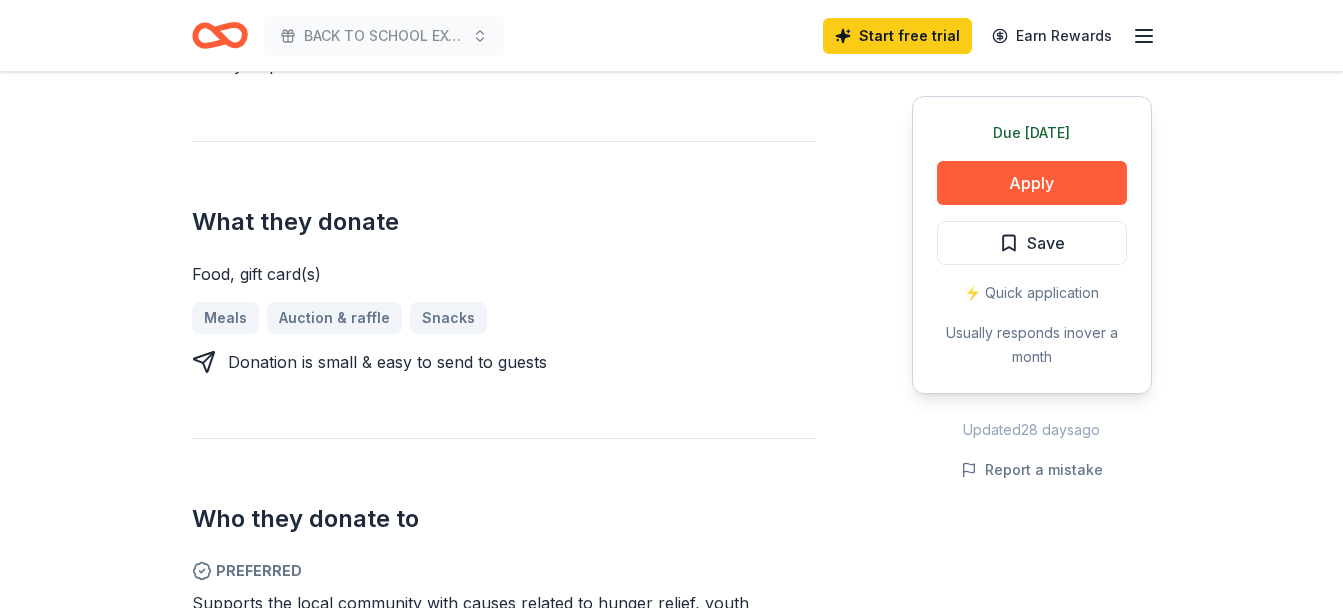 click on "⚡️ Quick application" at bounding box center [1032, 293] 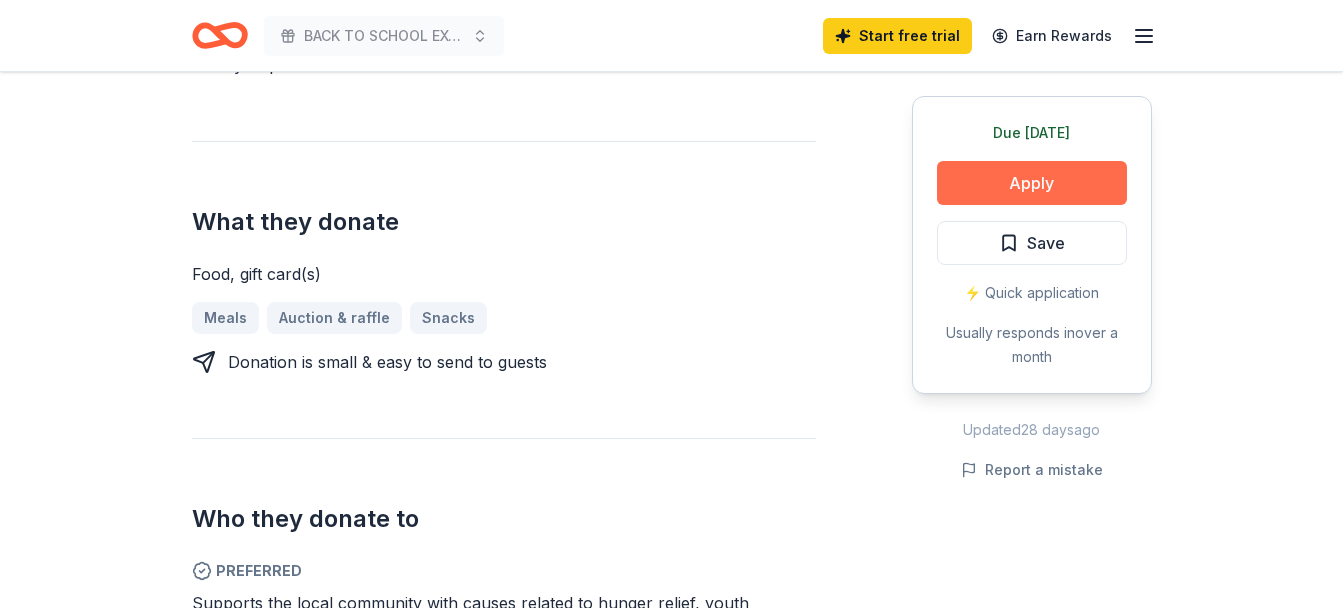click on "Apply" at bounding box center (1032, 183) 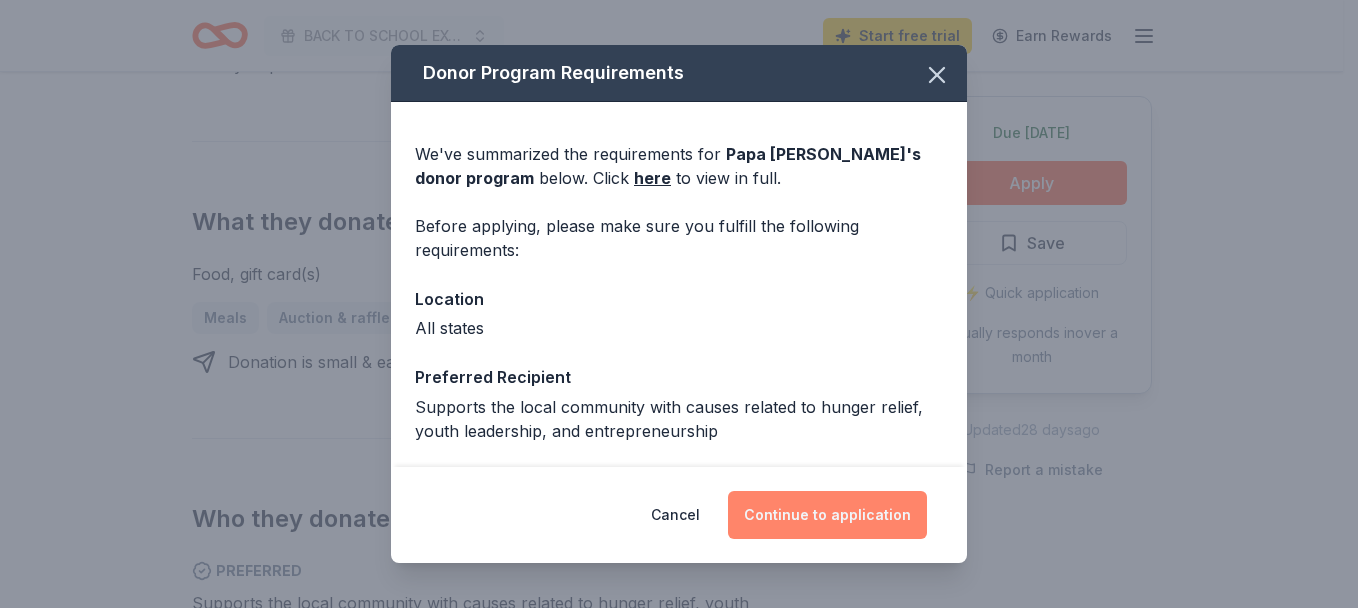 click on "Continue to application" at bounding box center [827, 515] 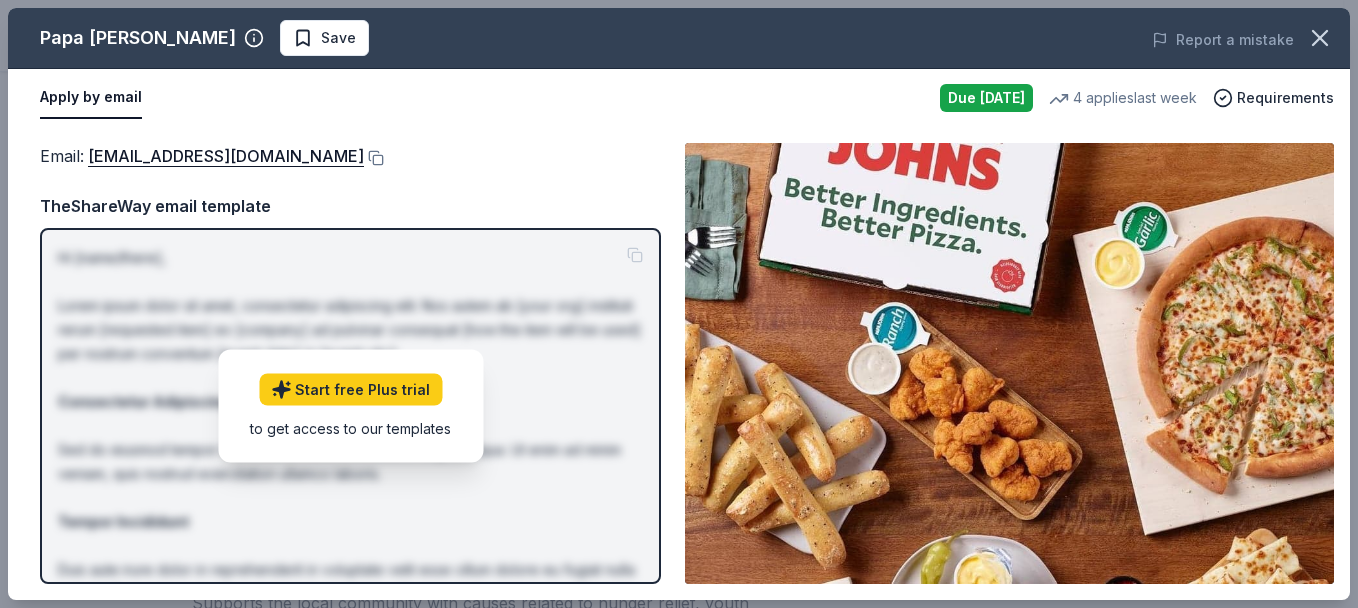 click on "Due today" at bounding box center (986, 98) 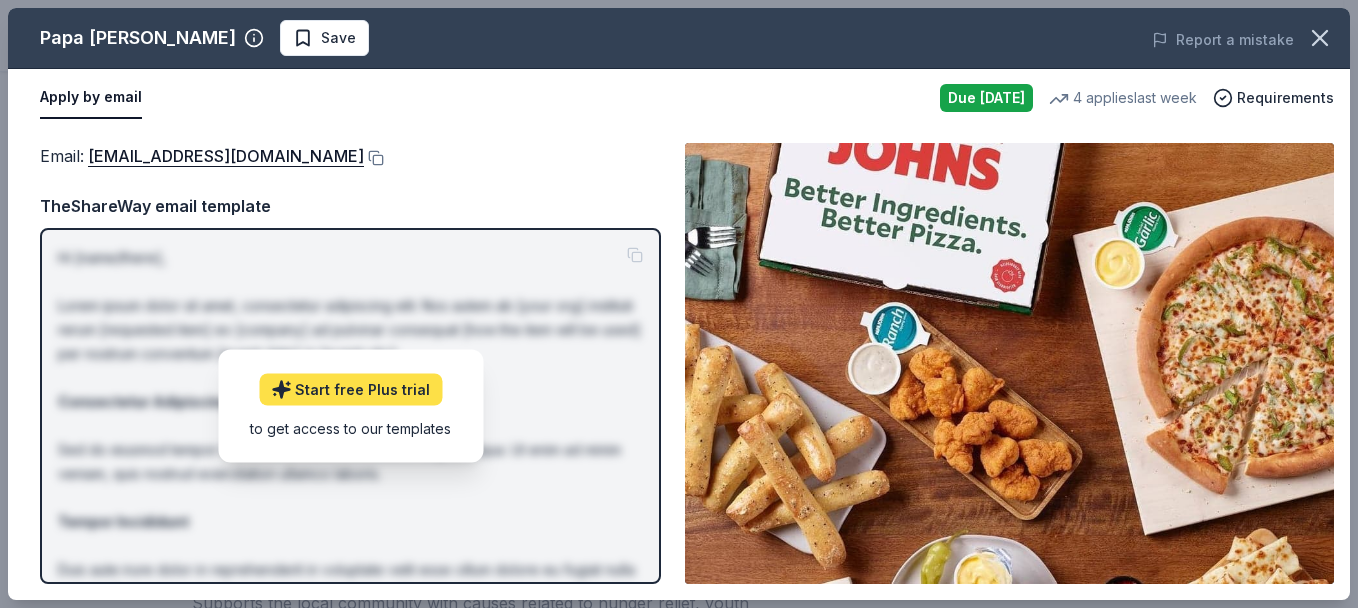 click on "Start free Plus trial" at bounding box center (350, 389) 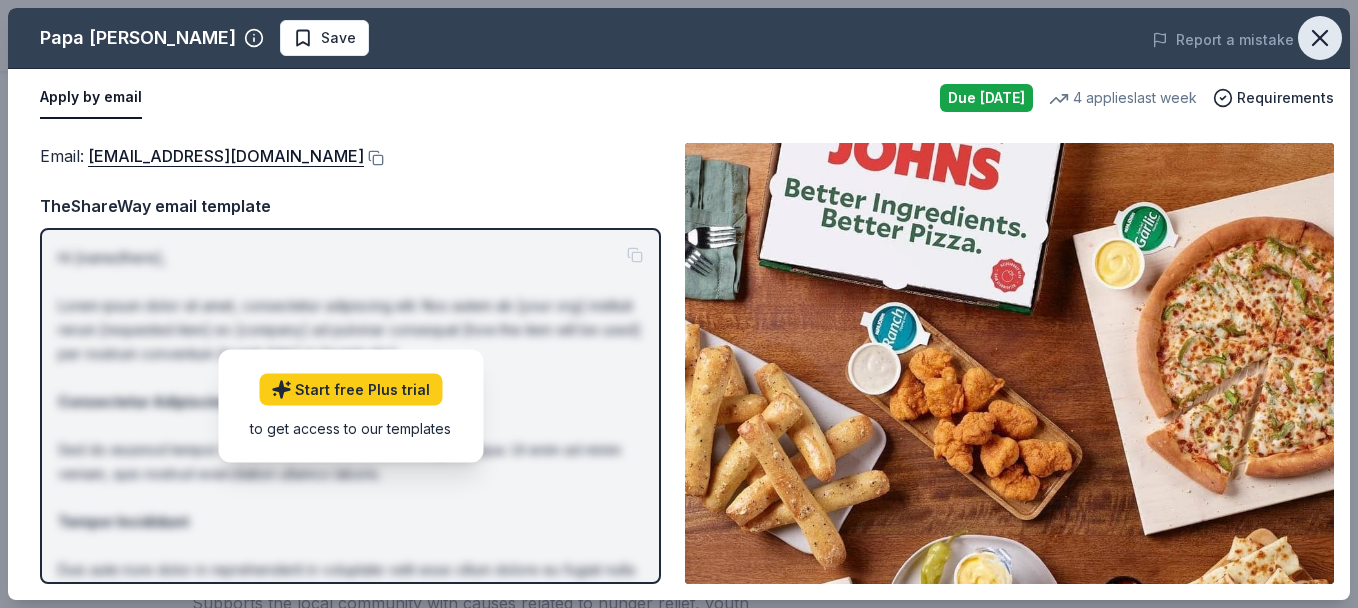 click at bounding box center [1320, 38] 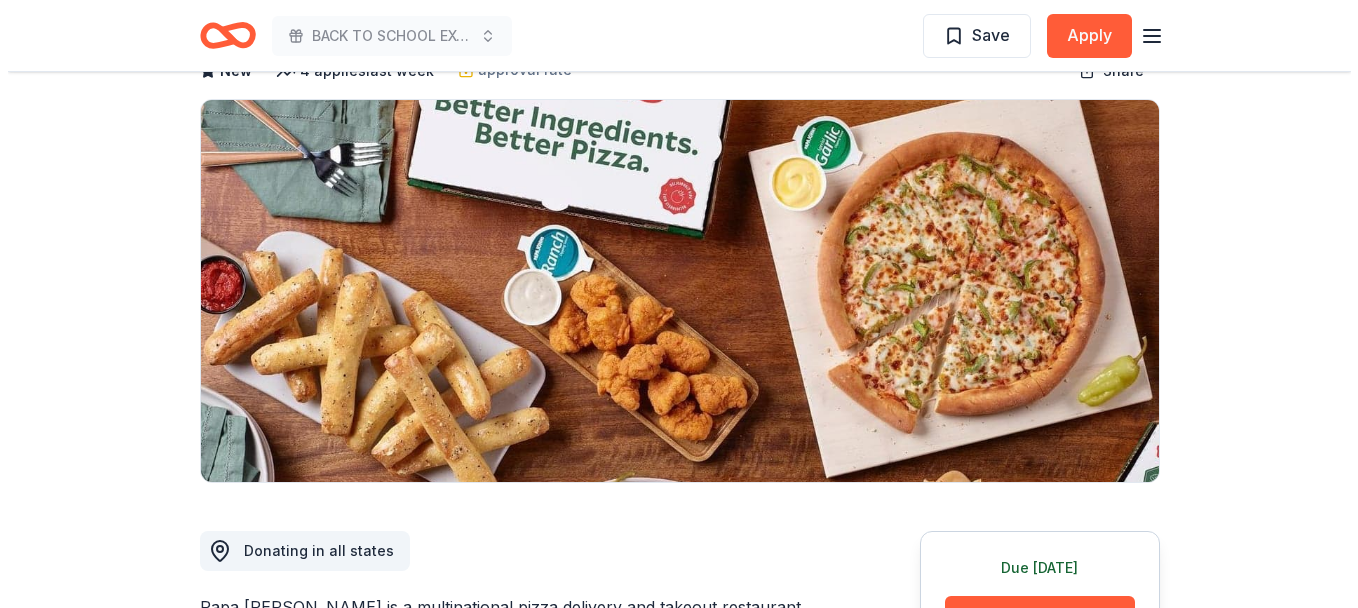 scroll, scrollTop: 0, scrollLeft: 0, axis: both 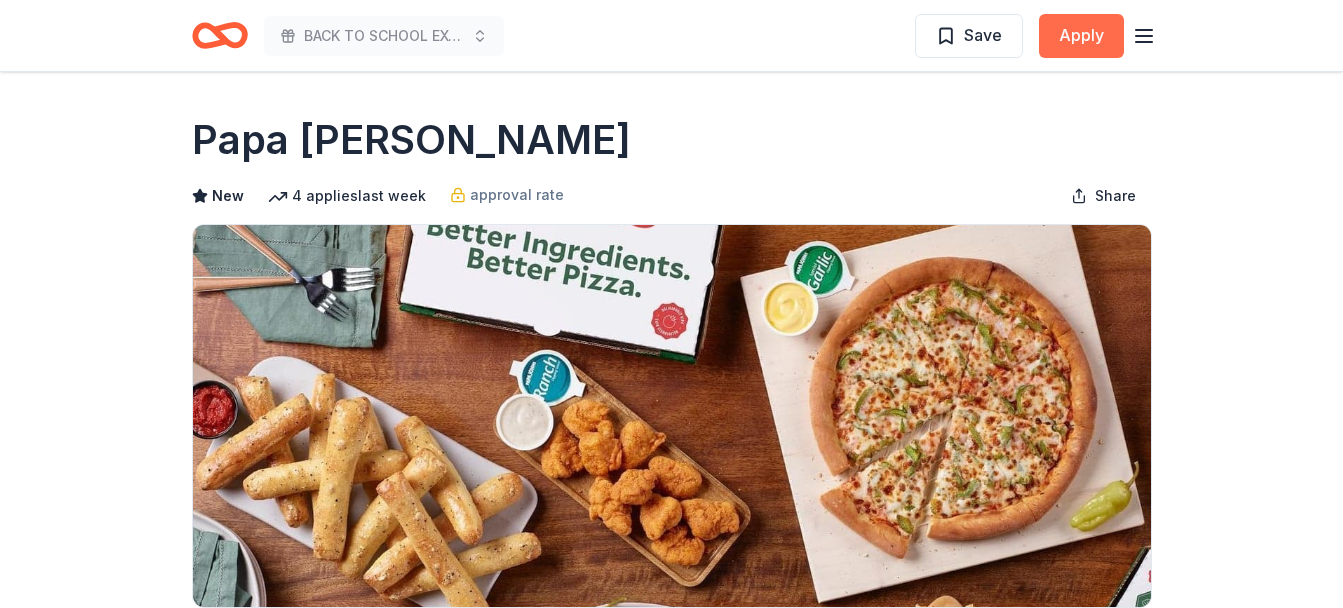 click on "Apply" at bounding box center [1081, 36] 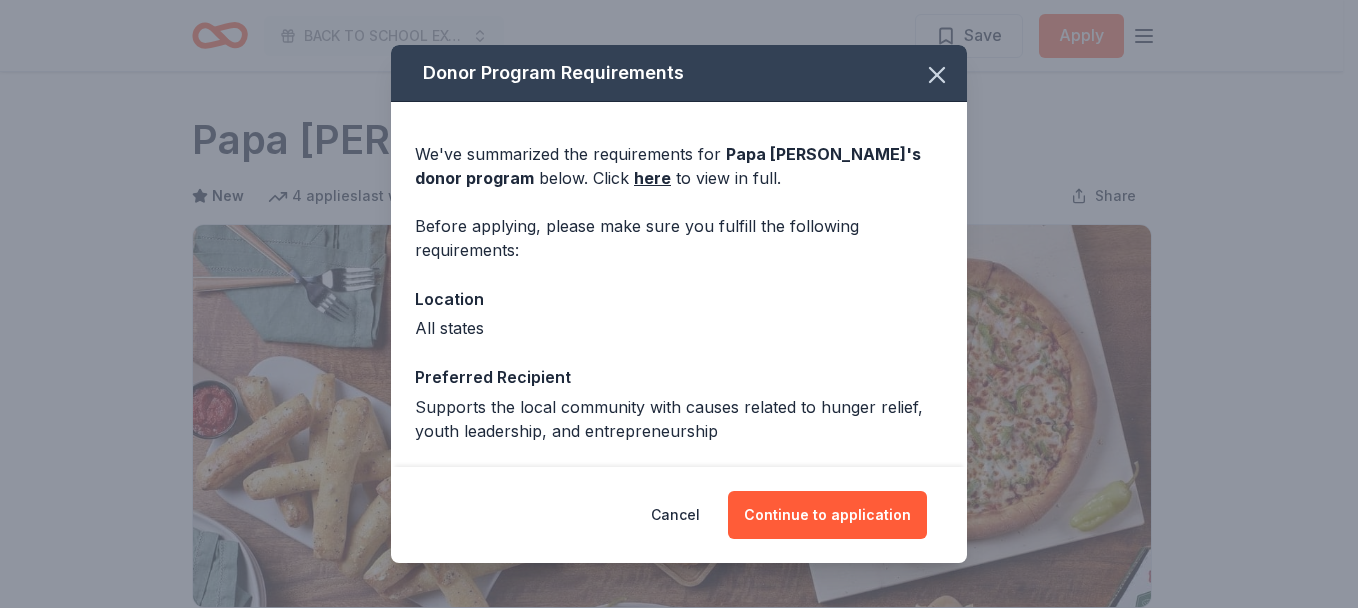 scroll, scrollTop: 82, scrollLeft: 0, axis: vertical 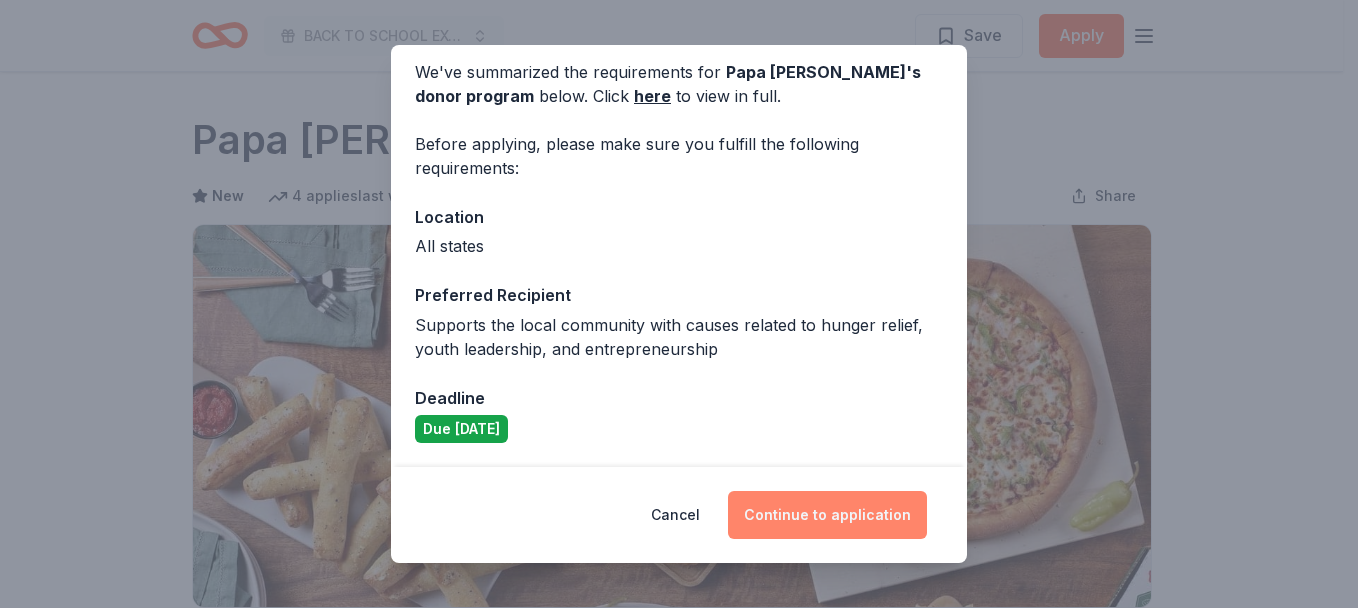 click on "Continue to application" at bounding box center [827, 515] 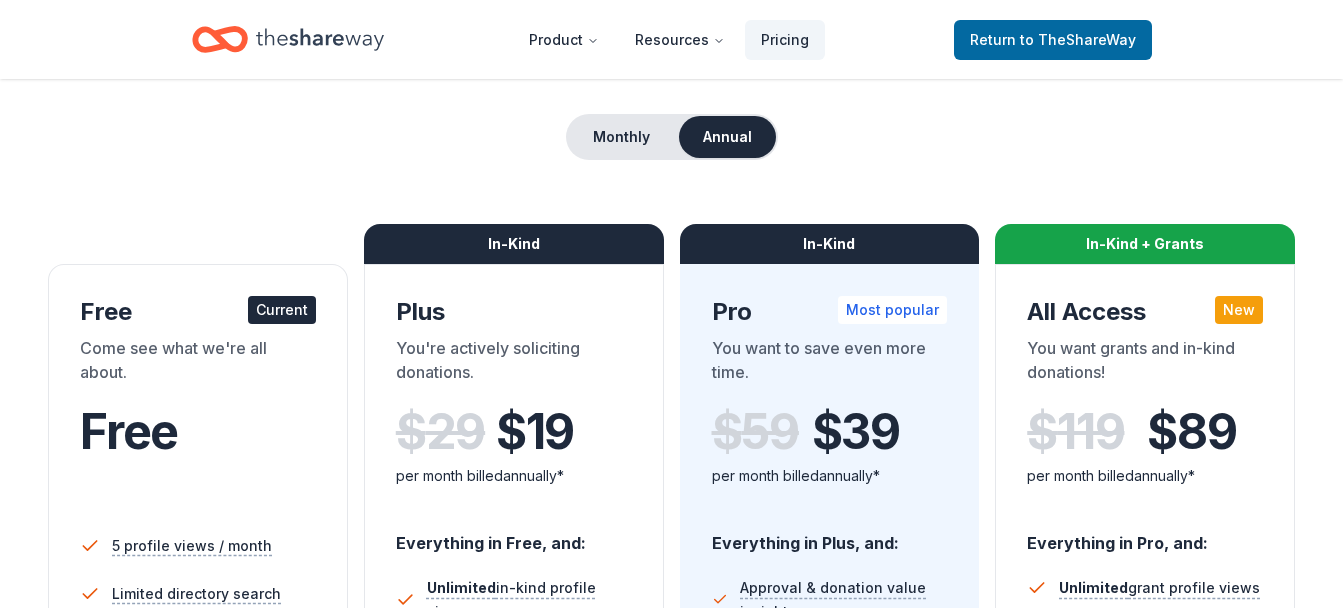 scroll, scrollTop: 151, scrollLeft: 0, axis: vertical 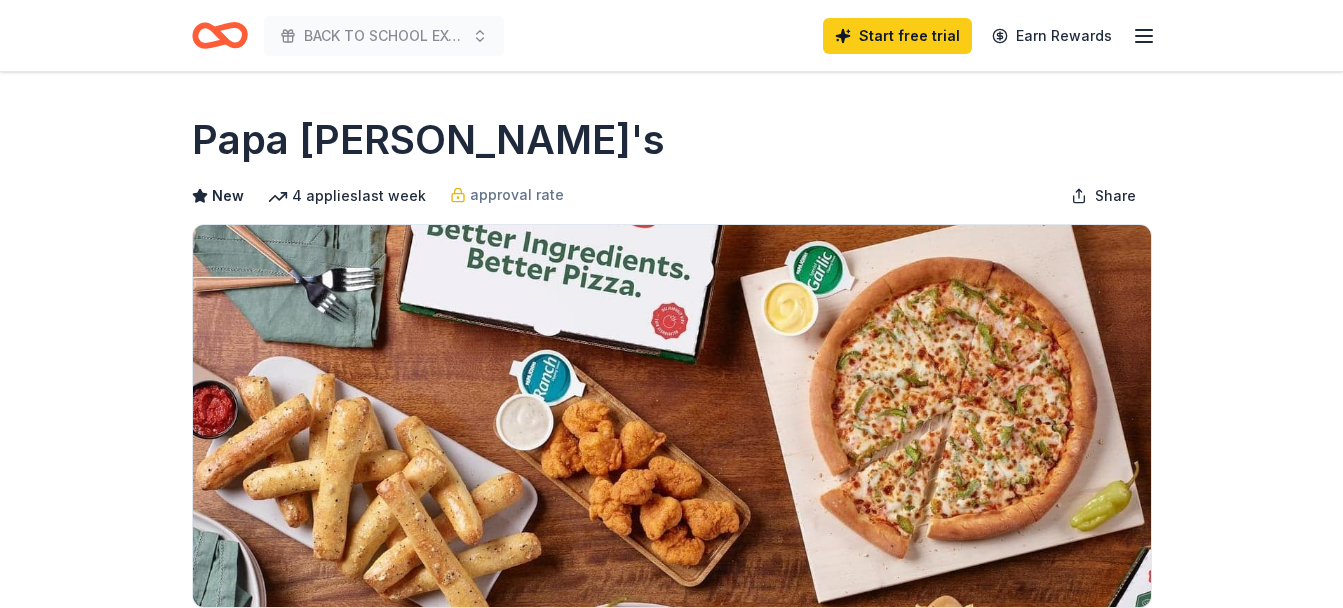 click on "Papa [PERSON_NAME]'s New 4   applies  last week approval rate Share Donating in all states Papa [PERSON_NAME]'s is a multinational pizza delivery and takeout restaurant chain known for its signature fresh ingredients and hand-tossed dough, offering a variety of pizza flavors and other menu items. What they donate Food, gift card(s) Meals Auction & raffle Snacks Donation is small & easy to send to guests Who they donate to  Preferred Supports the local community with causes related to hunger relief, youth leadership, and entrepreneurship Children Education Poverty & Hunger approval rate 20 % approved 30 % declined 50 % no response Start free Pro trial to view approval rates and average donation values Due [DATE] Apply Save ⚡️ Quick application Usually responds in  over a month Updated  [DATE] Report a mistake New Be the first to review this company! Leave a review Similar donors 1   apply  last week 9  days left Trader [PERSON_NAME]'s 5.0 Food, beverage product(s), gift card(s) Local Due [DATE] Online app Tap House Grill New 1" at bounding box center [672, 1420] 